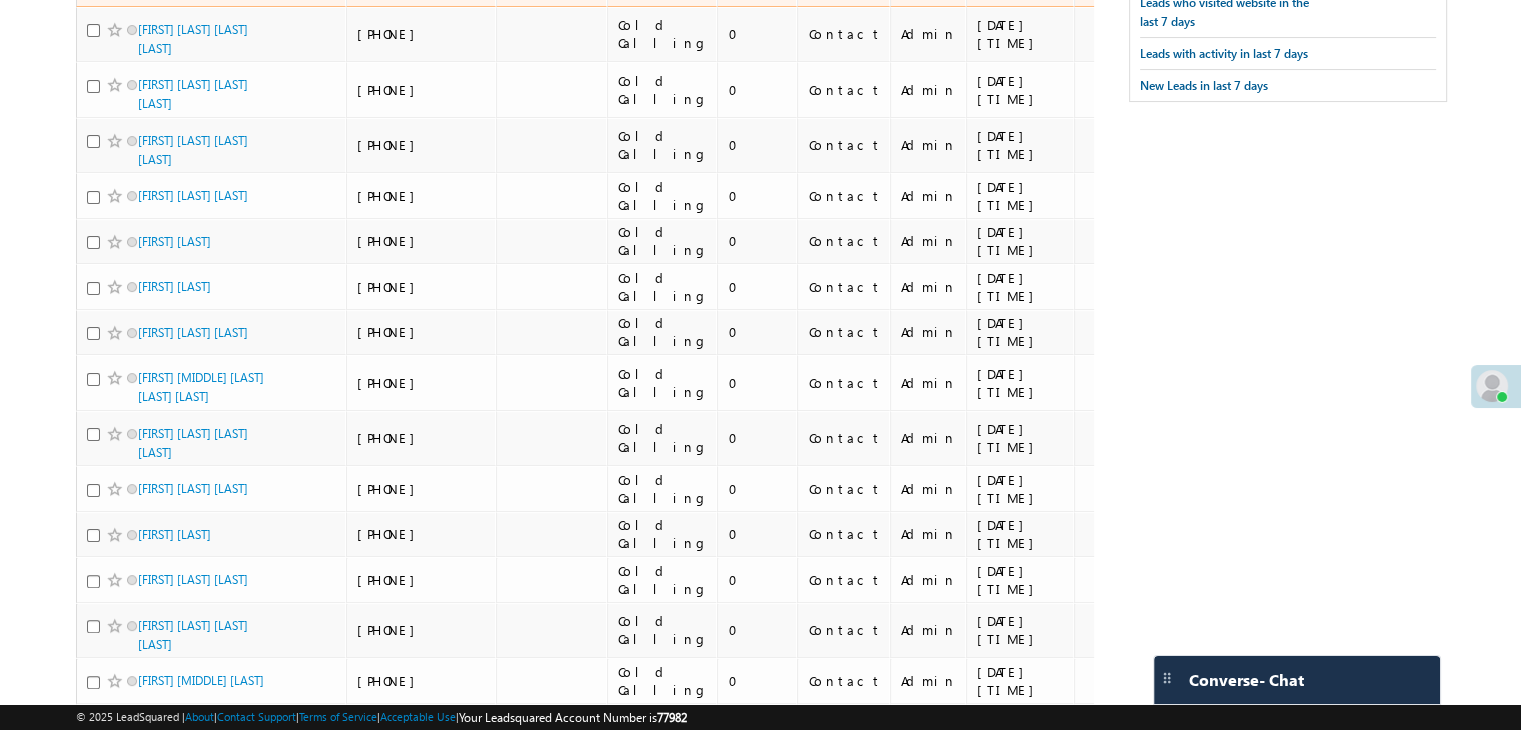 scroll, scrollTop: 0, scrollLeft: 0, axis: both 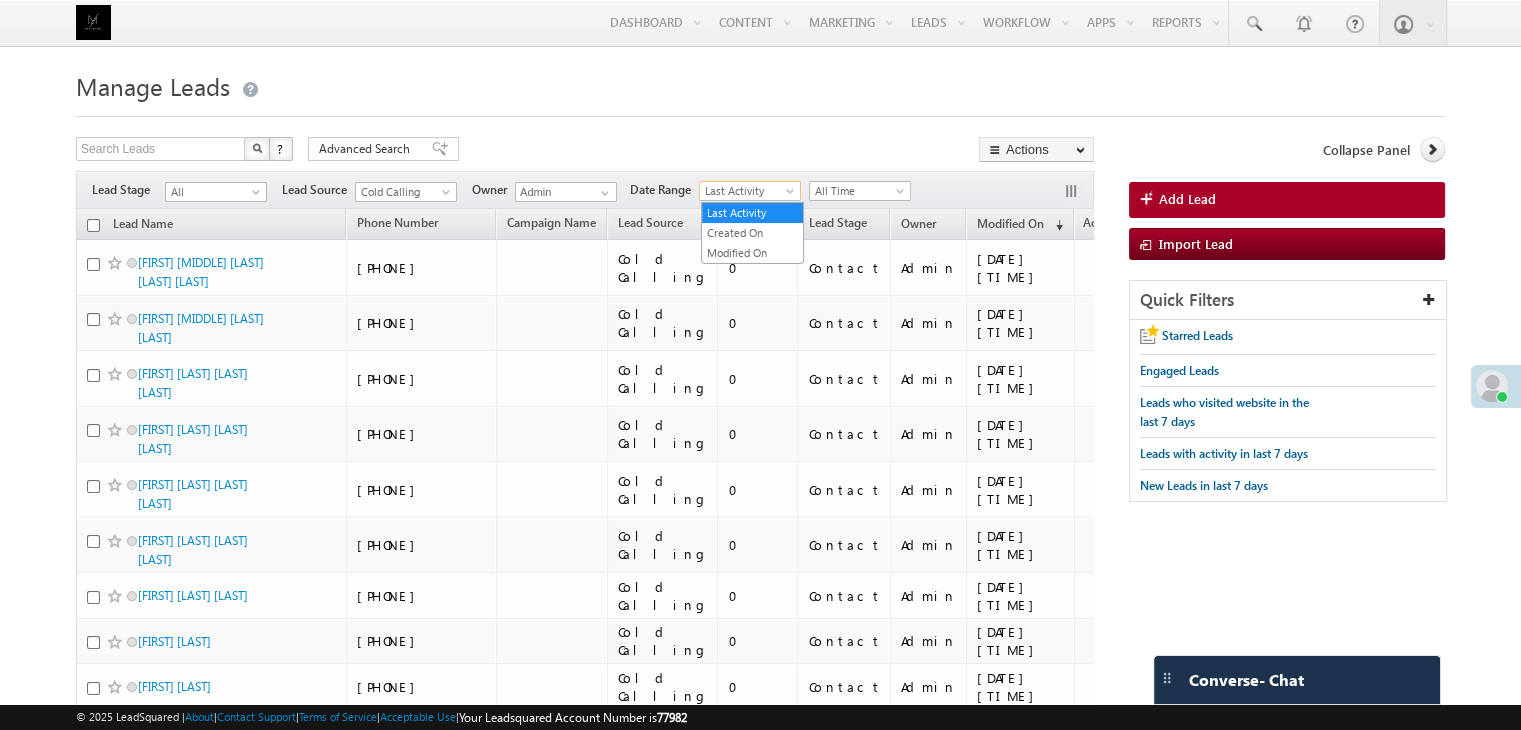 click on "Last Activity" at bounding box center [747, 191] 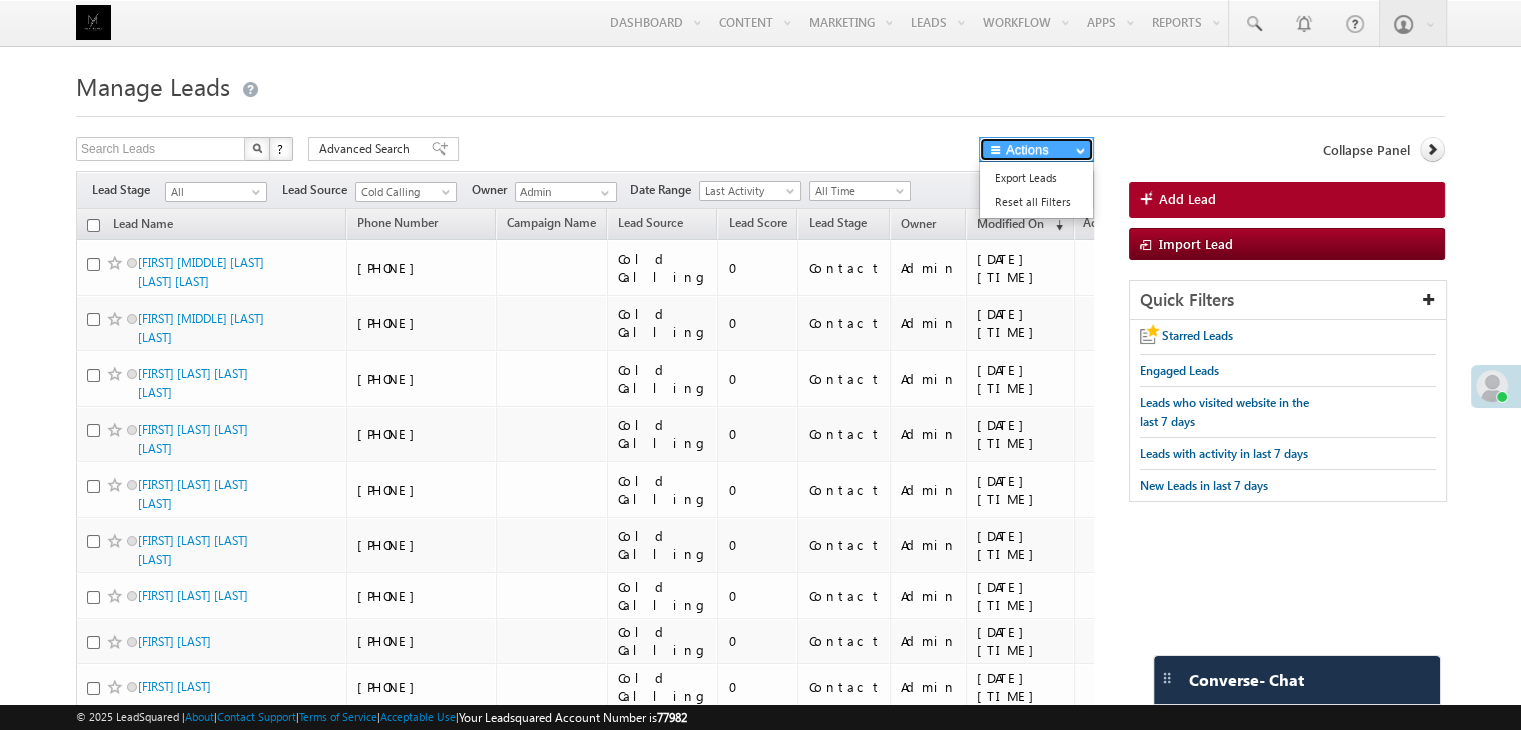 click on "Actions" at bounding box center [1036, 149] 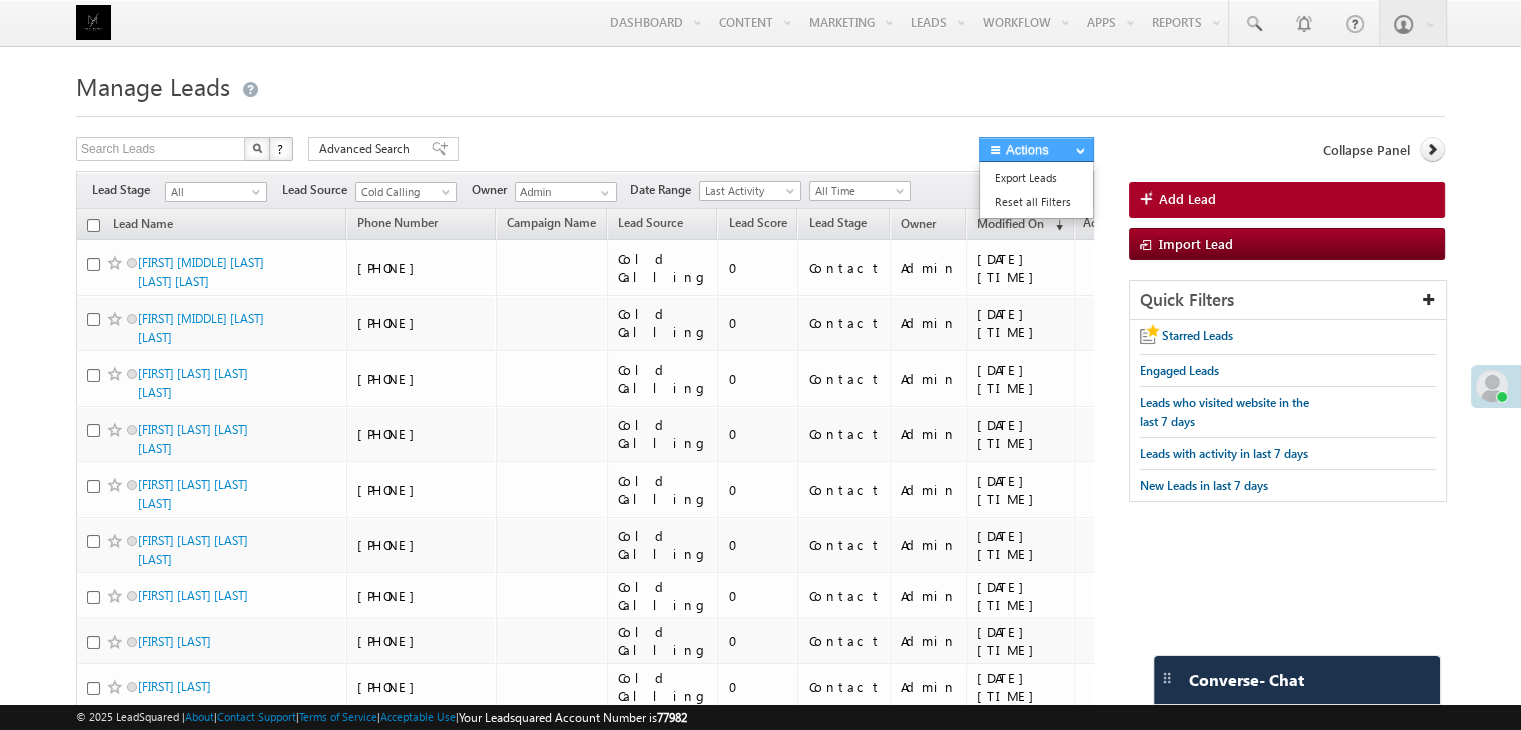 click on "Actions" at bounding box center [1036, 149] 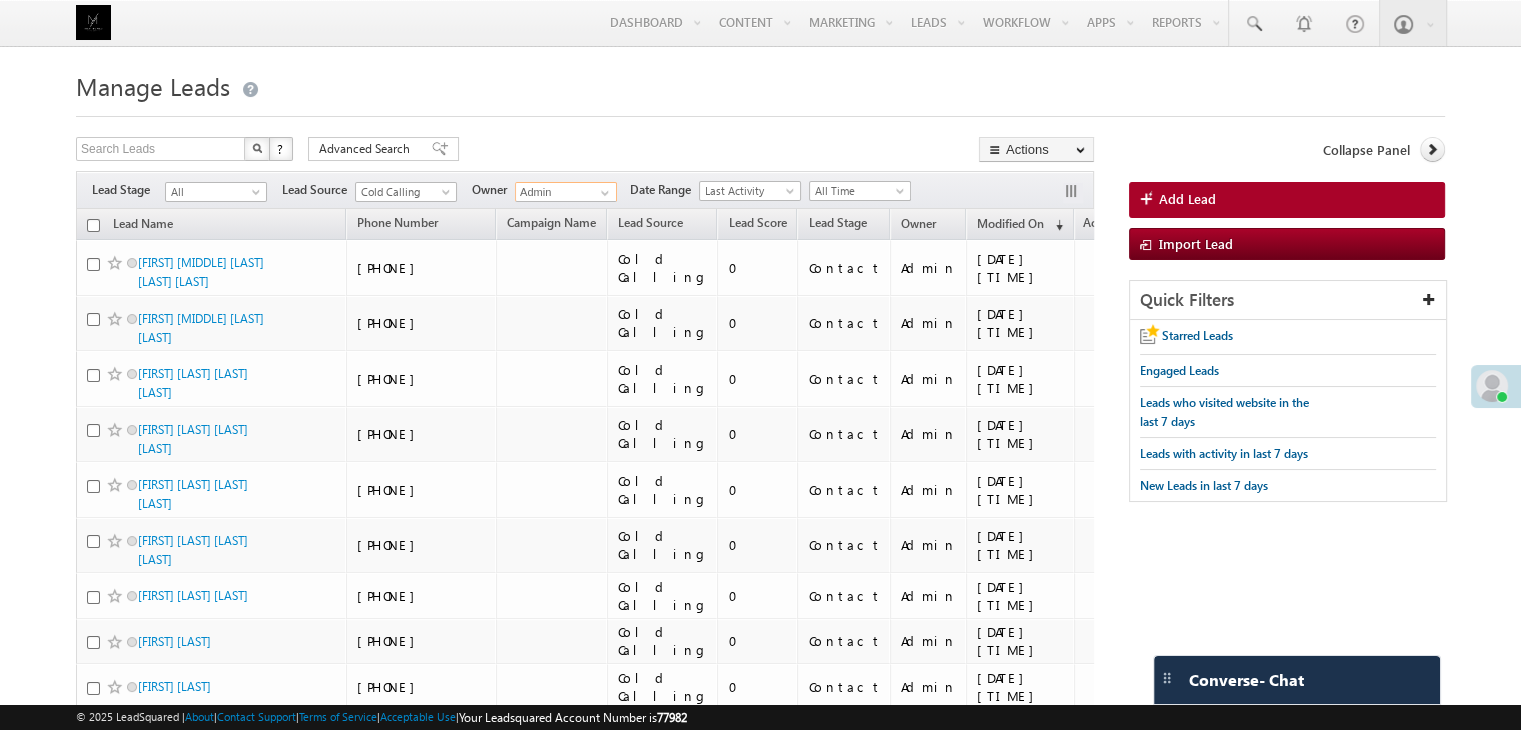 click on "Admin" at bounding box center [566, 192] 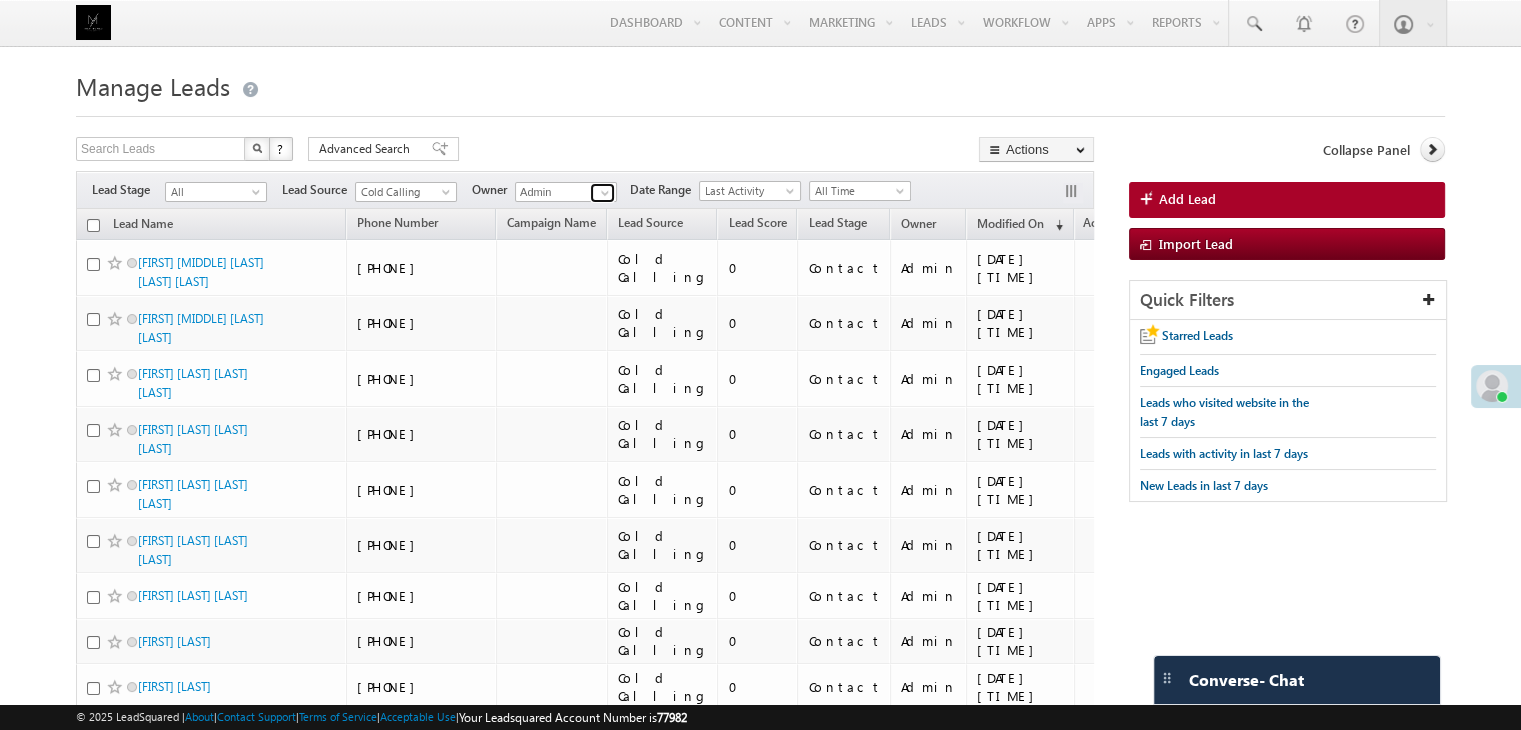 click at bounding box center (605, 193) 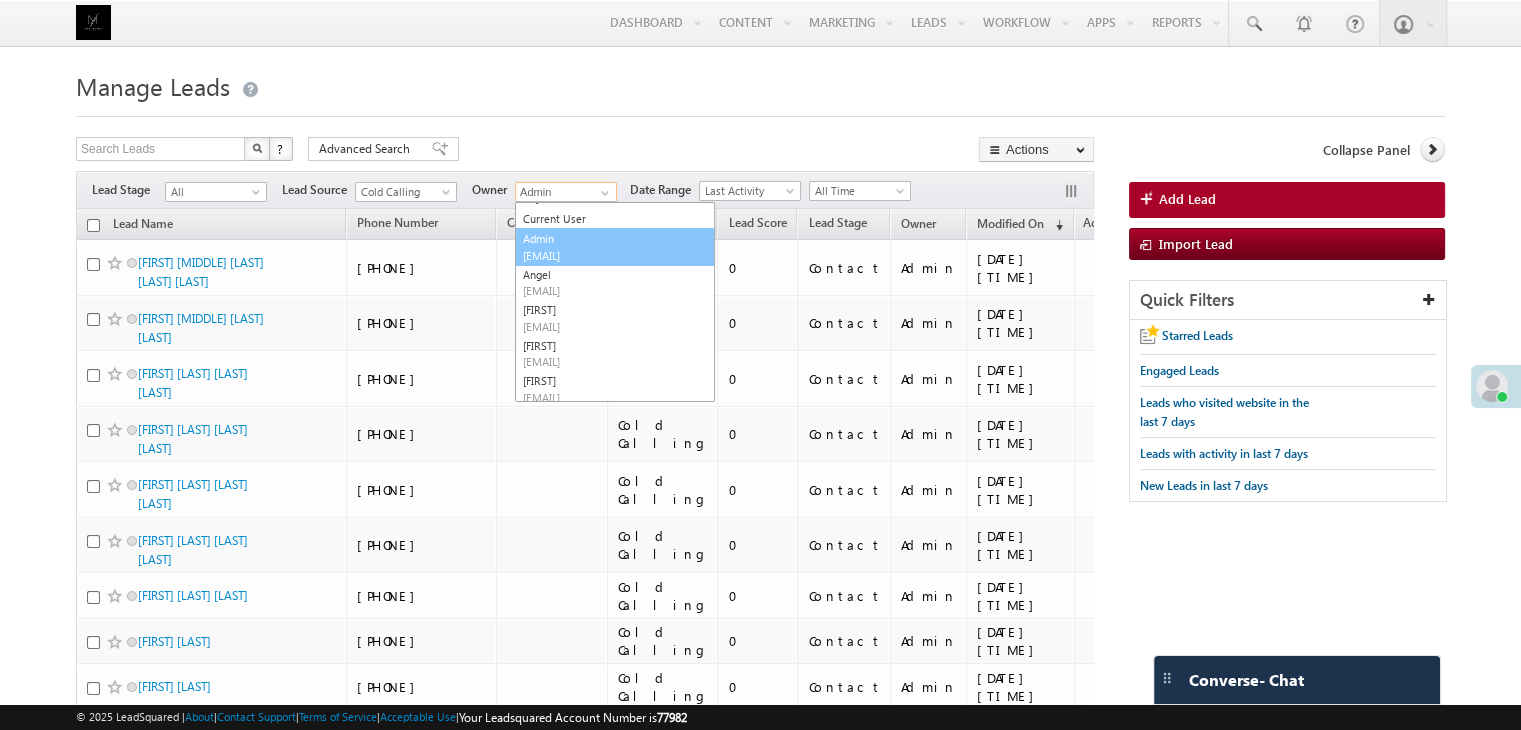 scroll, scrollTop: 0, scrollLeft: 0, axis: both 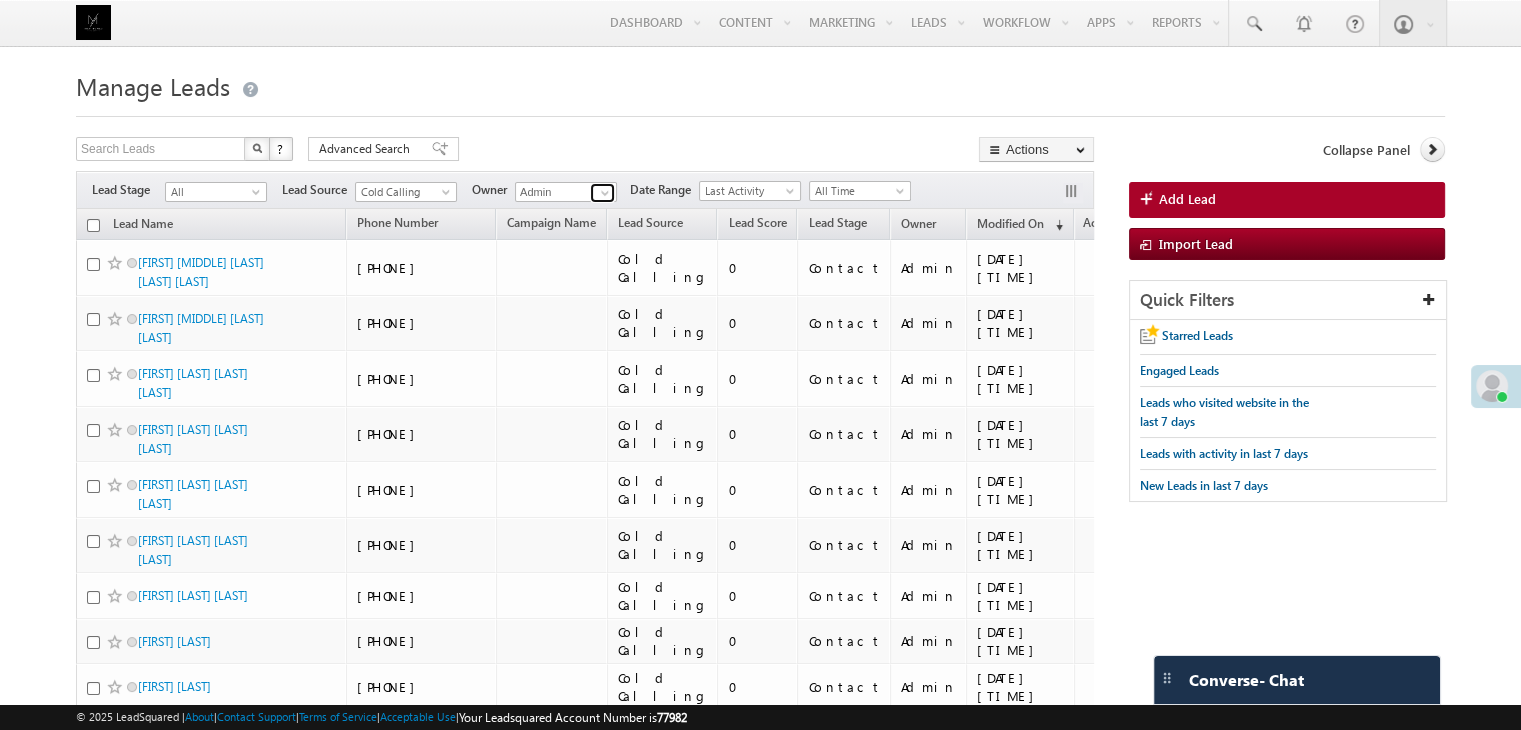 click at bounding box center [605, 193] 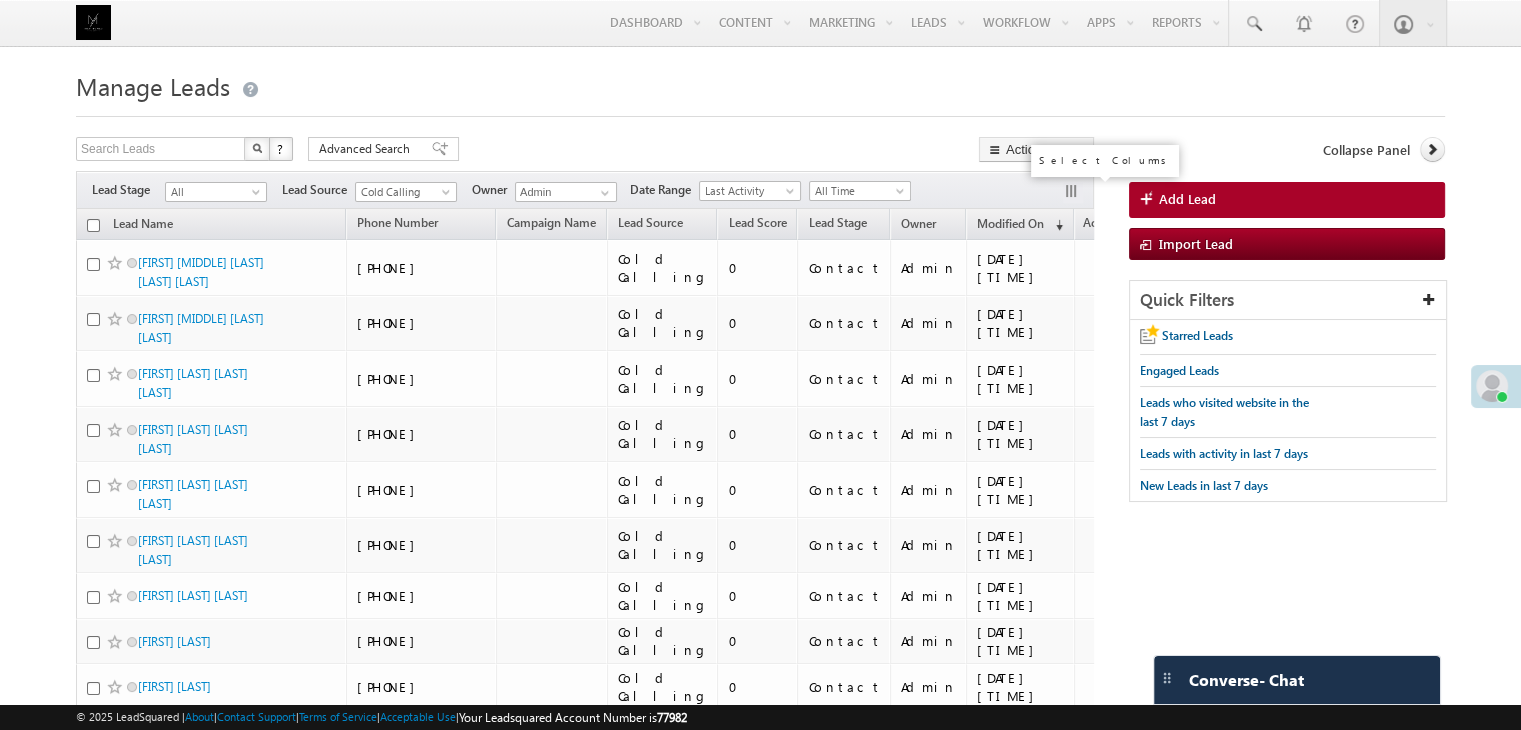 click at bounding box center [1073, 193] 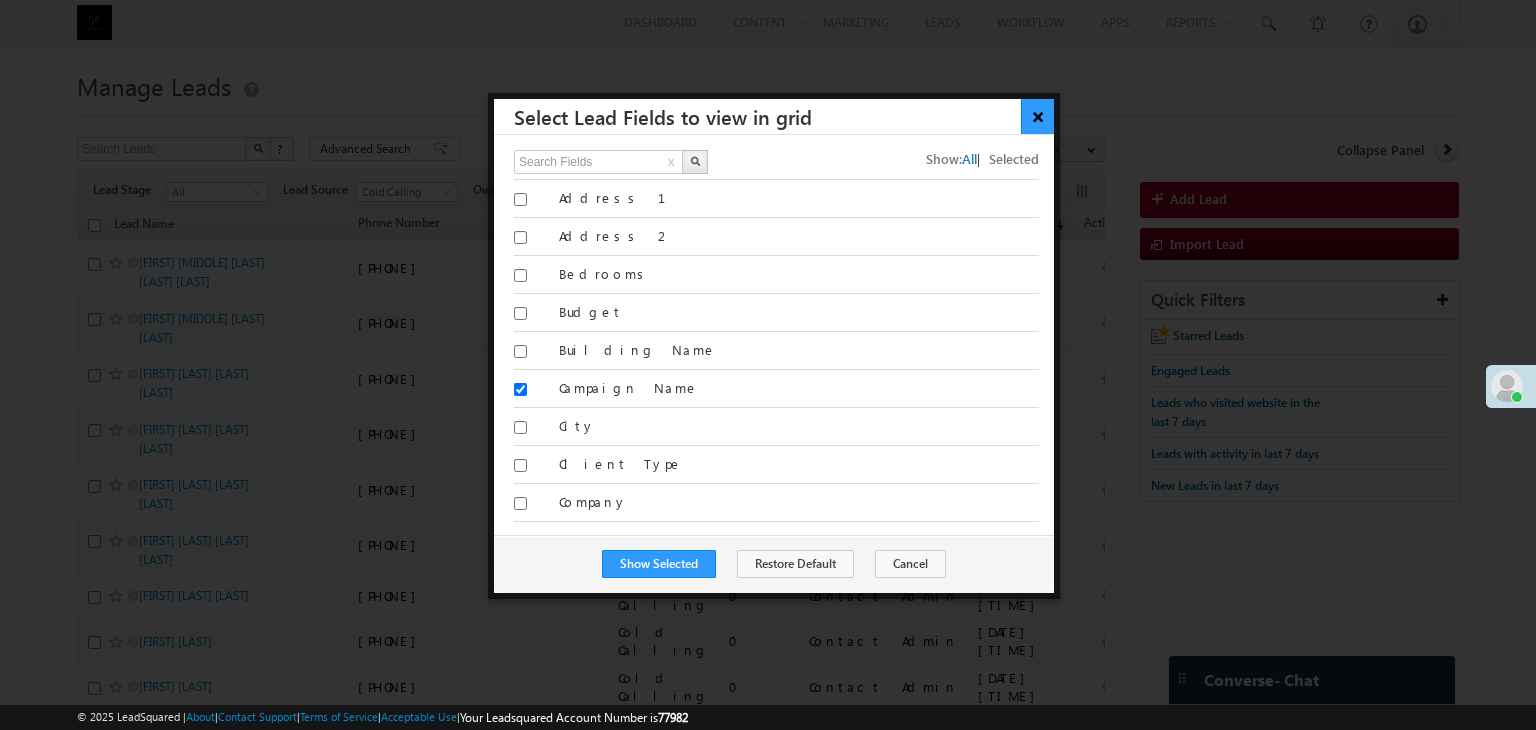click on "×" at bounding box center [1037, 116] 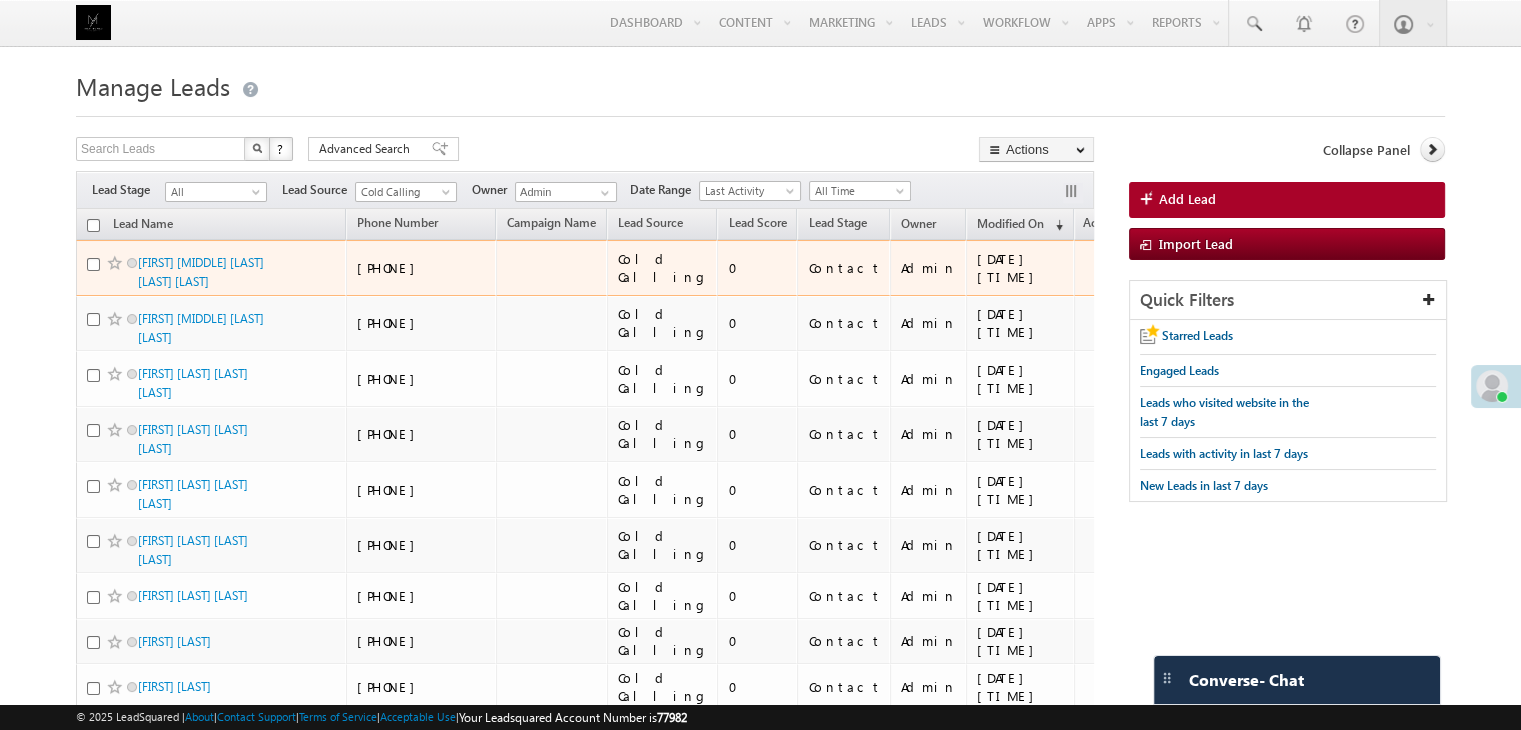 click at bounding box center [117, 263] 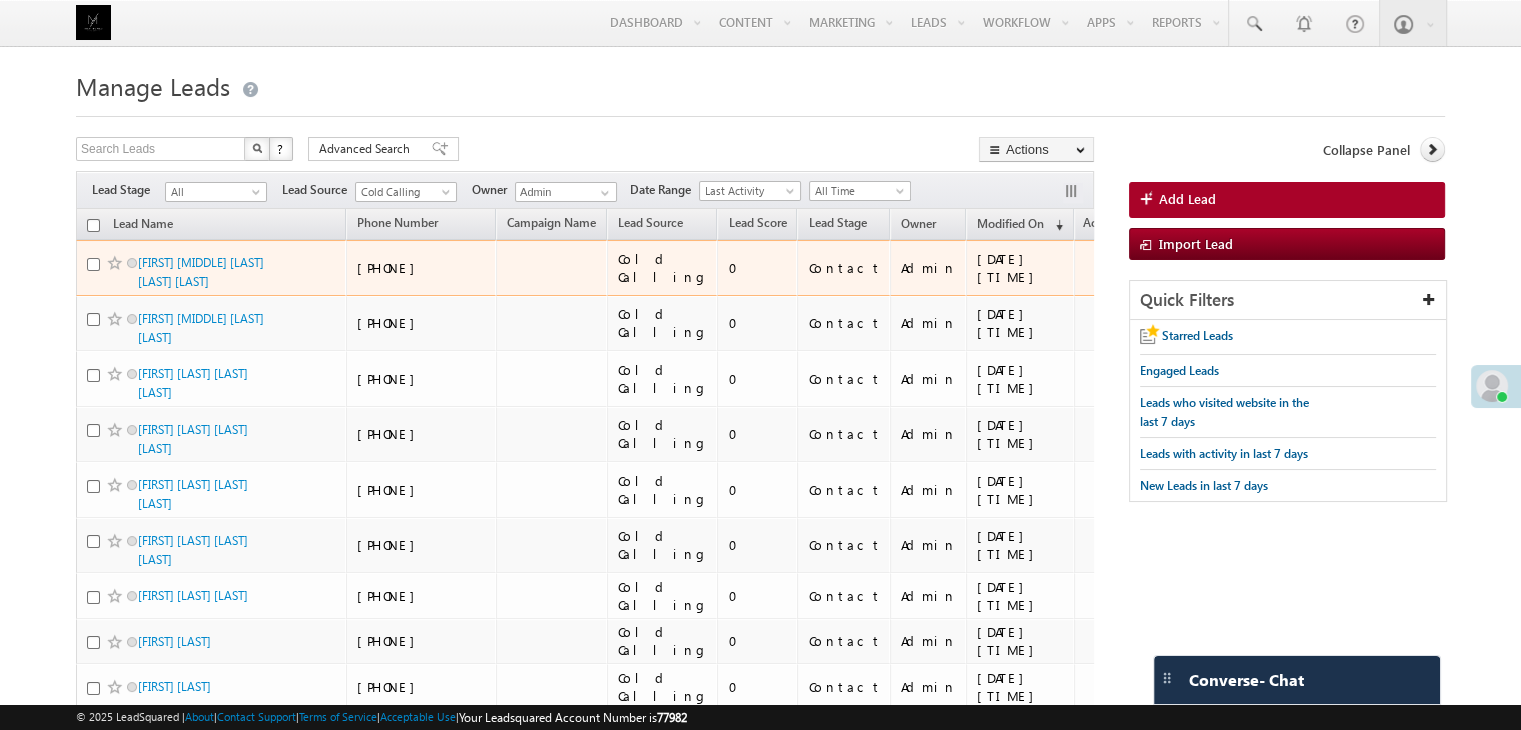 click at bounding box center [93, 264] 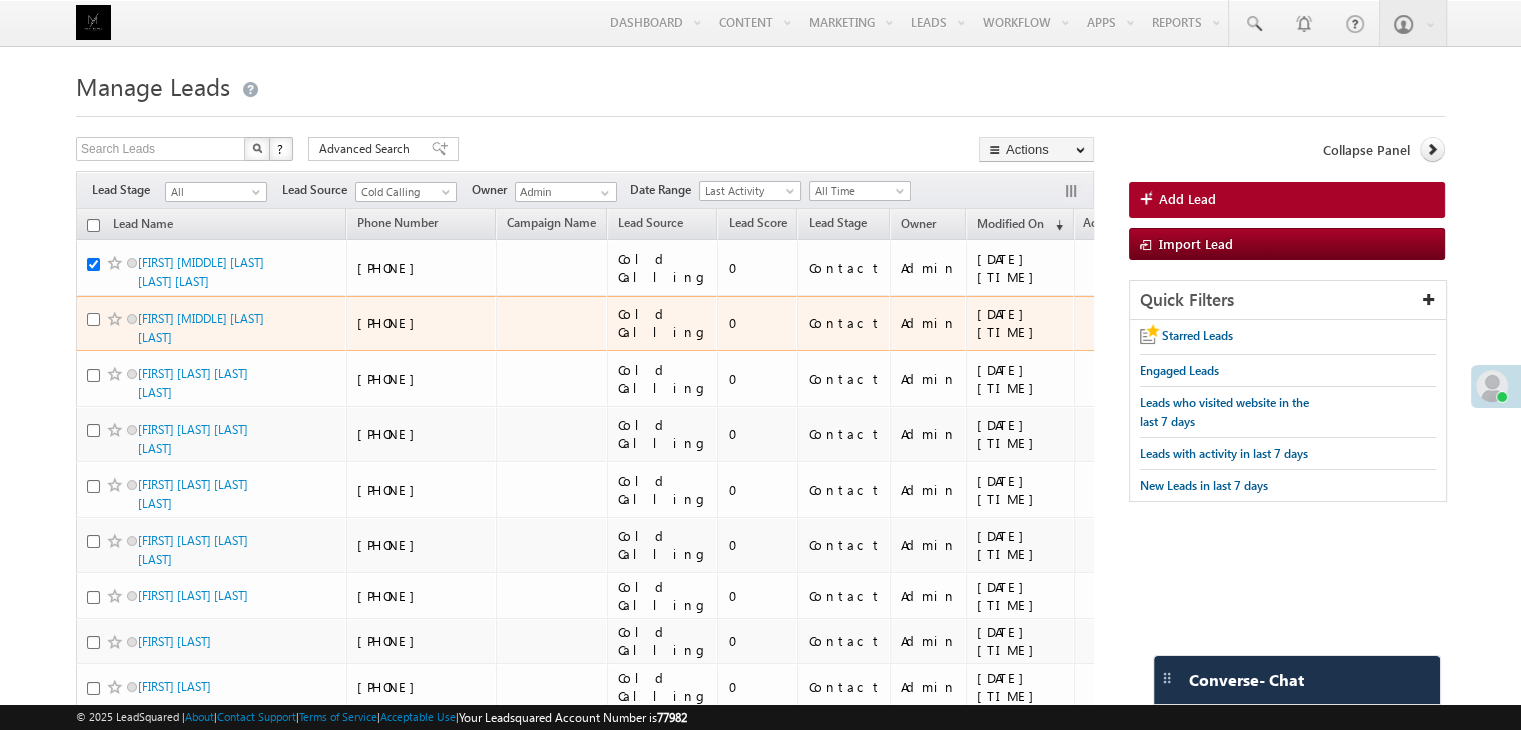 click at bounding box center (93, 319) 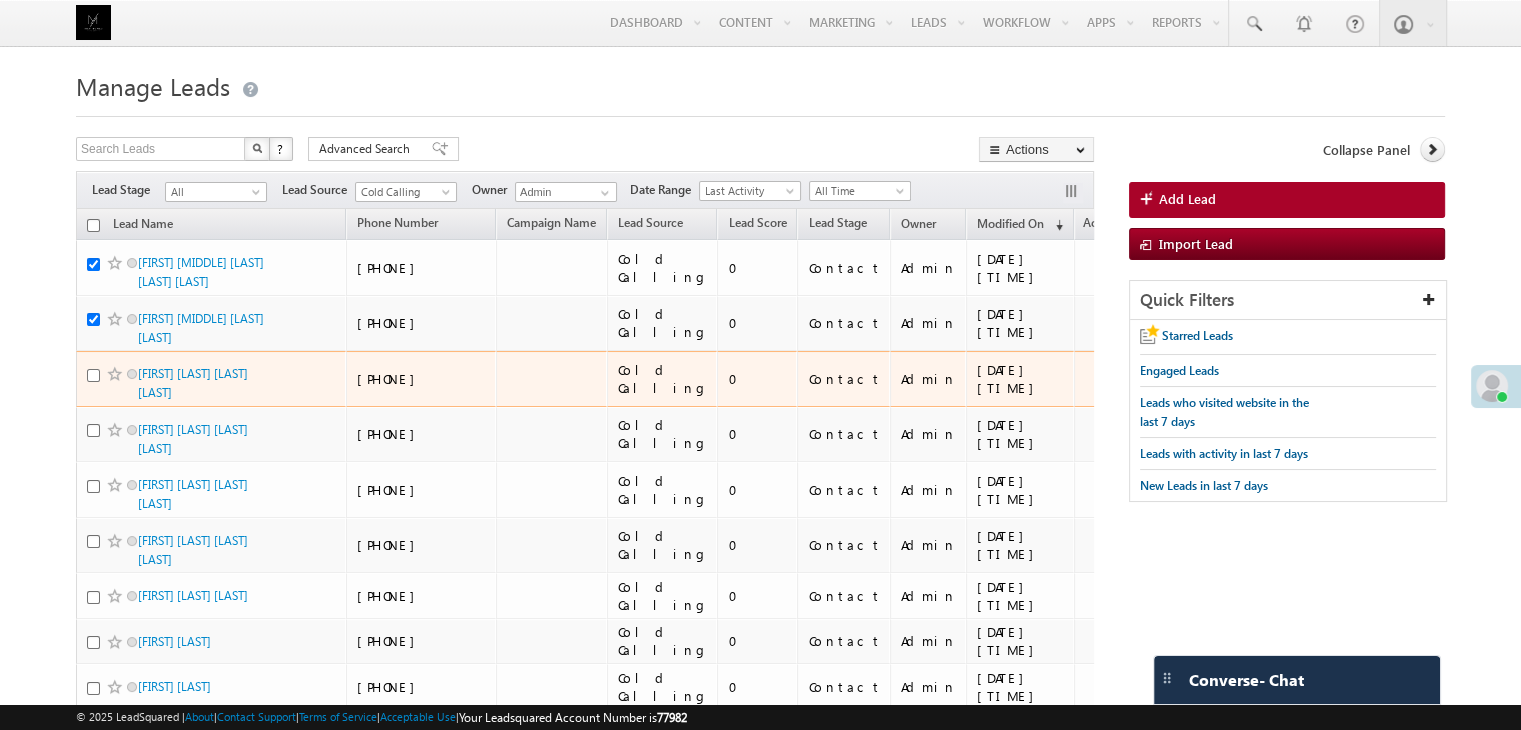 click at bounding box center [93, 375] 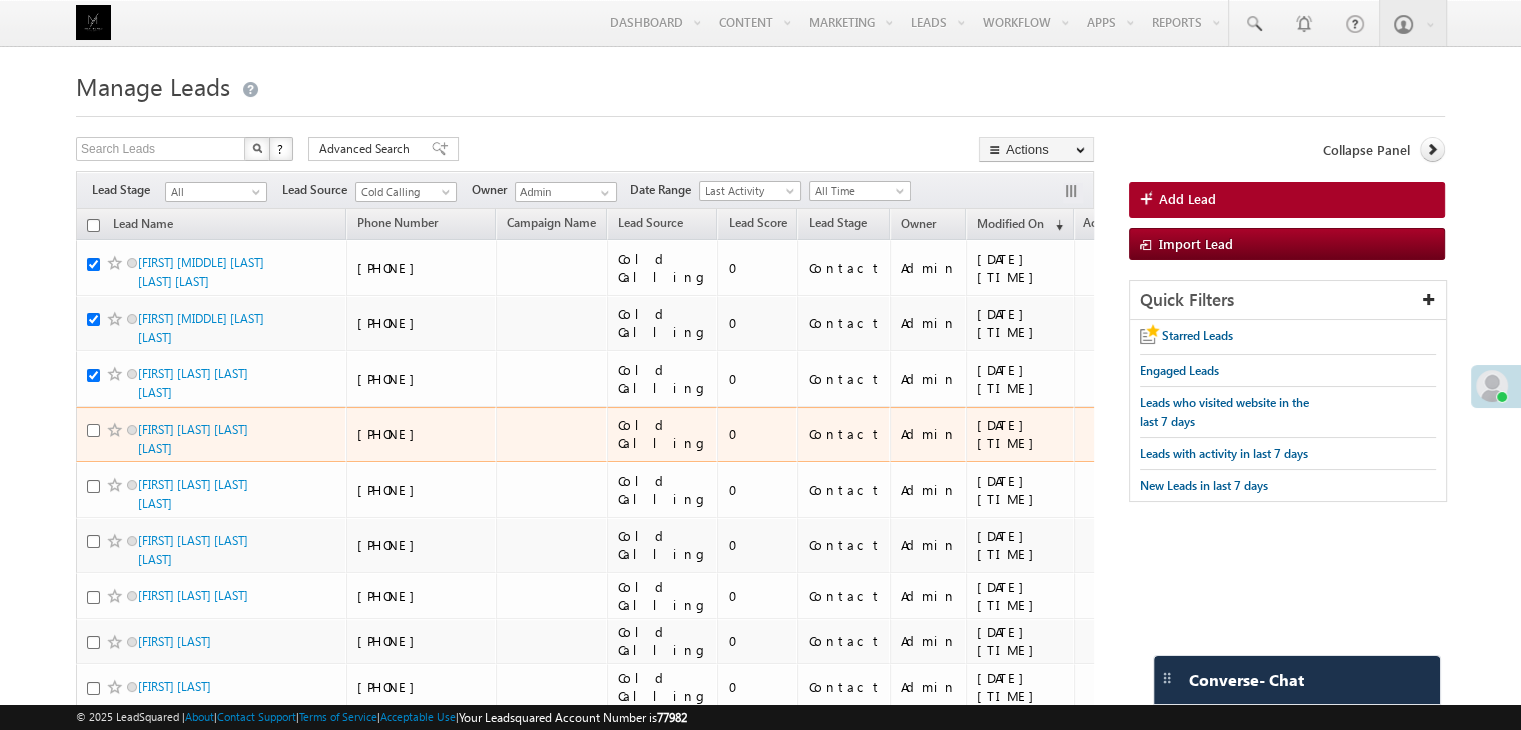 click at bounding box center (93, 430) 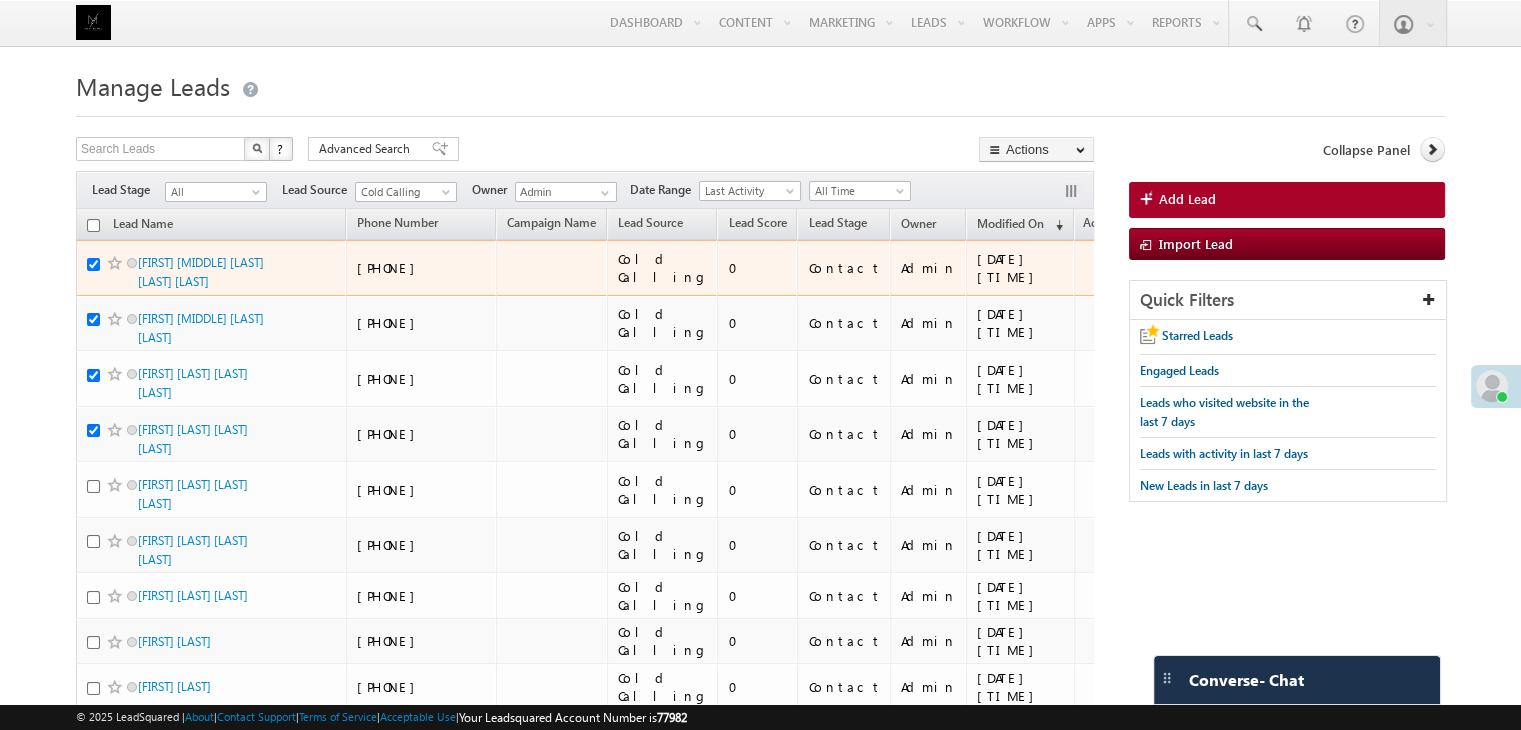 click at bounding box center [93, 264] 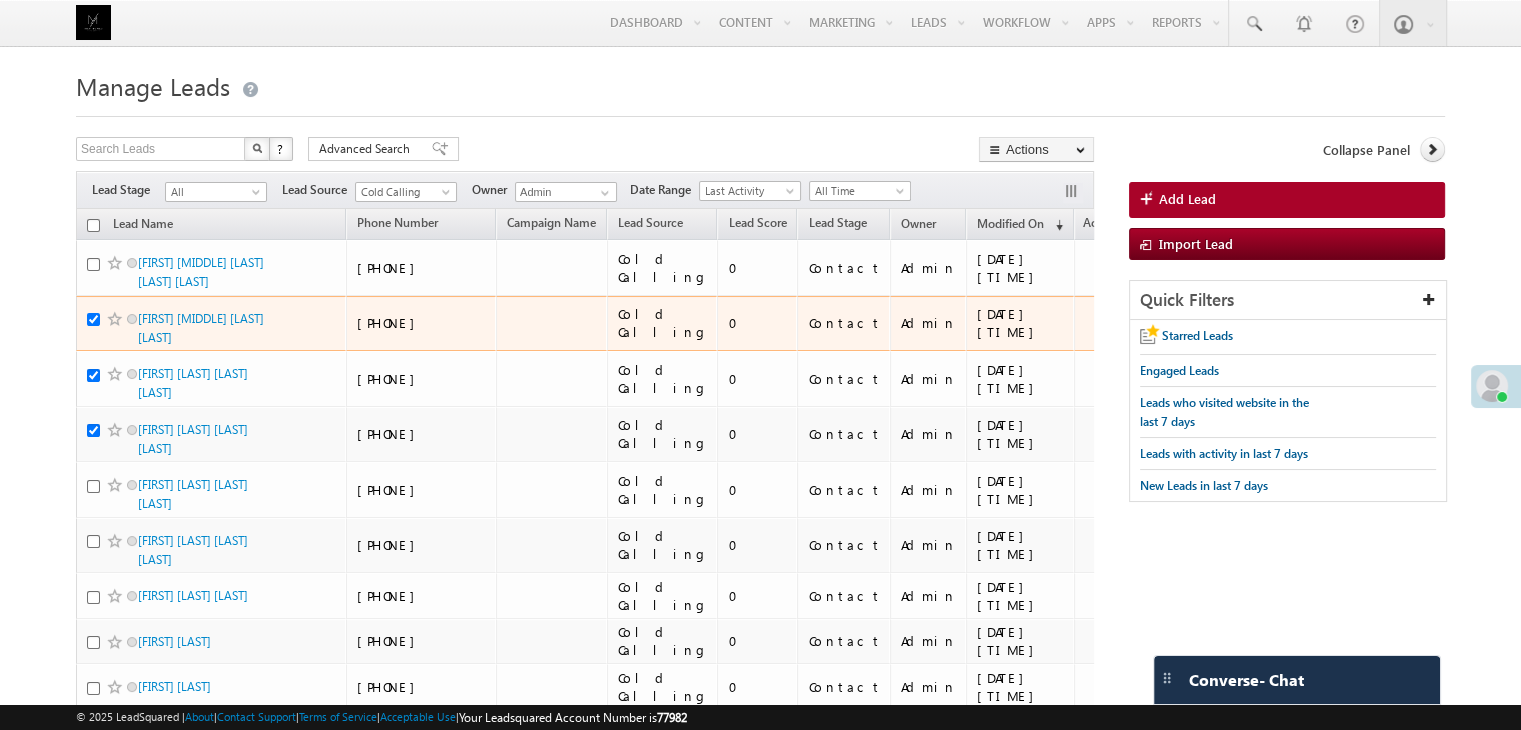 click at bounding box center (93, 319) 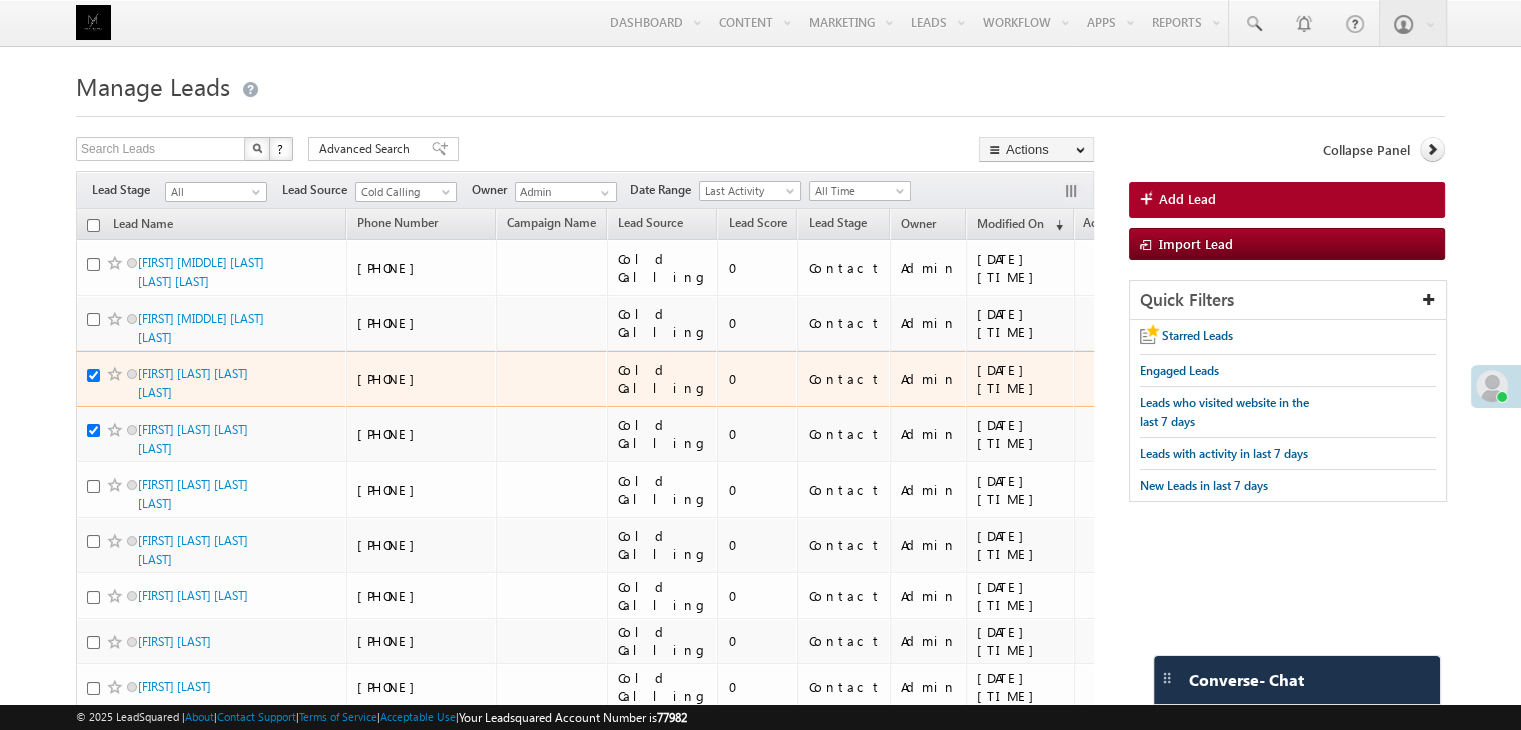 click at bounding box center (93, 375) 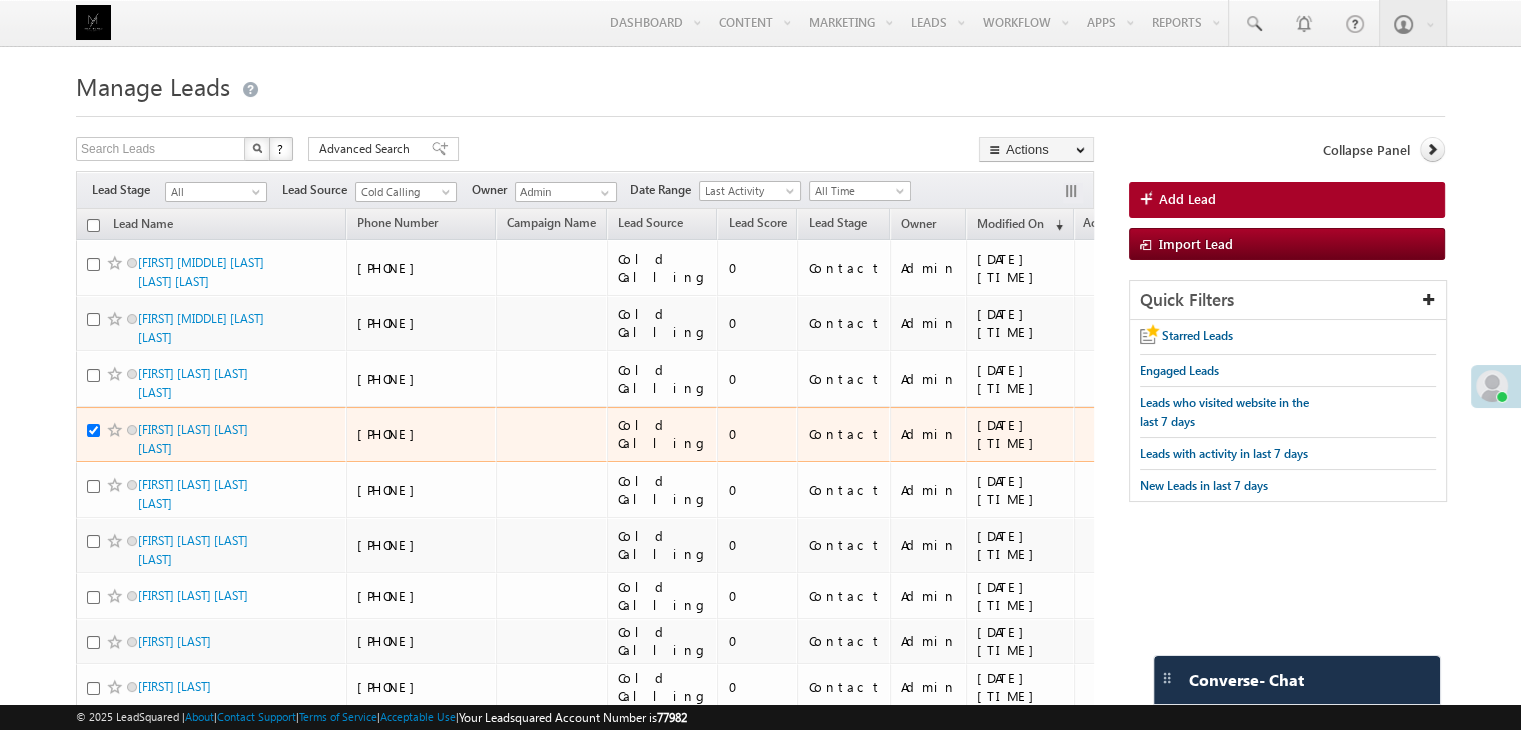 click at bounding box center [93, 430] 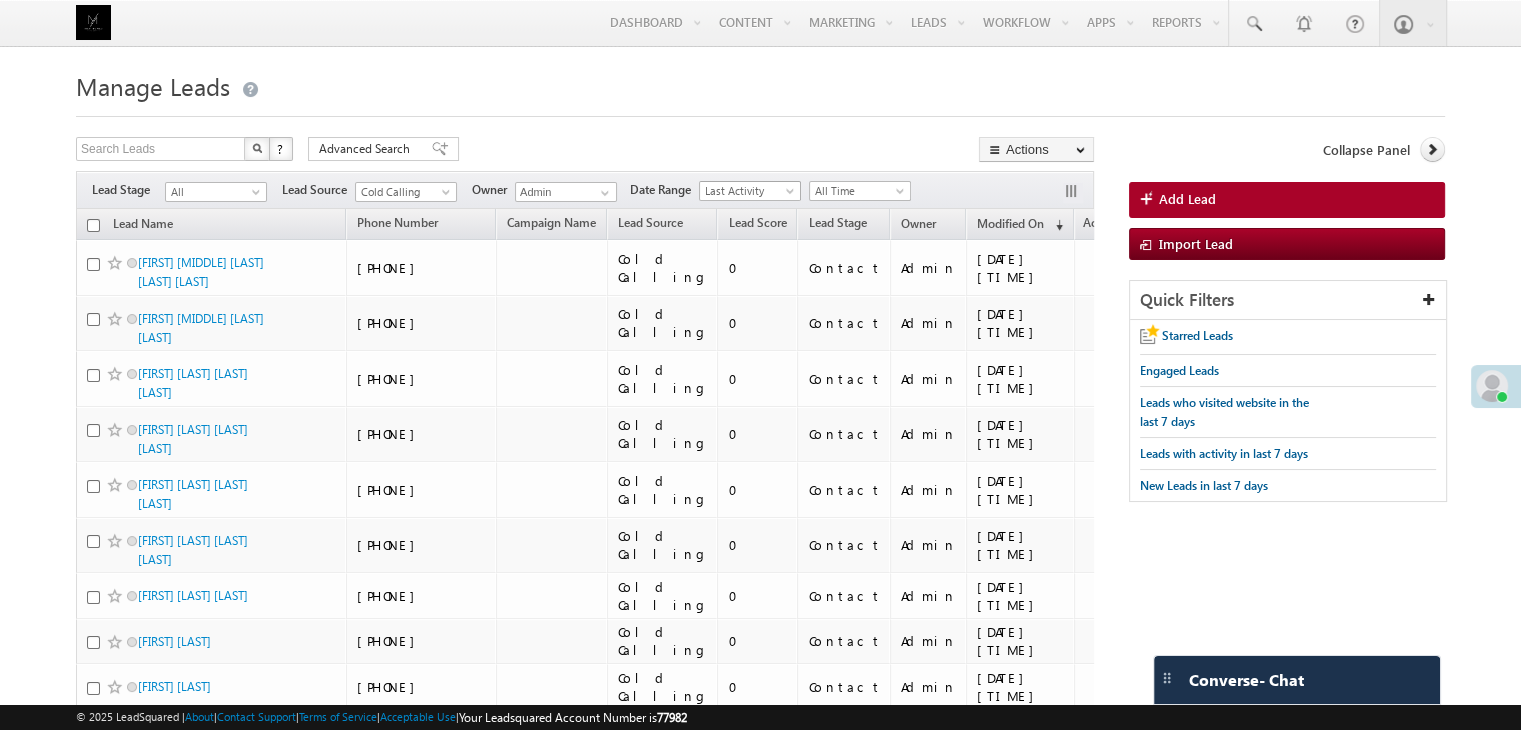 click on "Last Activity" at bounding box center (747, 191) 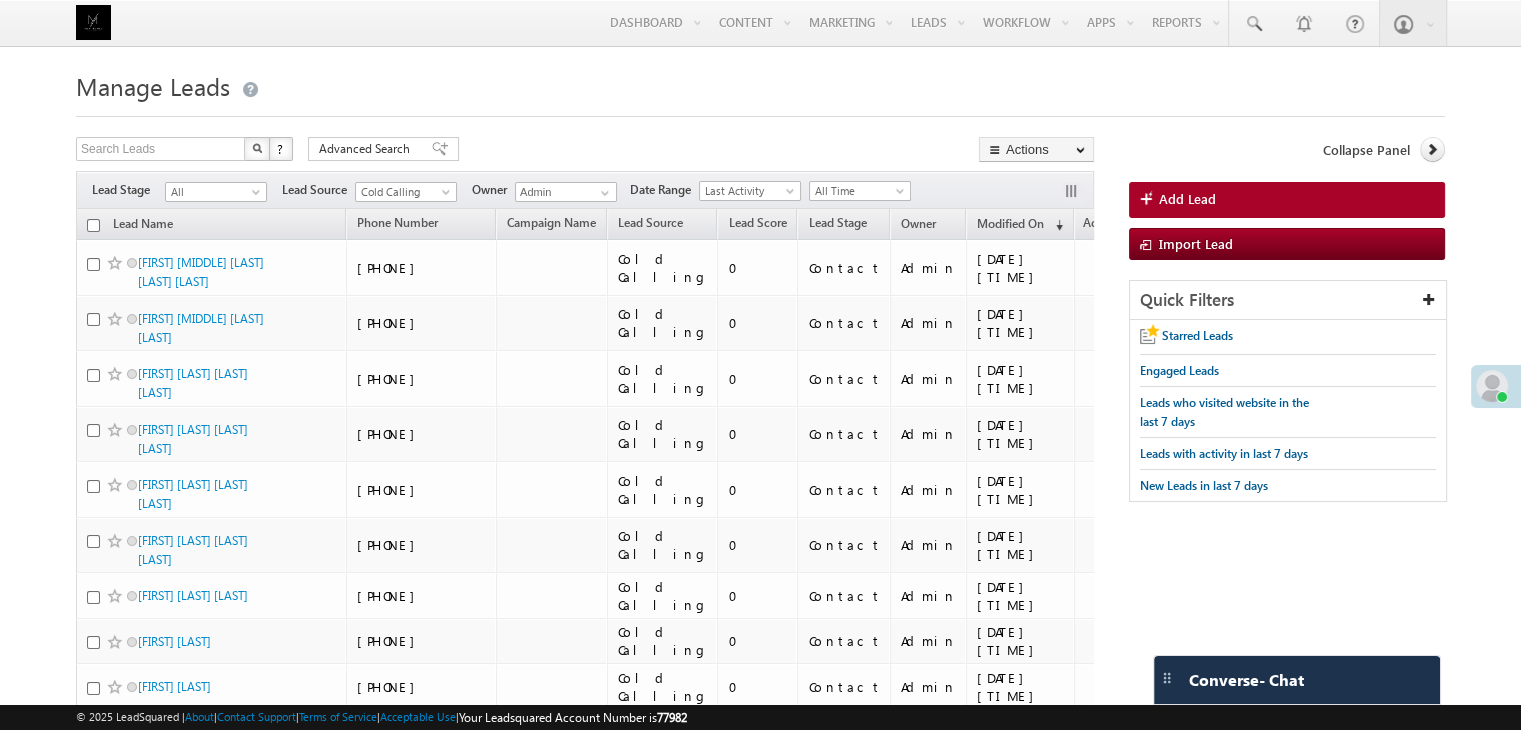 click on "Last Activity" at bounding box center [747, 191] 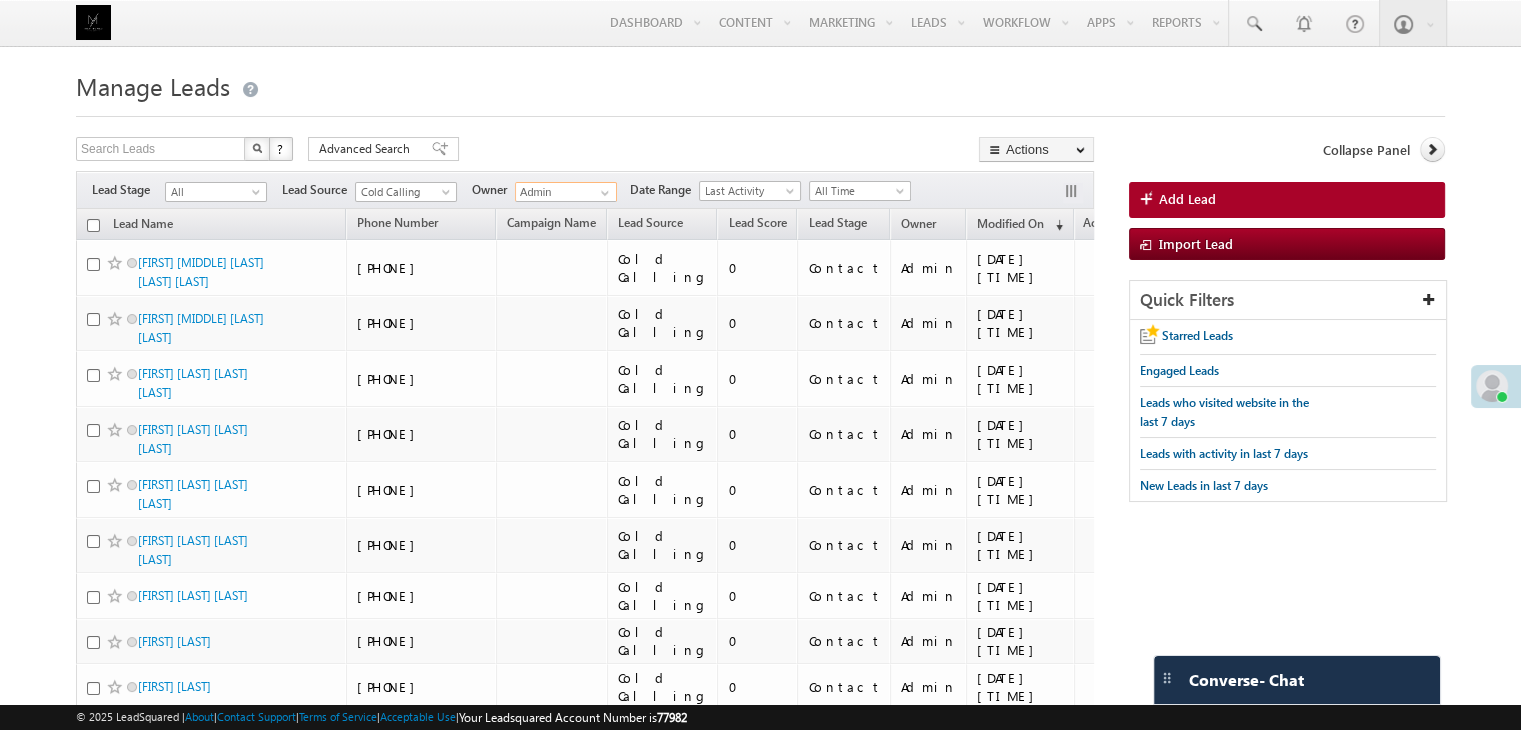 click on "Admin" at bounding box center (566, 192) 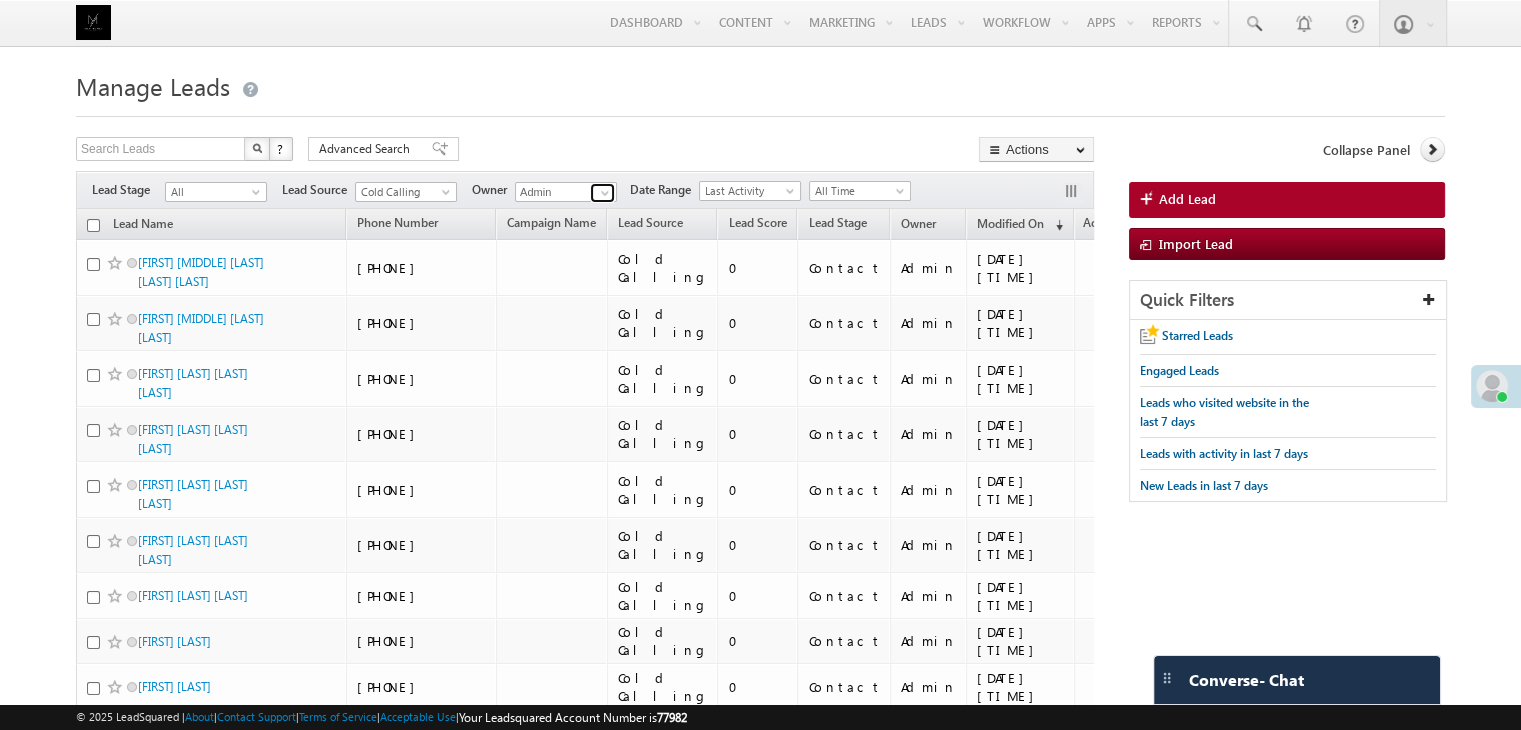 click at bounding box center (605, 193) 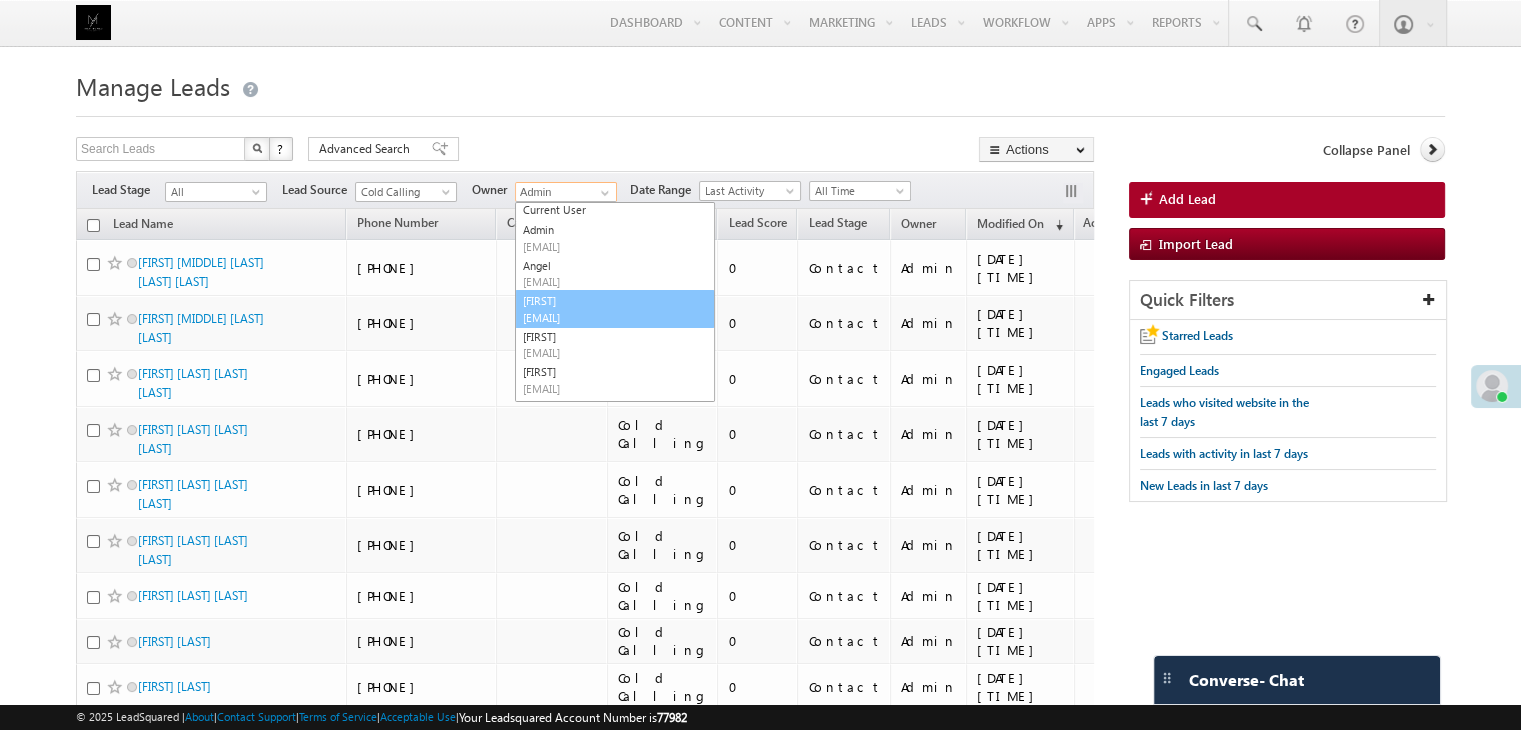 scroll, scrollTop: 0, scrollLeft: 0, axis: both 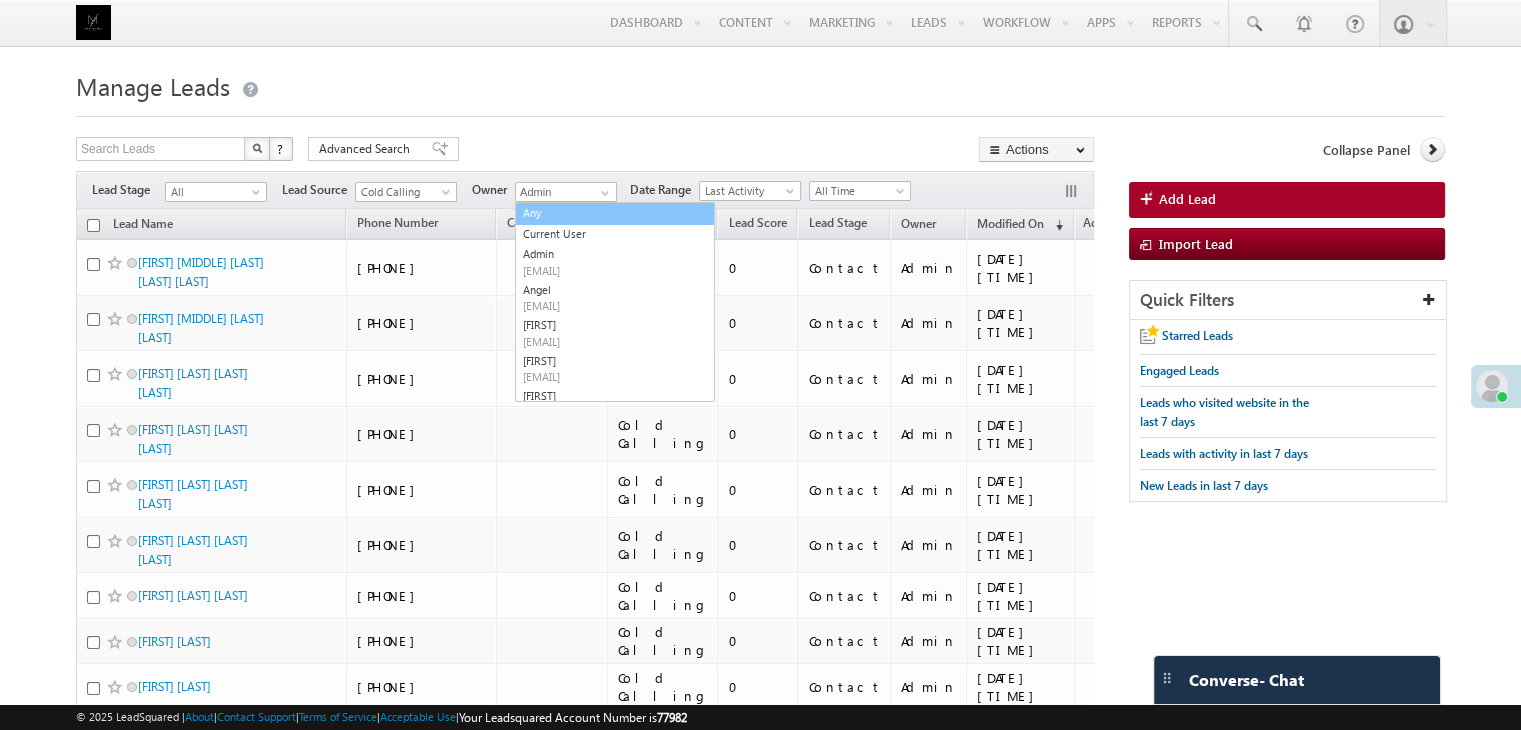 click on "Manage Leads
Search Leads X ?   860 results found
Advanced Search
Advanced Search" at bounding box center [760, 2808] 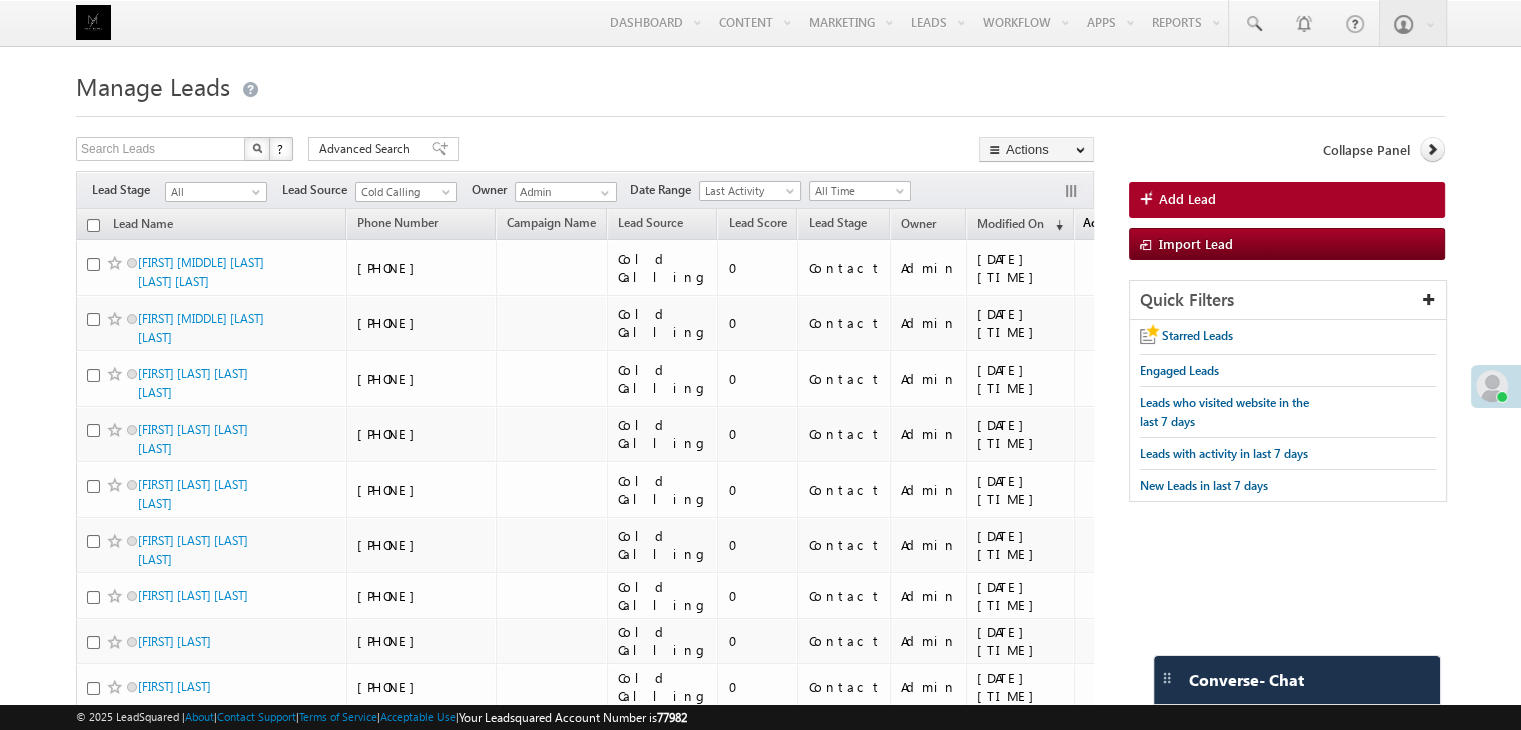 click on "Actions" at bounding box center [1099, 225] 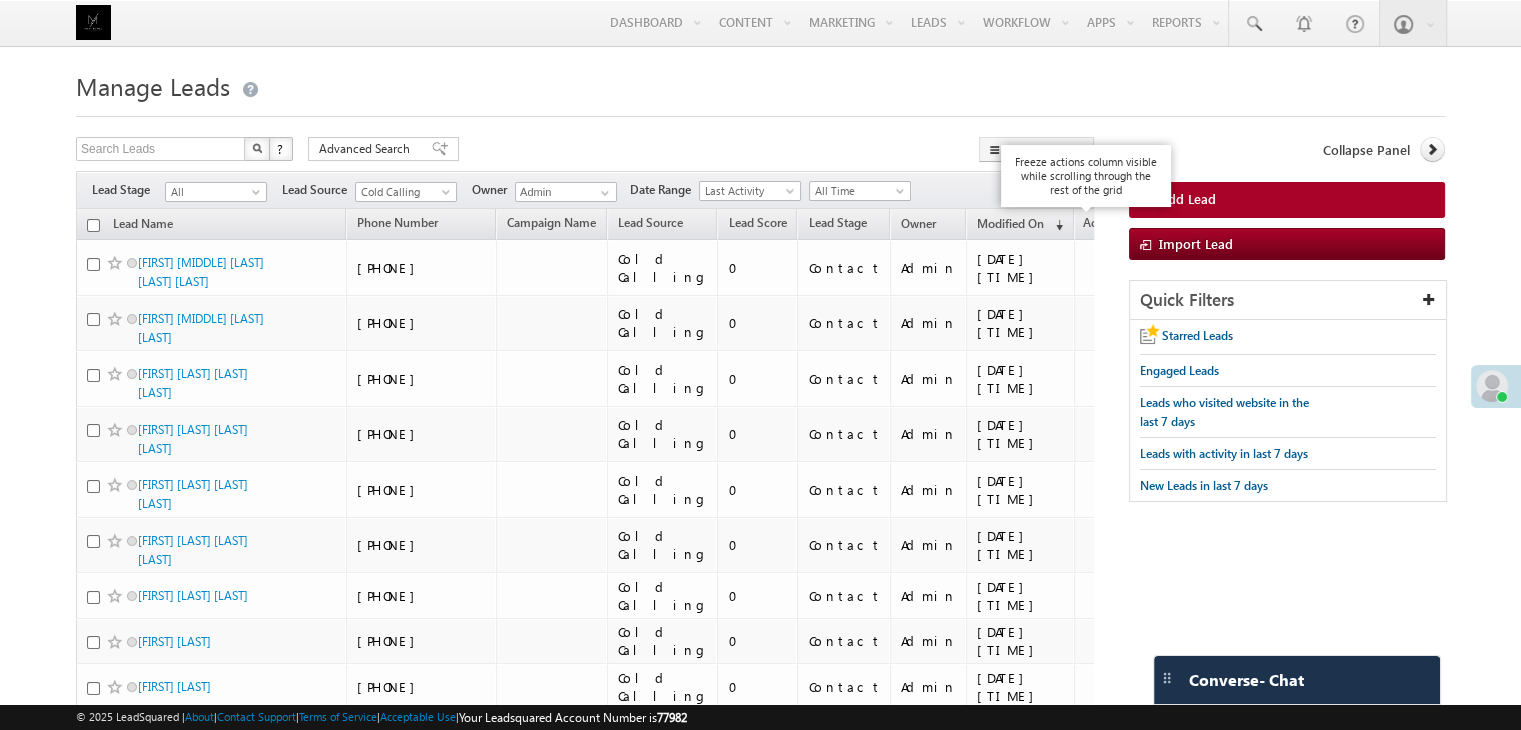 click at bounding box center (1135, 222) 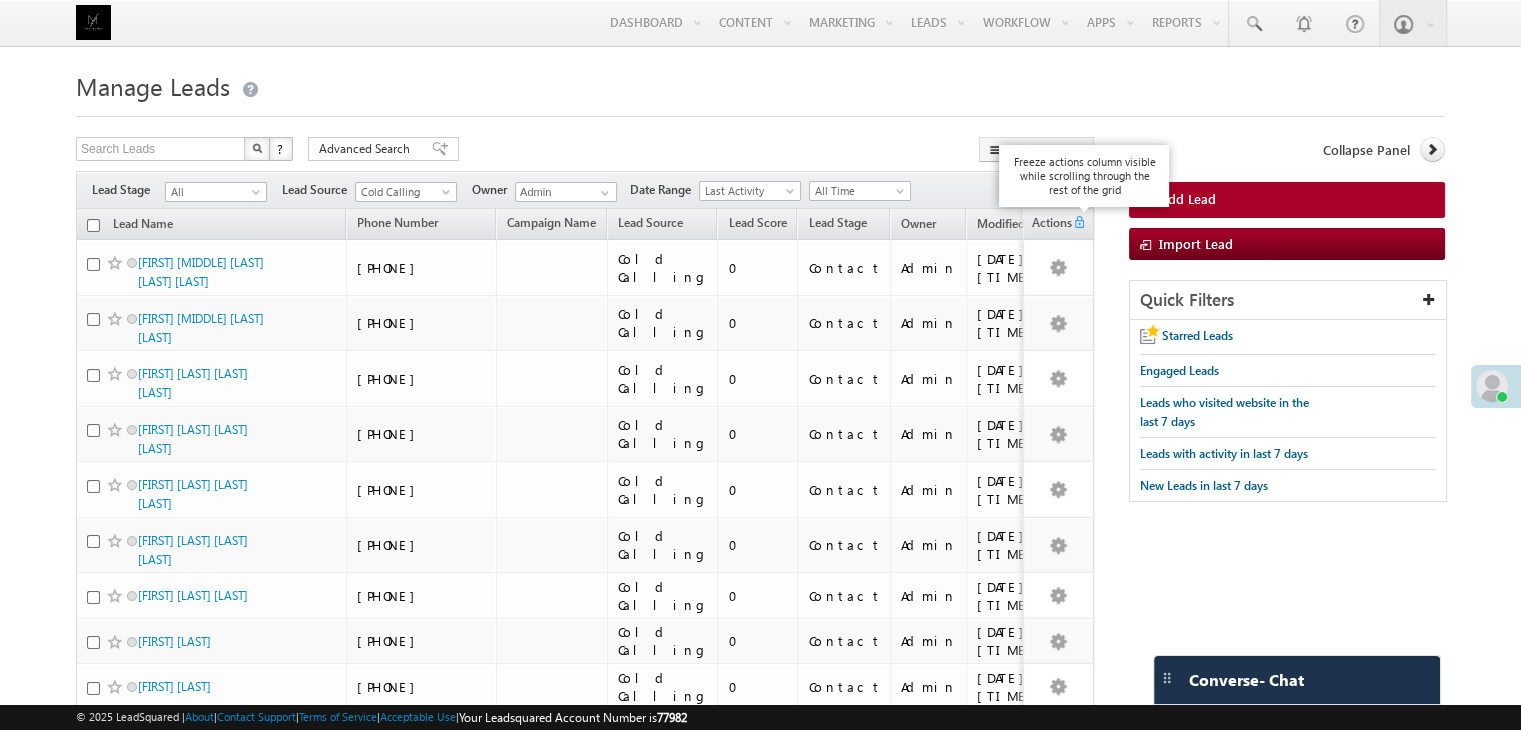 click at bounding box center [1084, 222] 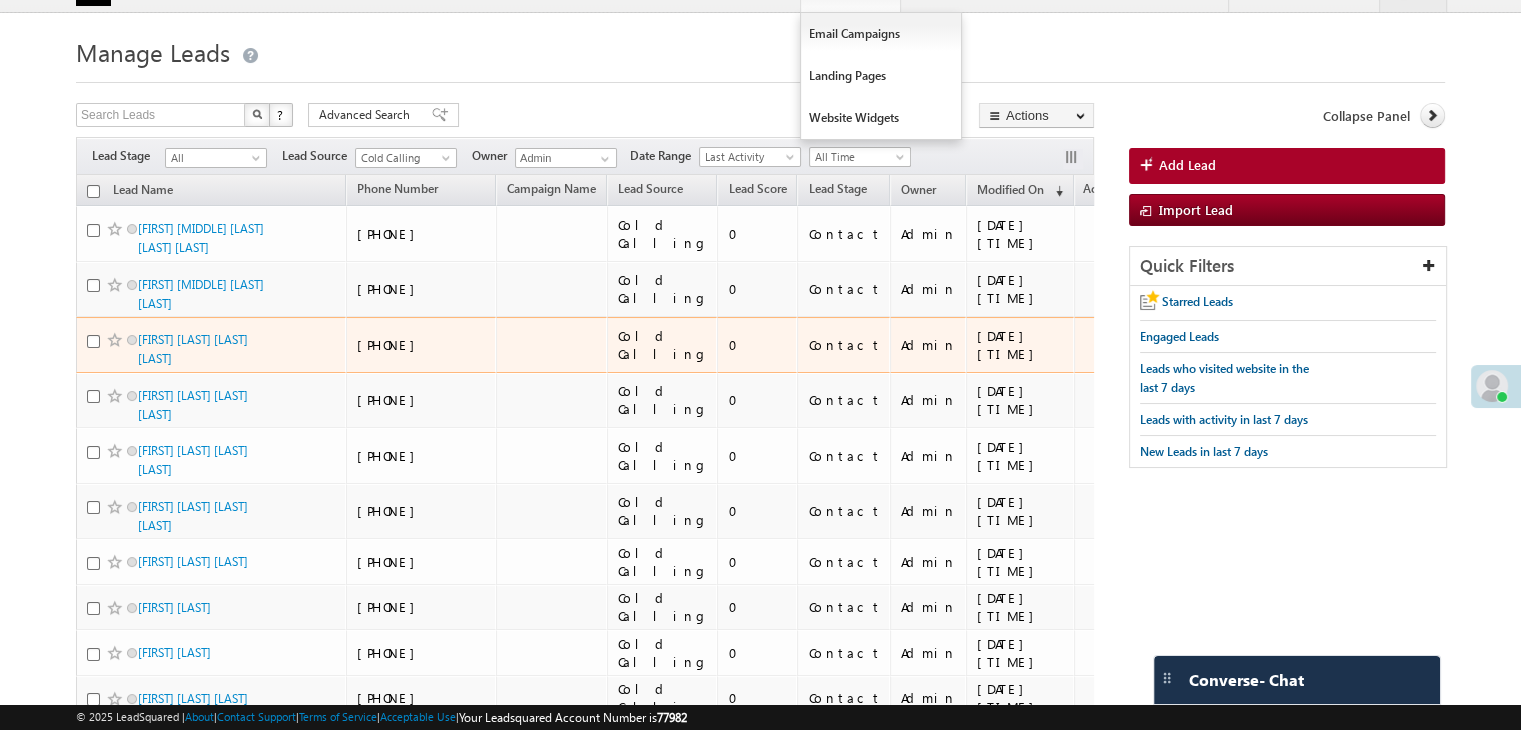 scroll, scrollTop: 0, scrollLeft: 0, axis: both 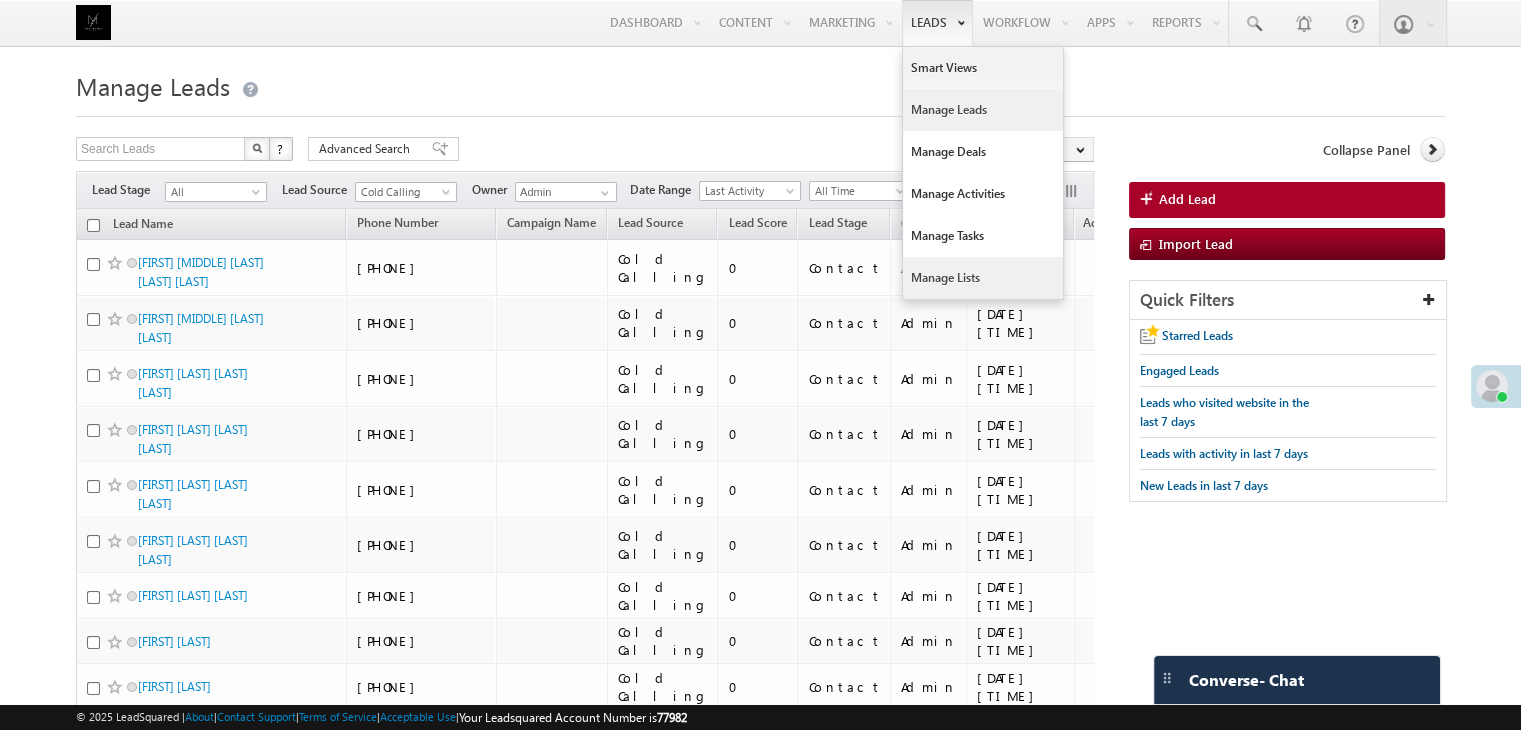 click on "Manage Lists" at bounding box center [983, 278] 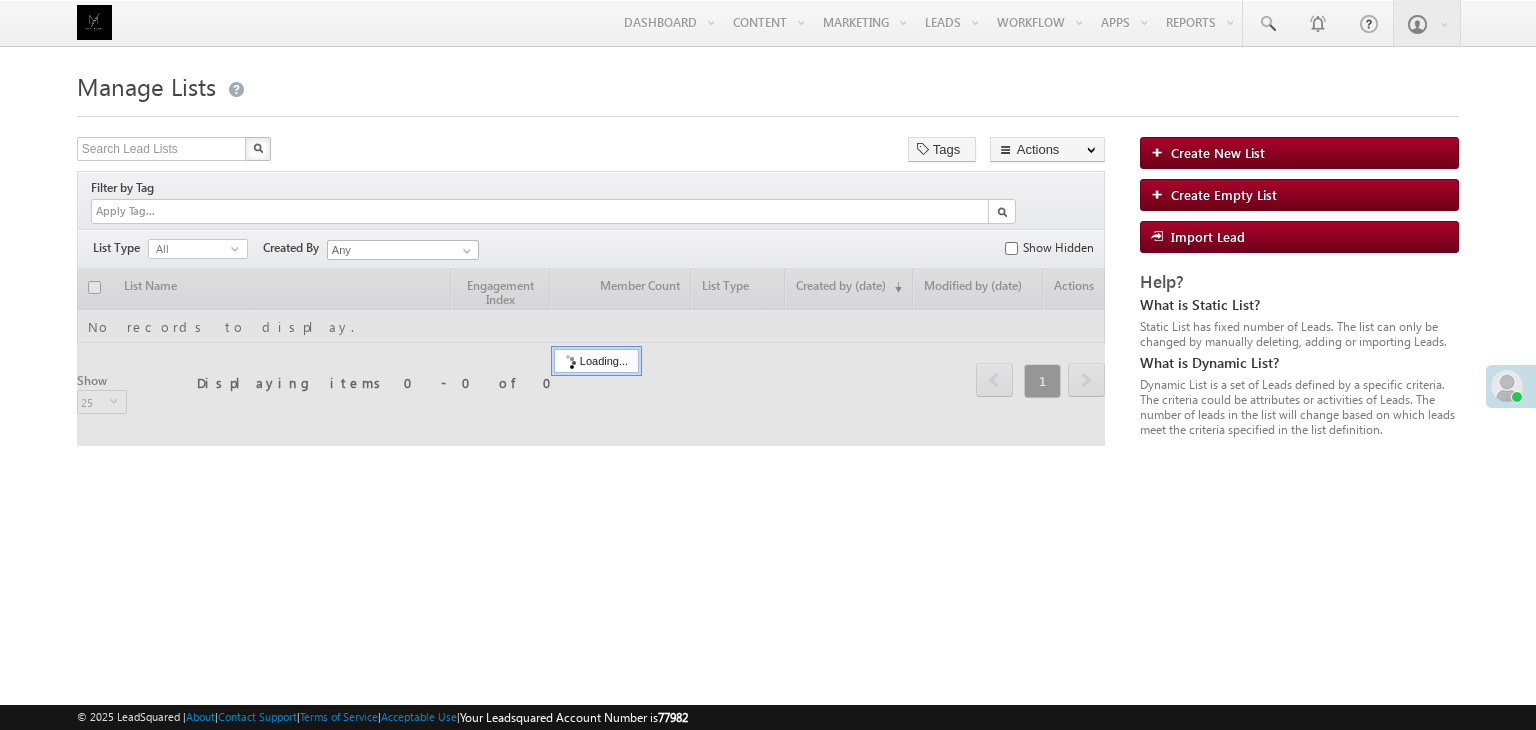 scroll, scrollTop: 0, scrollLeft: 0, axis: both 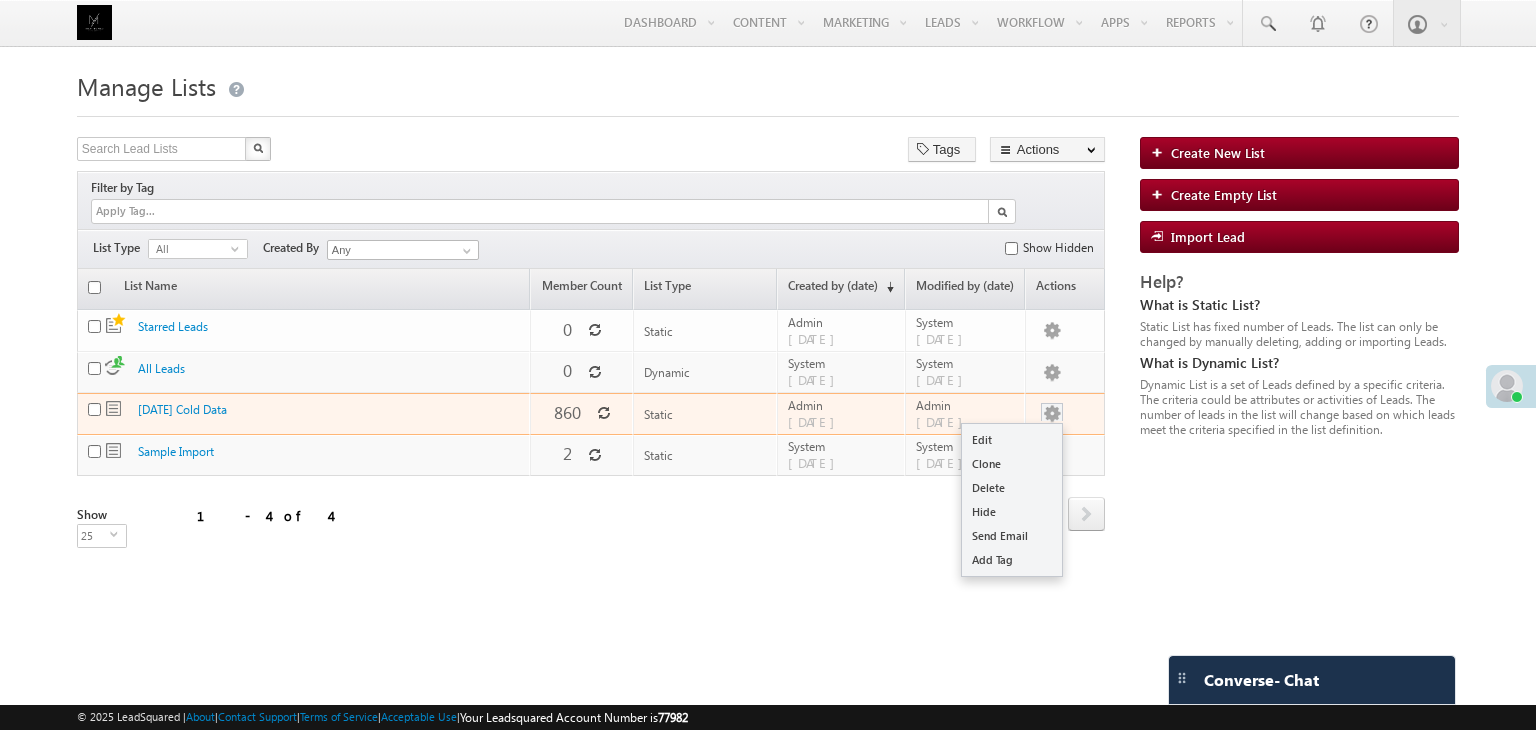 click at bounding box center [1052, 414] 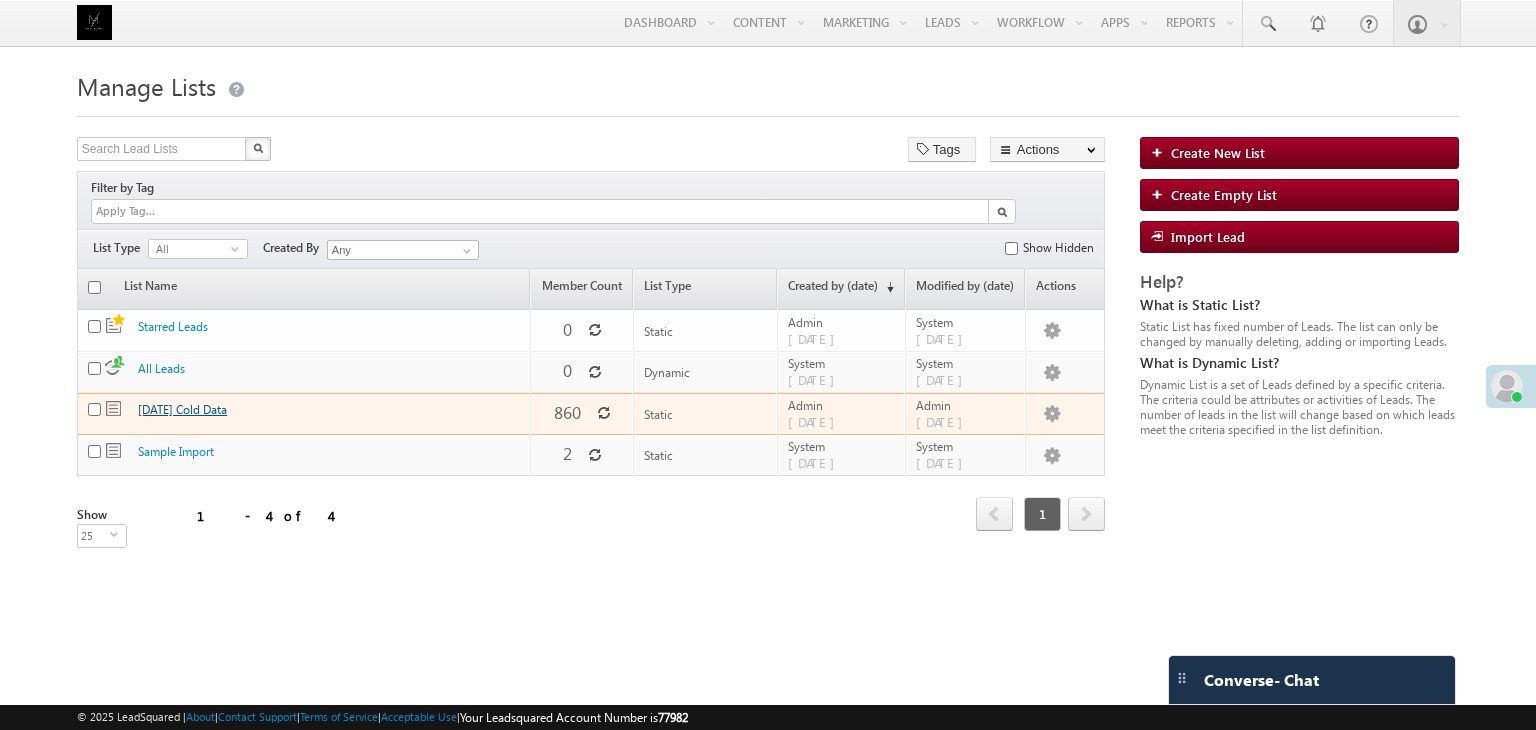 click on "1st August Cold Data" at bounding box center (182, 409) 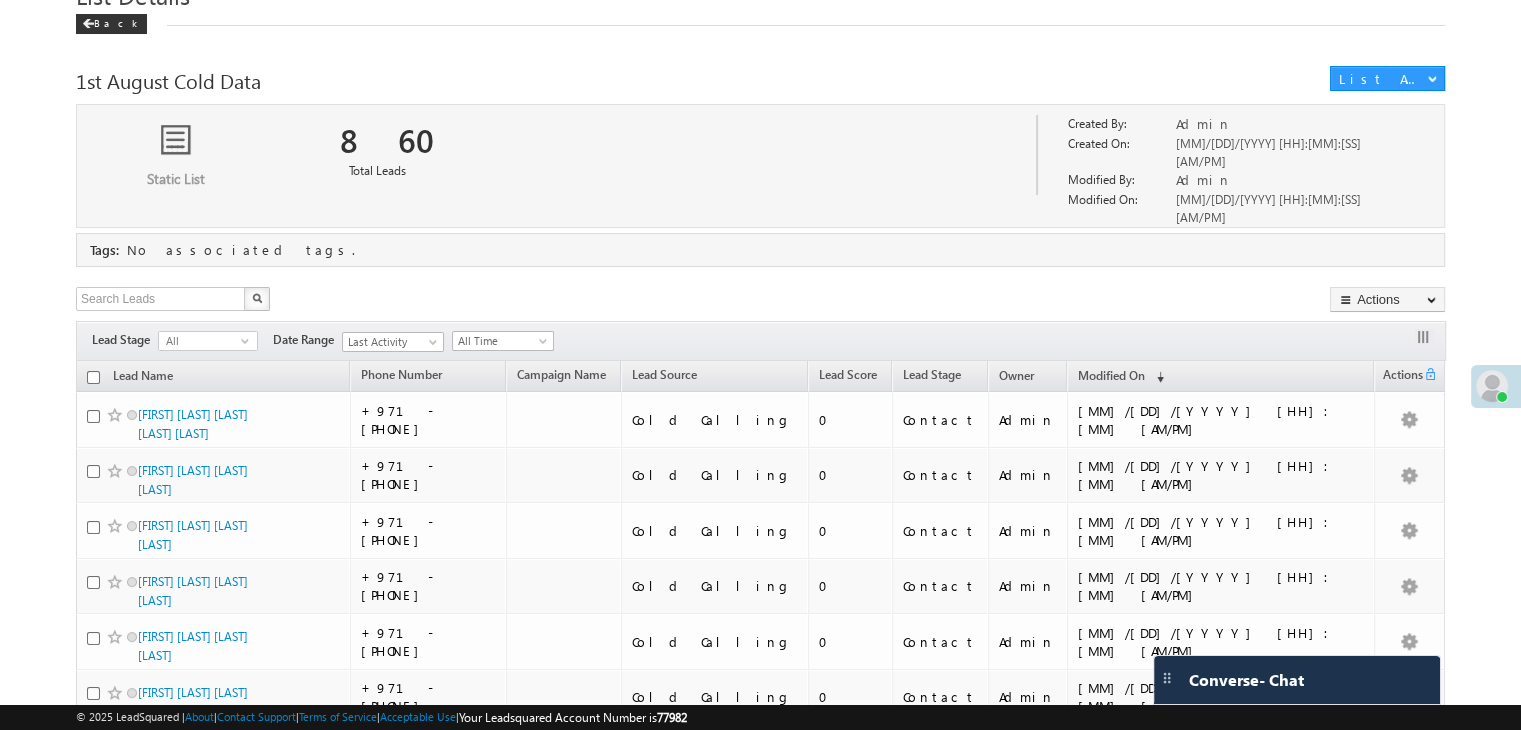 scroll, scrollTop: 300, scrollLeft: 0, axis: vertical 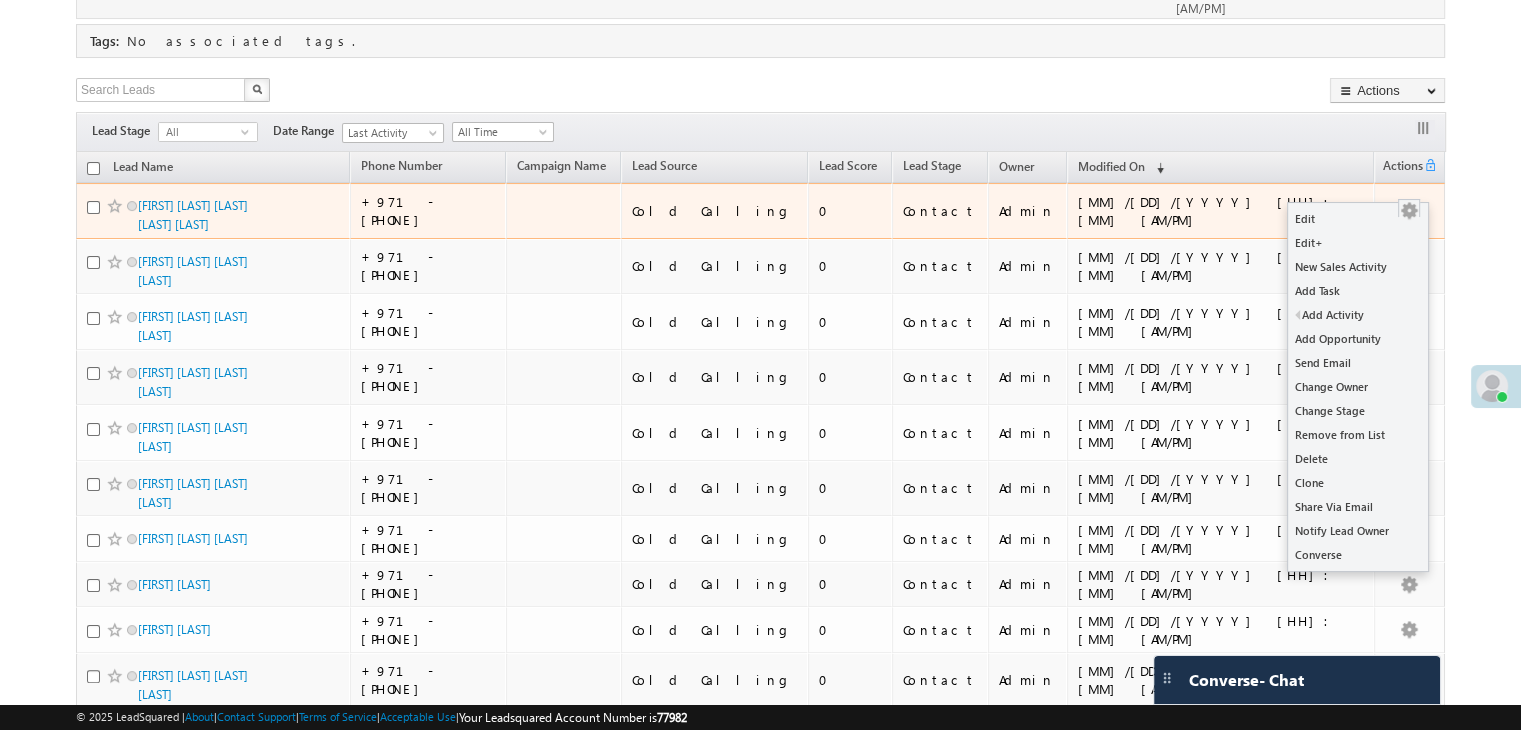click at bounding box center [1409, 211] 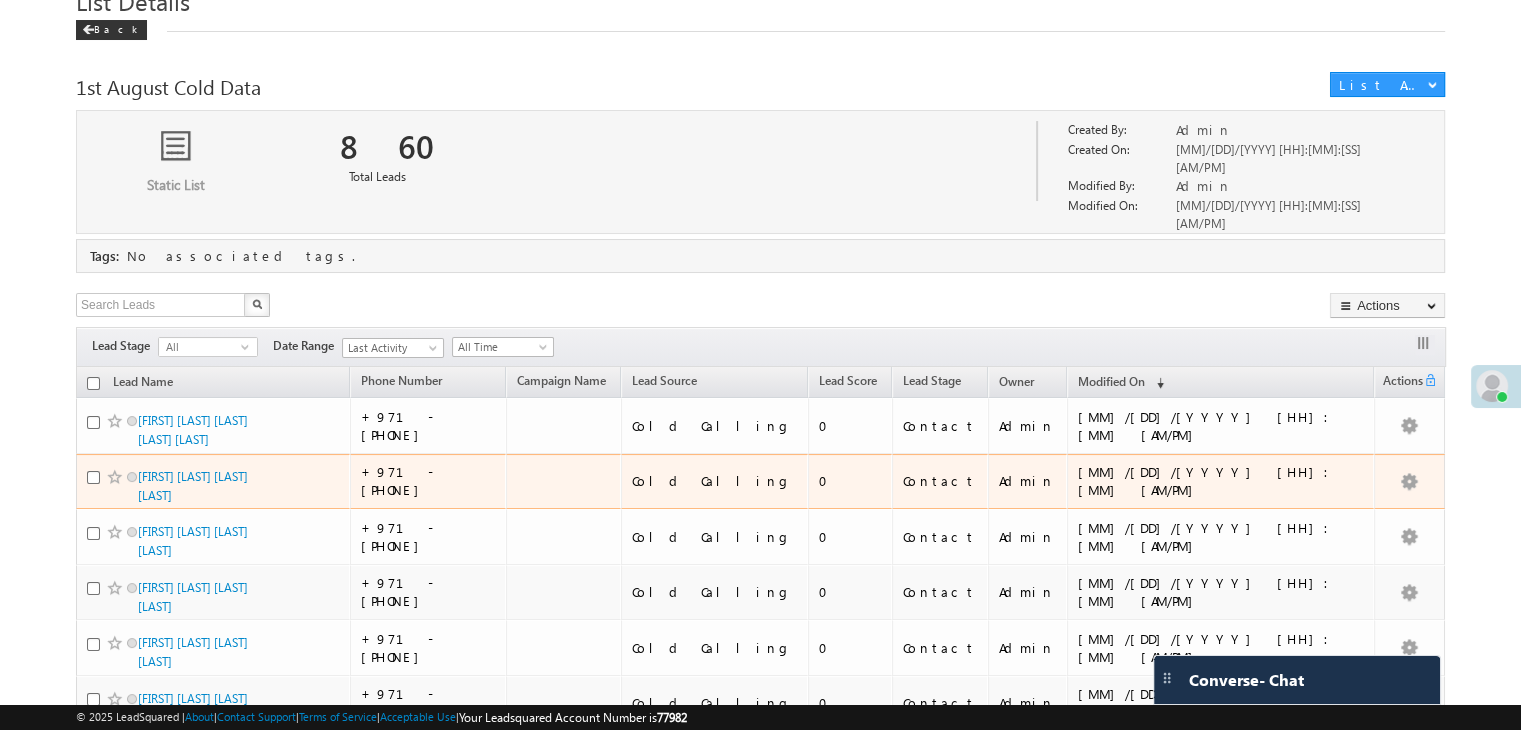 scroll, scrollTop: 0, scrollLeft: 0, axis: both 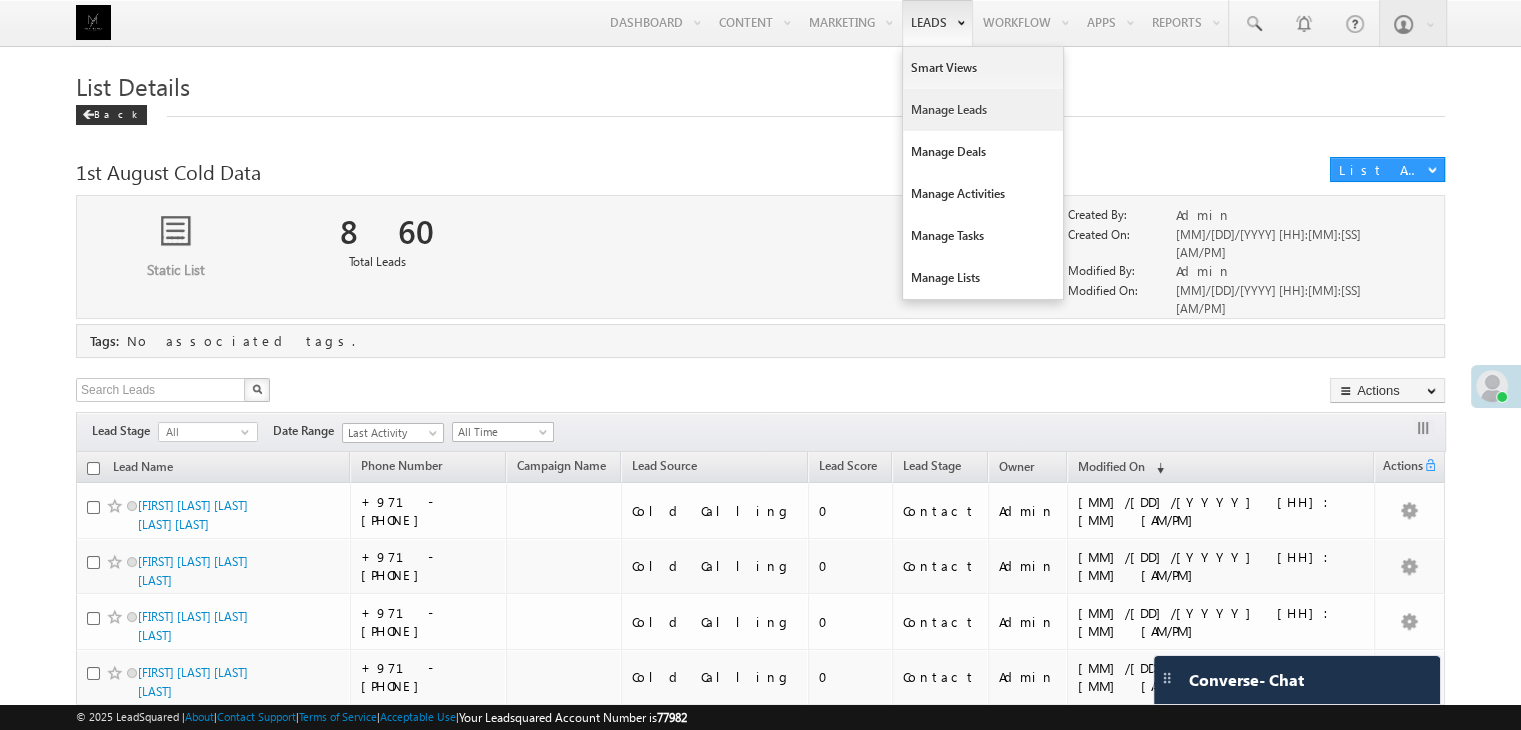 click on "Manage Leads" at bounding box center [983, 110] 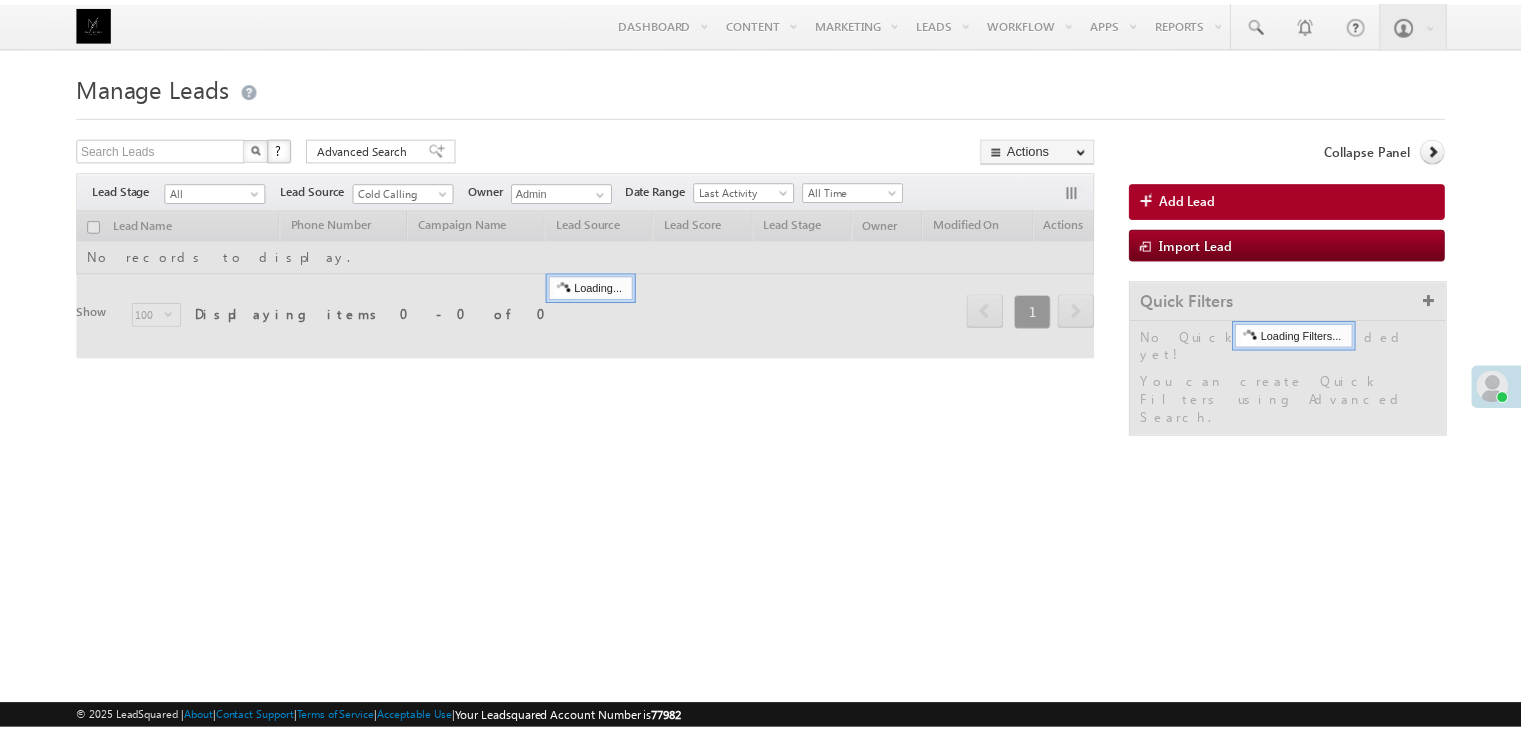 scroll, scrollTop: 0, scrollLeft: 0, axis: both 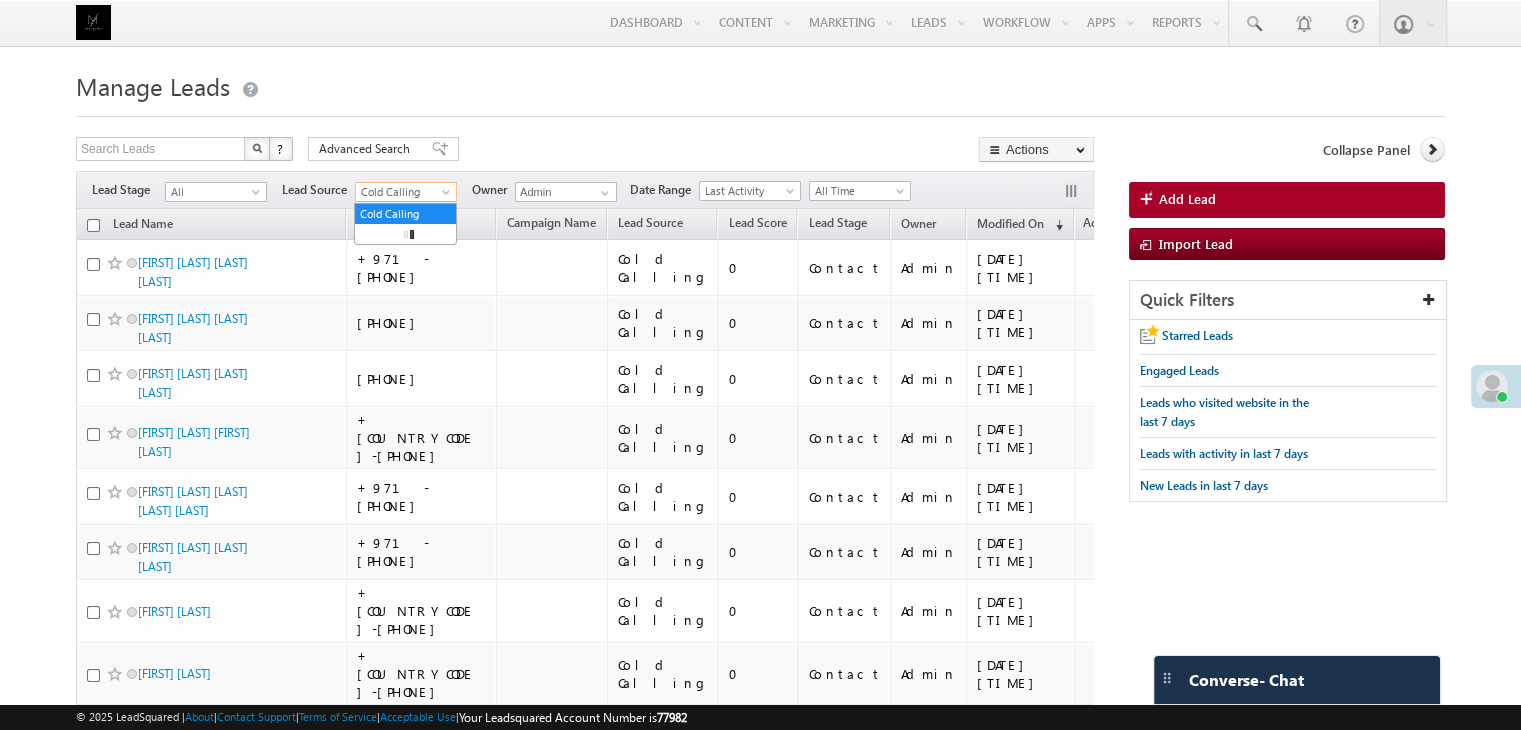 click on "Cold Calling" at bounding box center (403, 192) 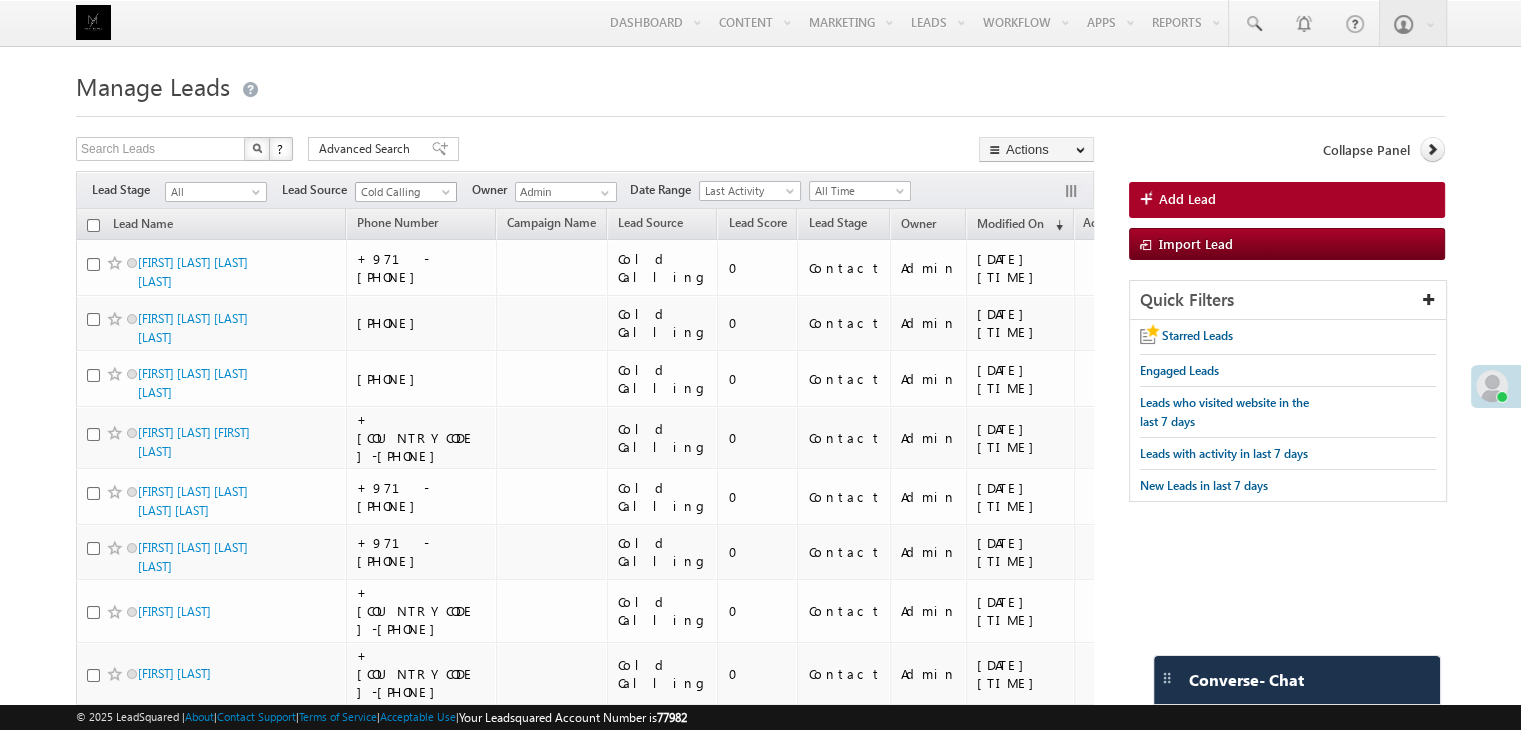 click on "Cold Calling" at bounding box center [403, 192] 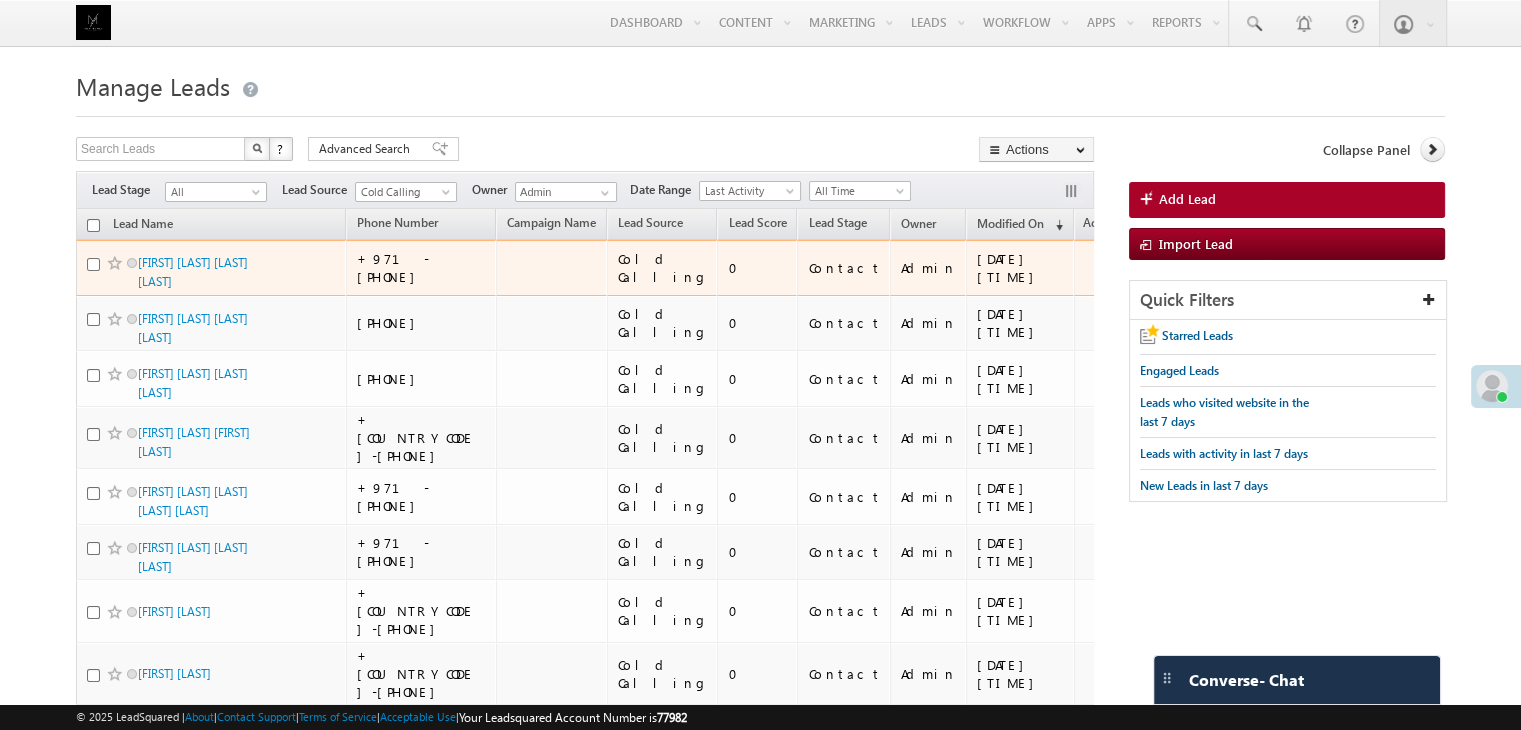 click at bounding box center (93, 264) 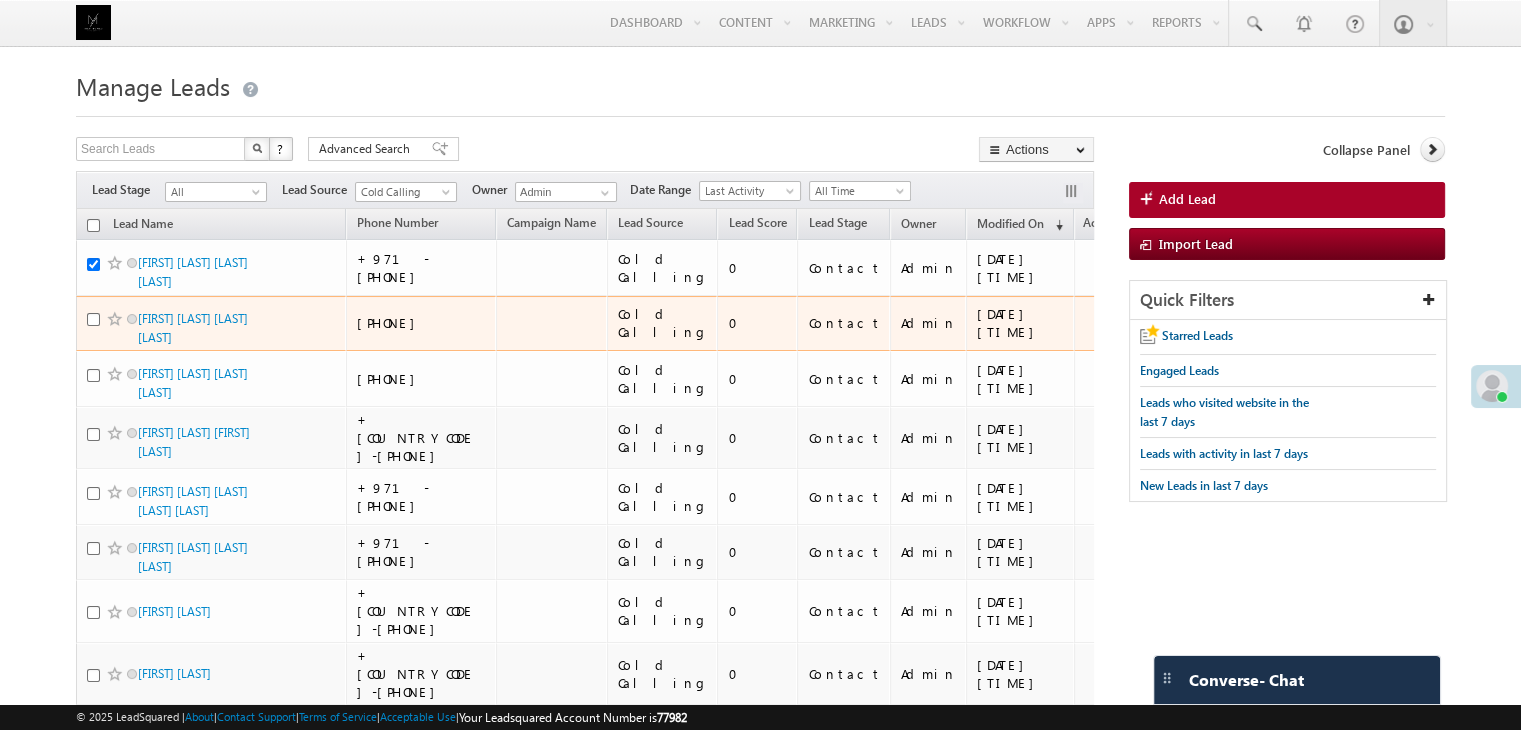 click on "[FIRST] [MIDDLE] [LAST] [LAST]" at bounding box center (211, 324) 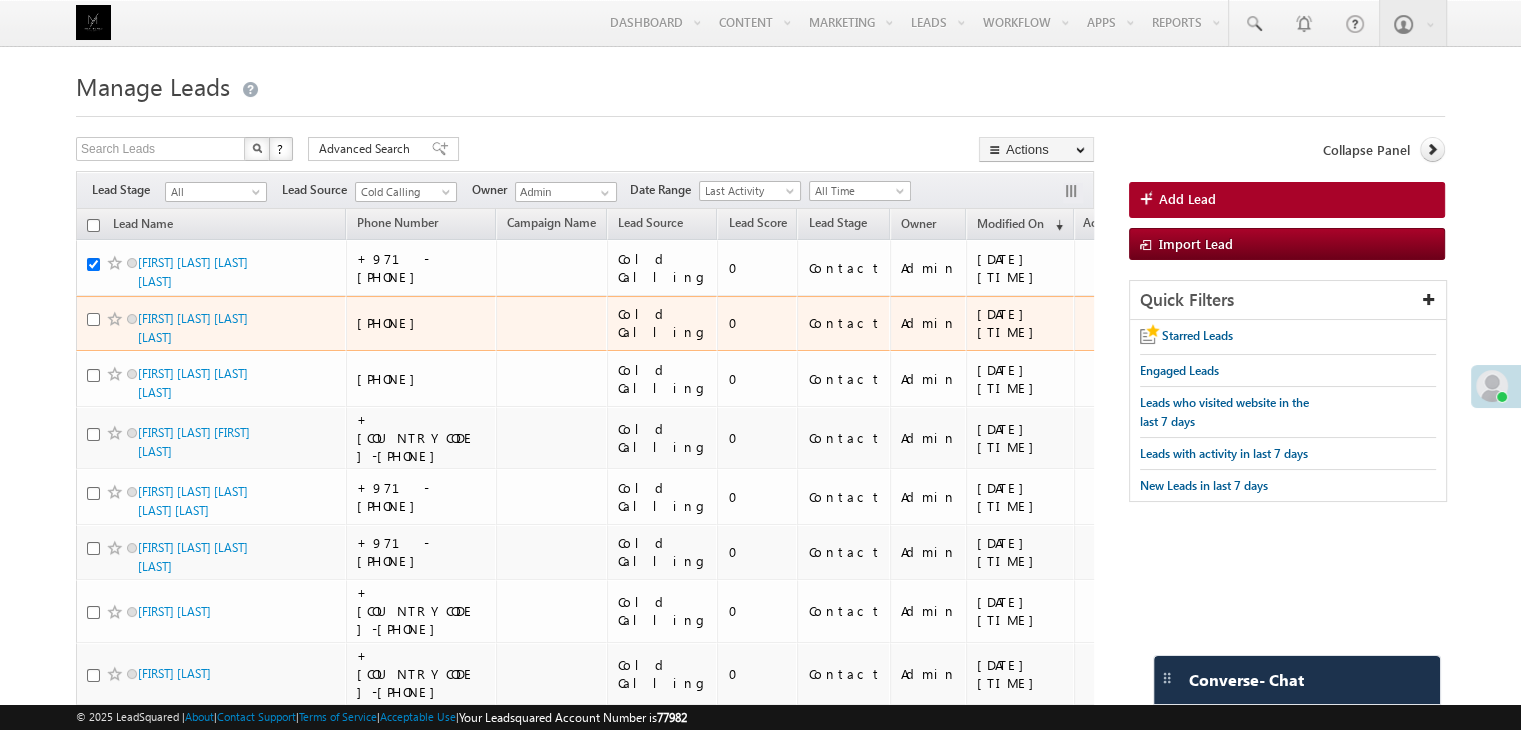 click at bounding box center (93, 319) 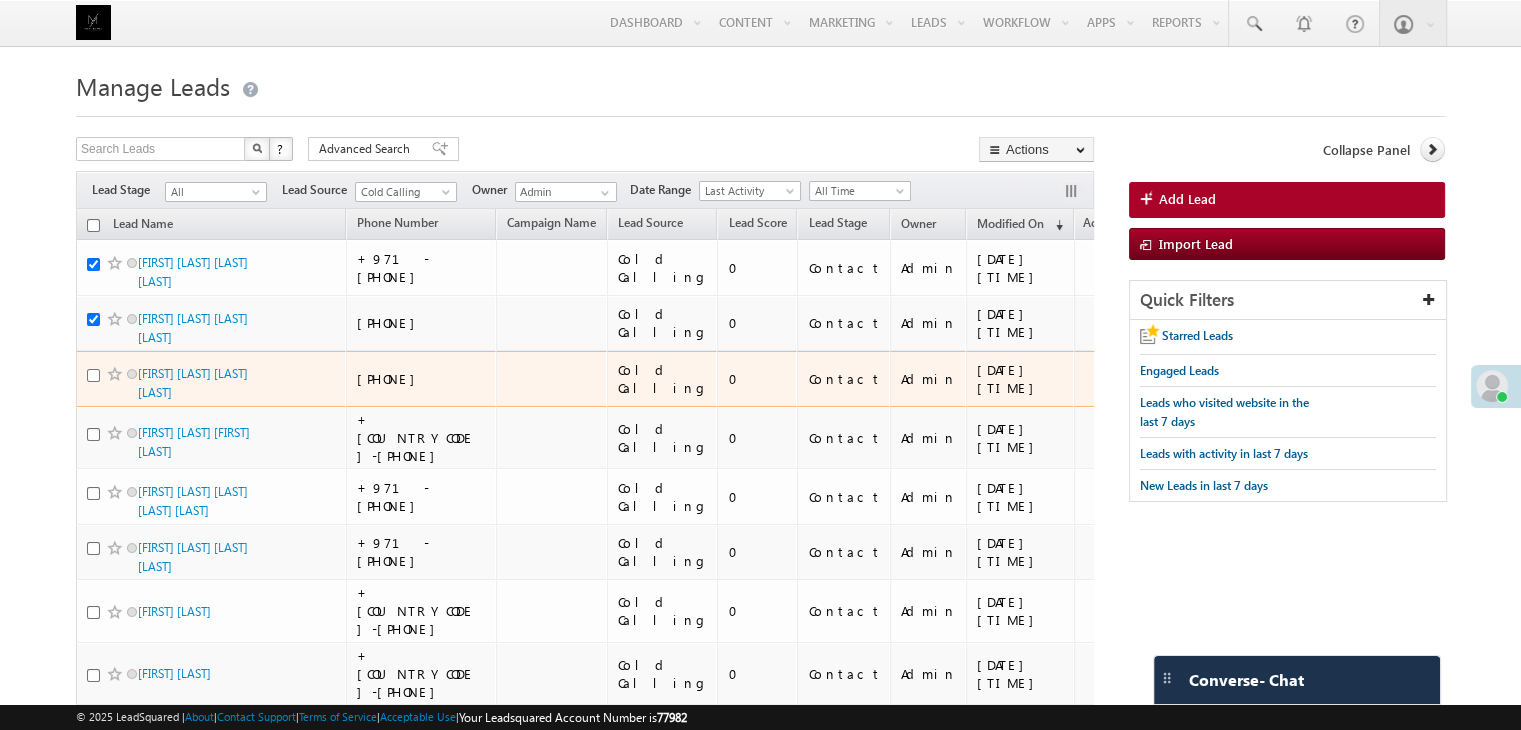 click at bounding box center (93, 375) 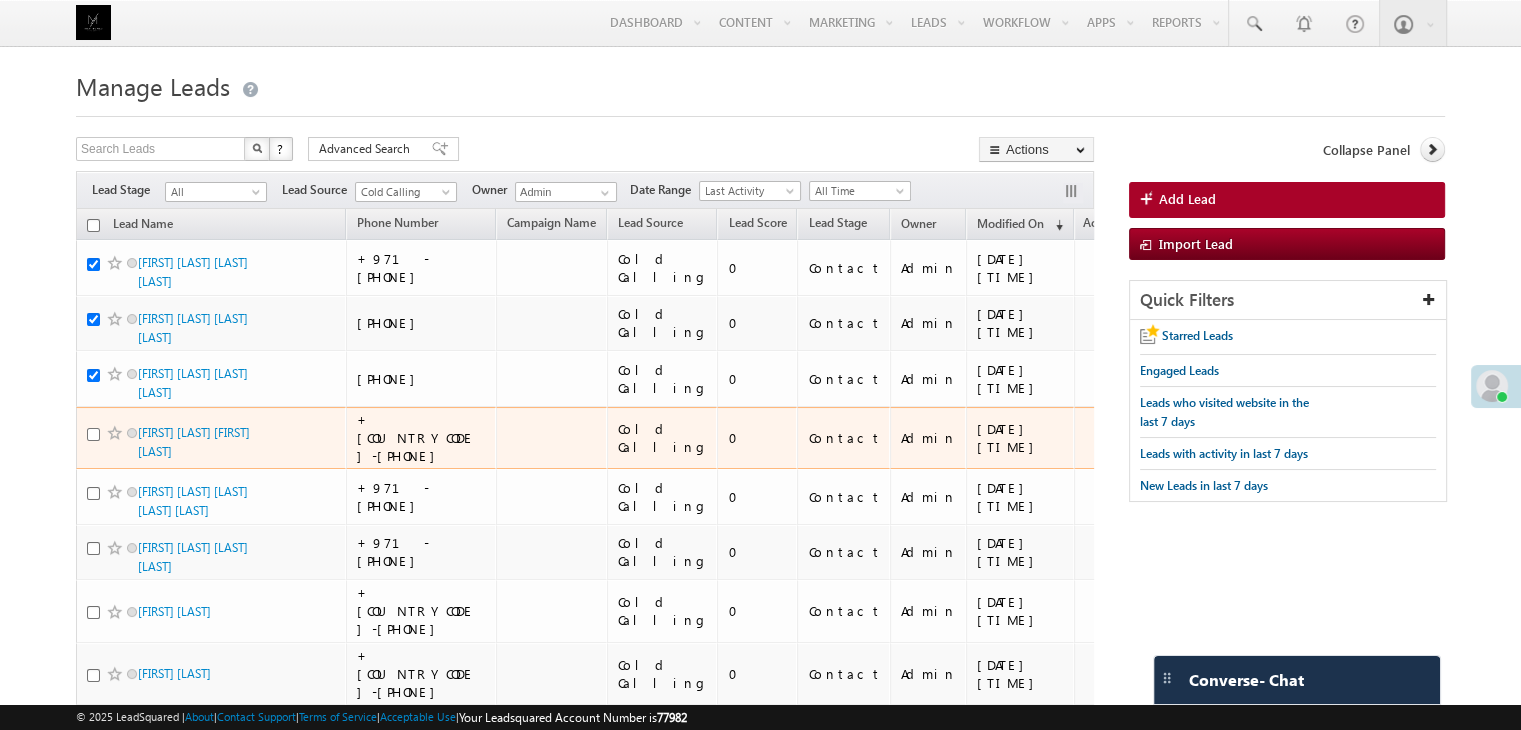 click at bounding box center (93, 434) 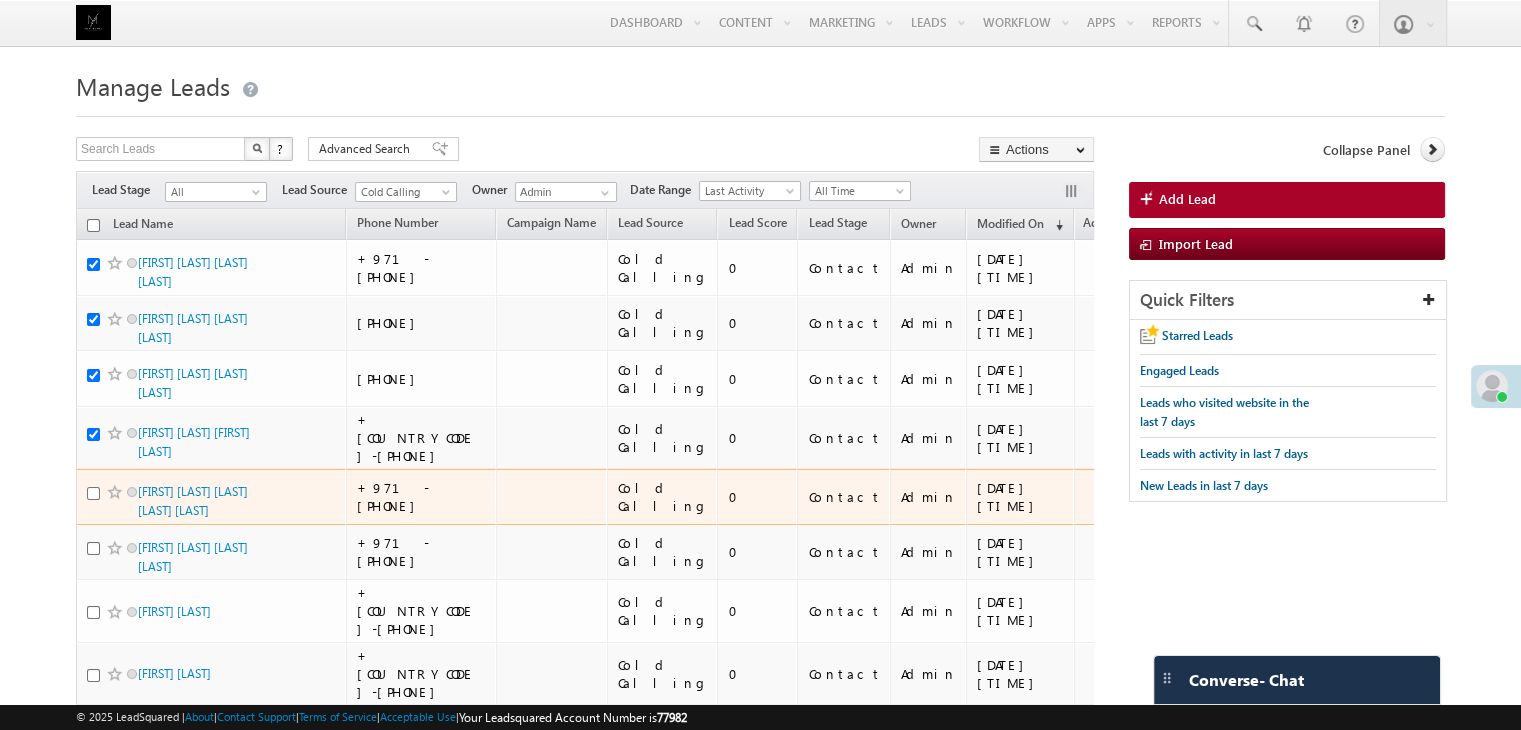 click at bounding box center (93, 493) 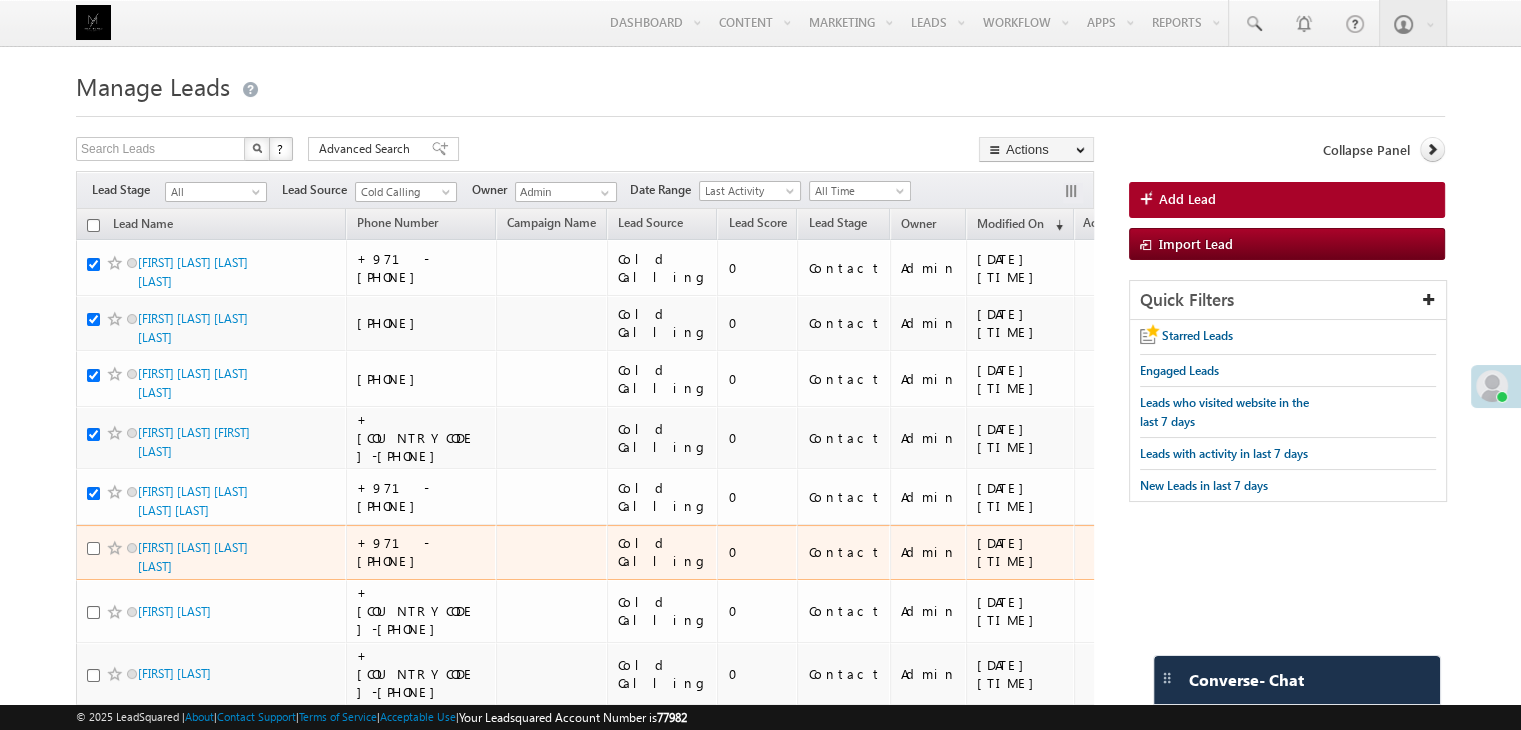 click at bounding box center [93, 548] 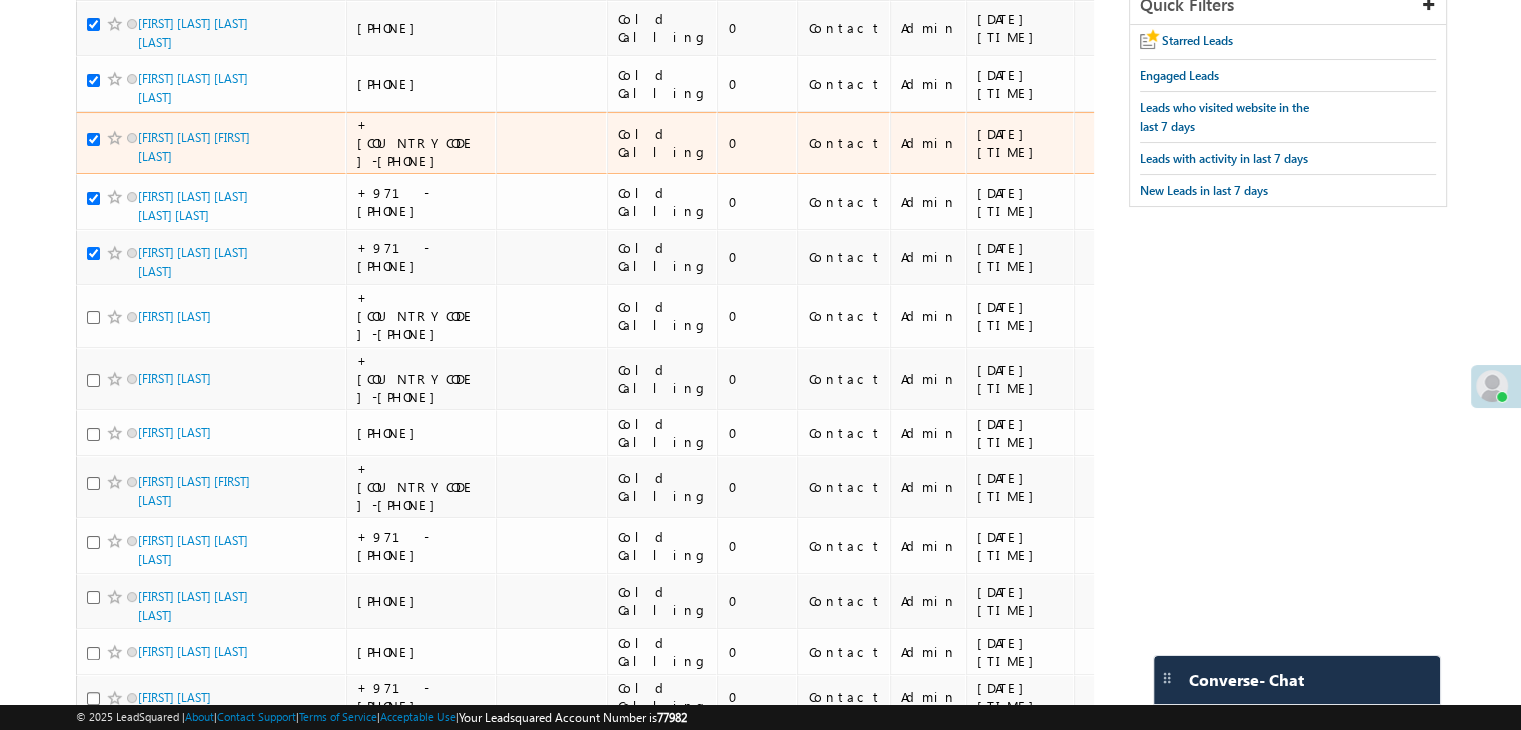 scroll, scrollTop: 300, scrollLeft: 0, axis: vertical 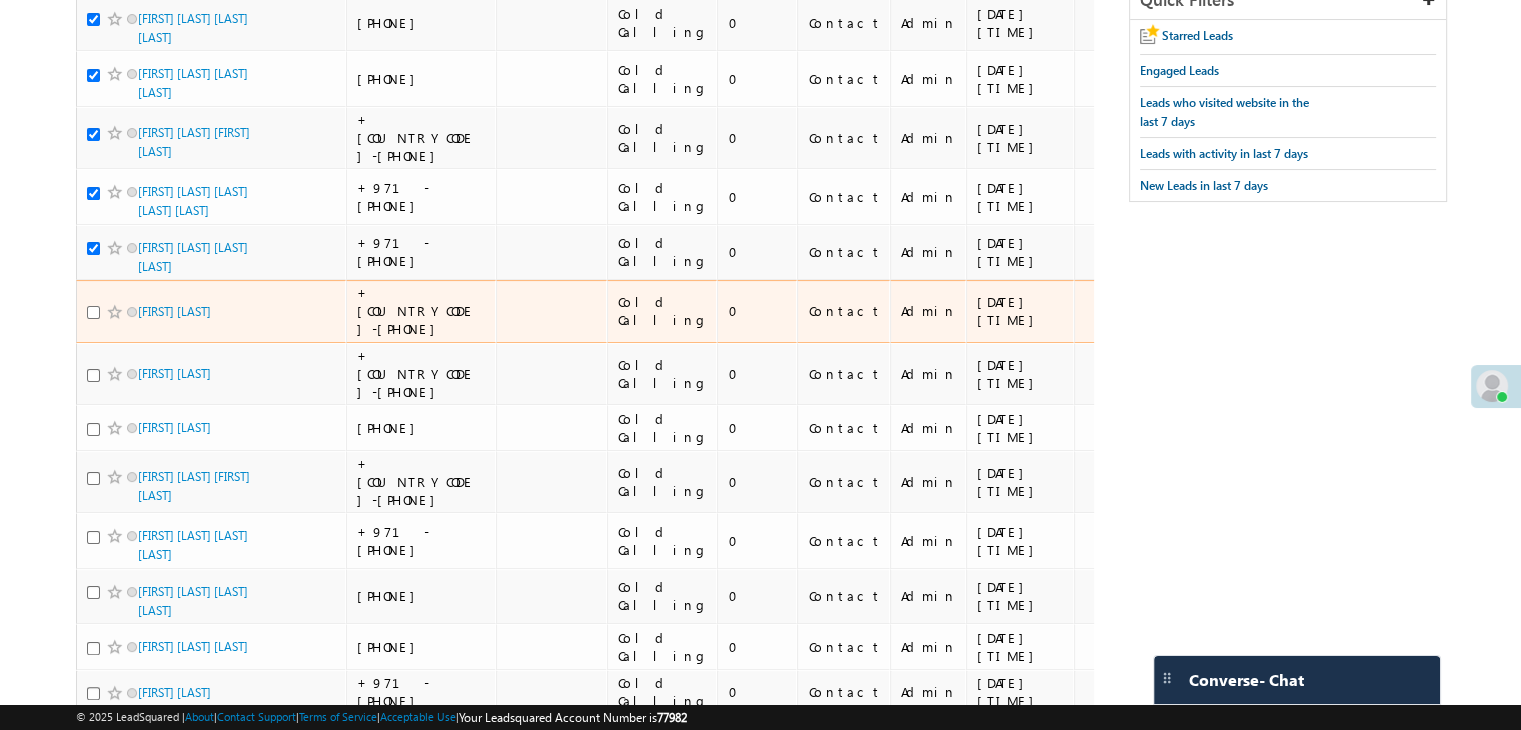 click at bounding box center [93, 312] 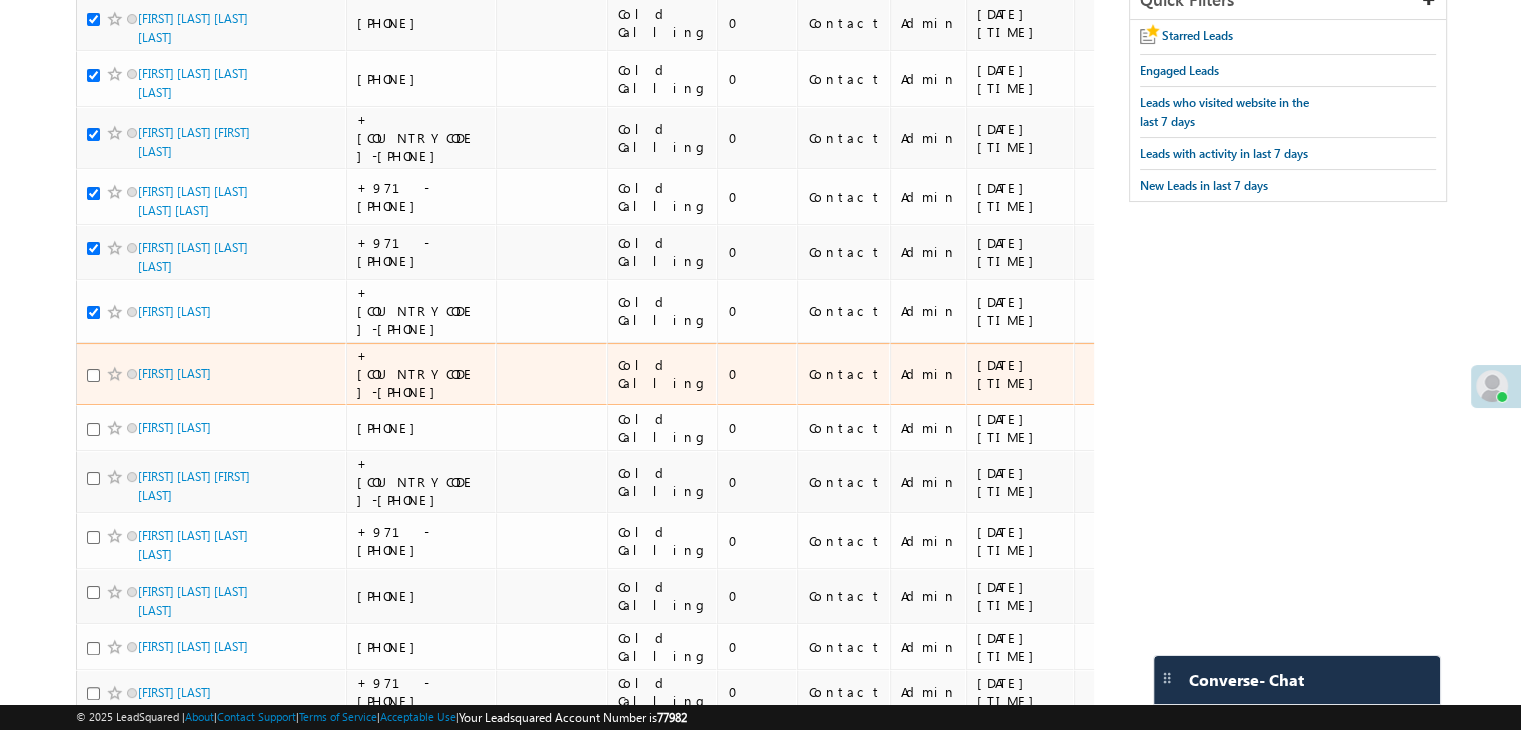 click at bounding box center [117, 374] 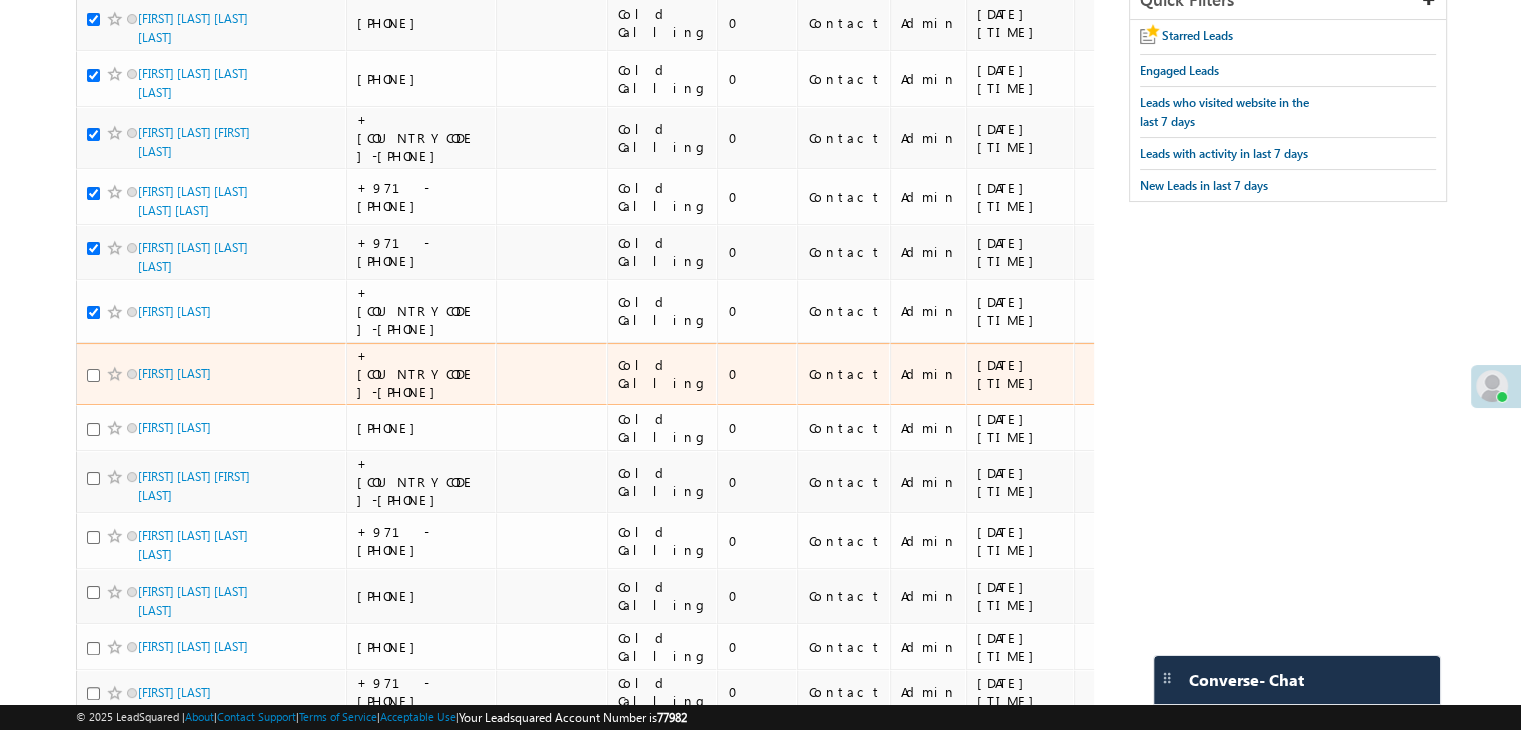 click at bounding box center (93, 375) 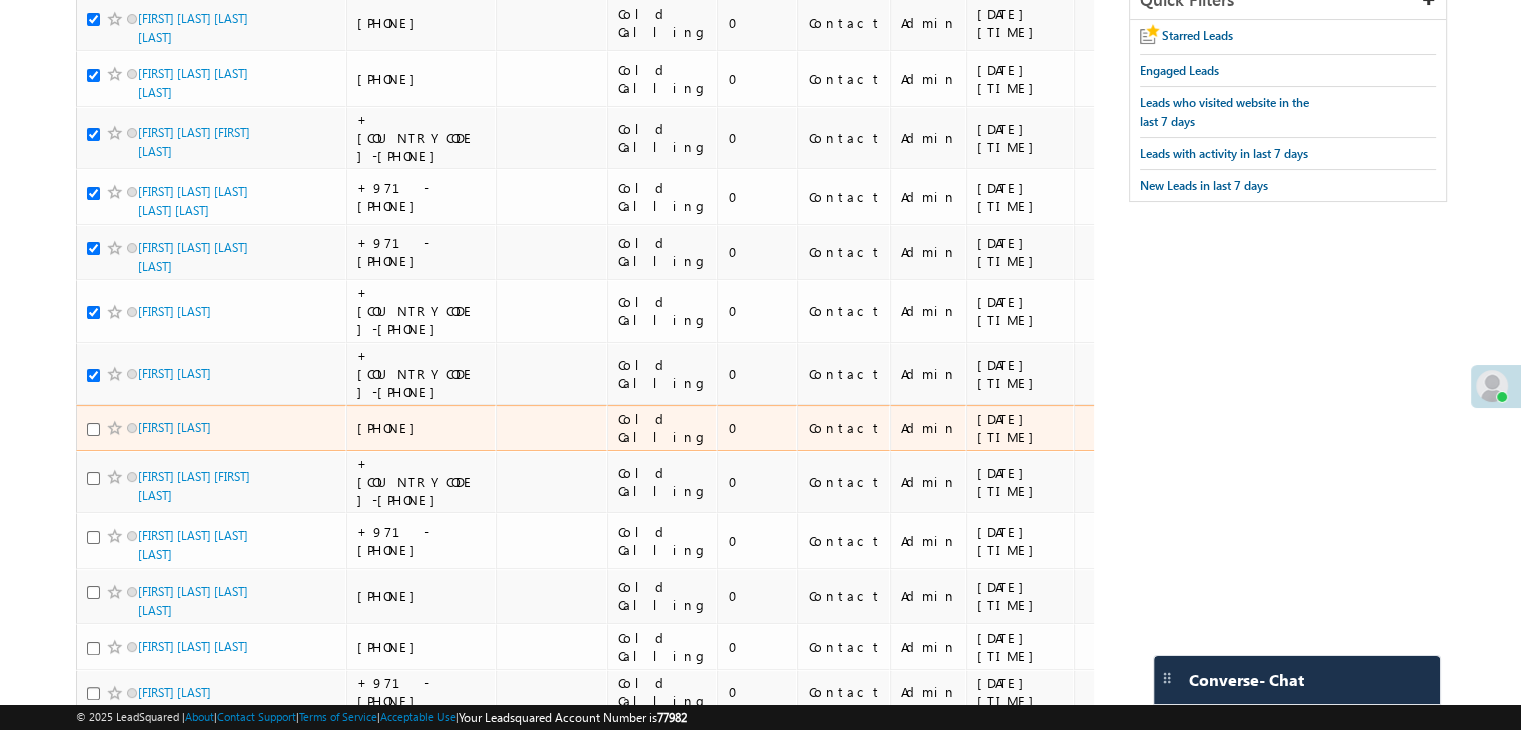 click at bounding box center (117, 428) 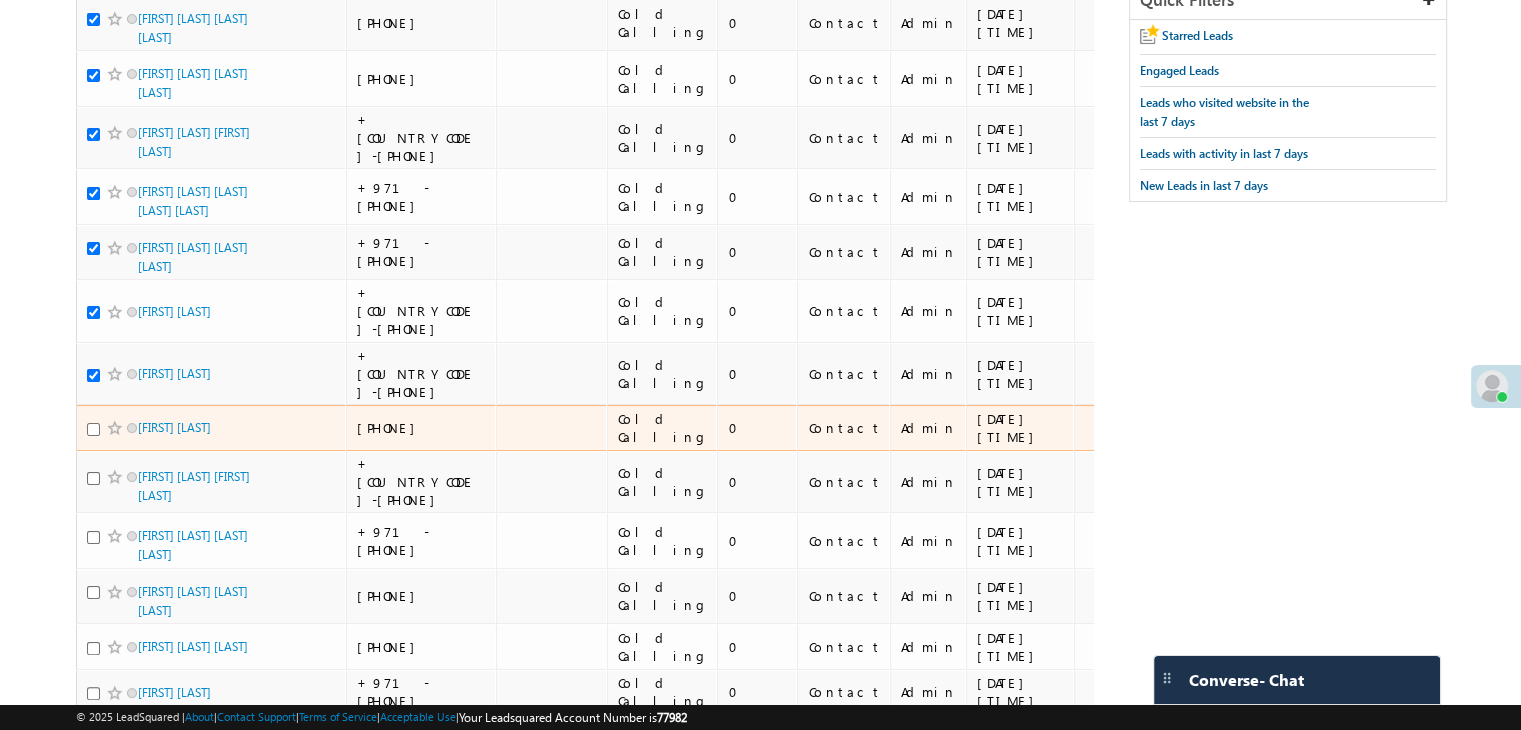 click at bounding box center [93, 429] 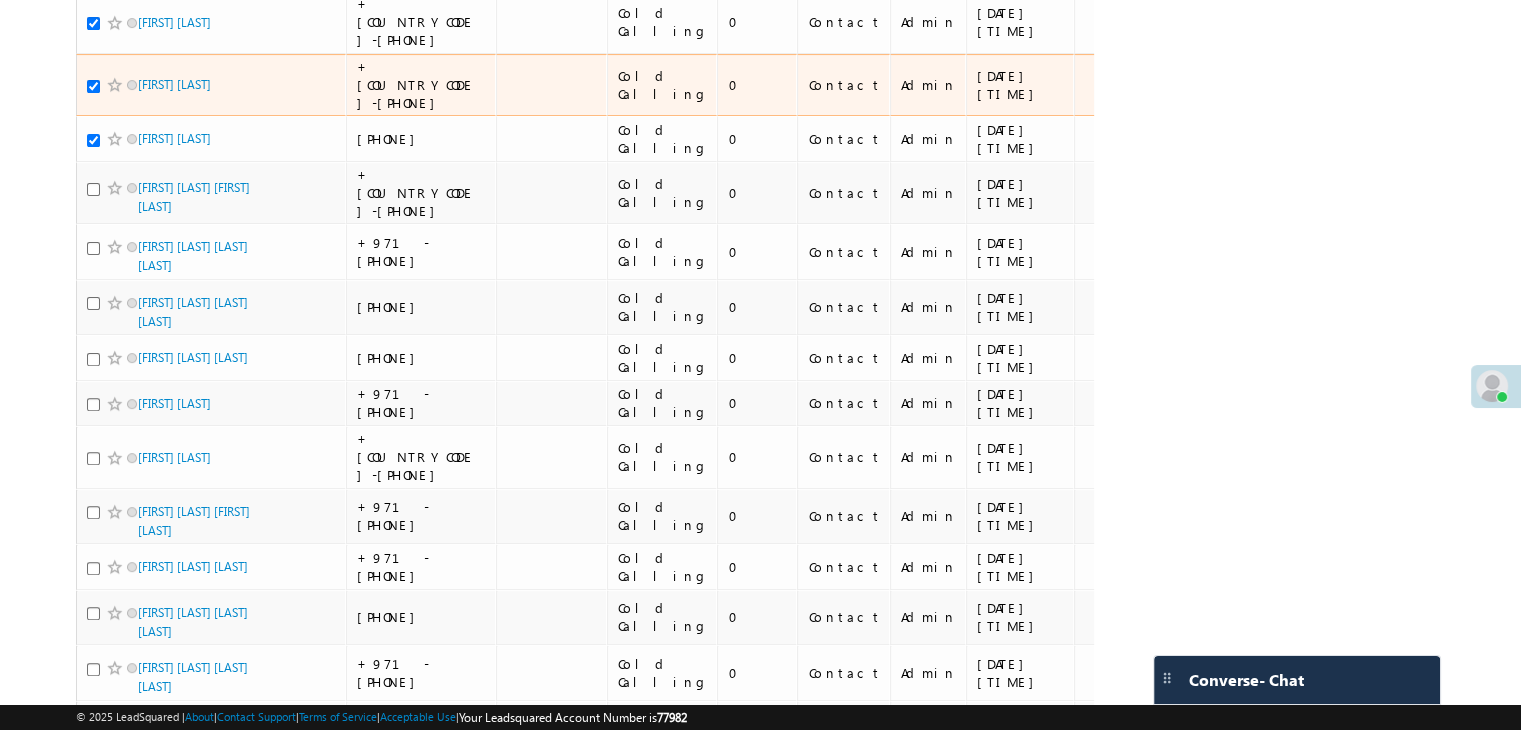 scroll, scrollTop: 600, scrollLeft: 0, axis: vertical 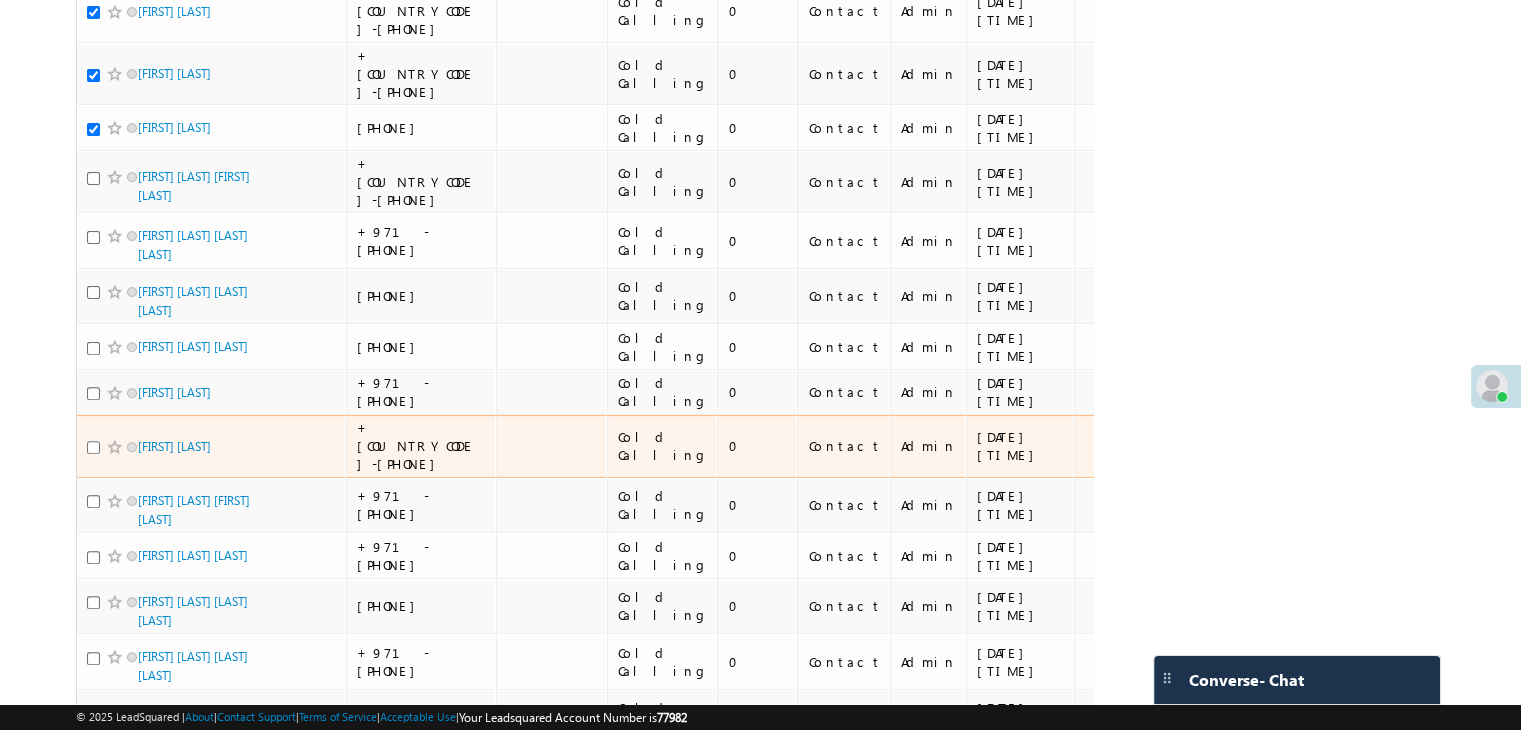 click at bounding box center (93, 447) 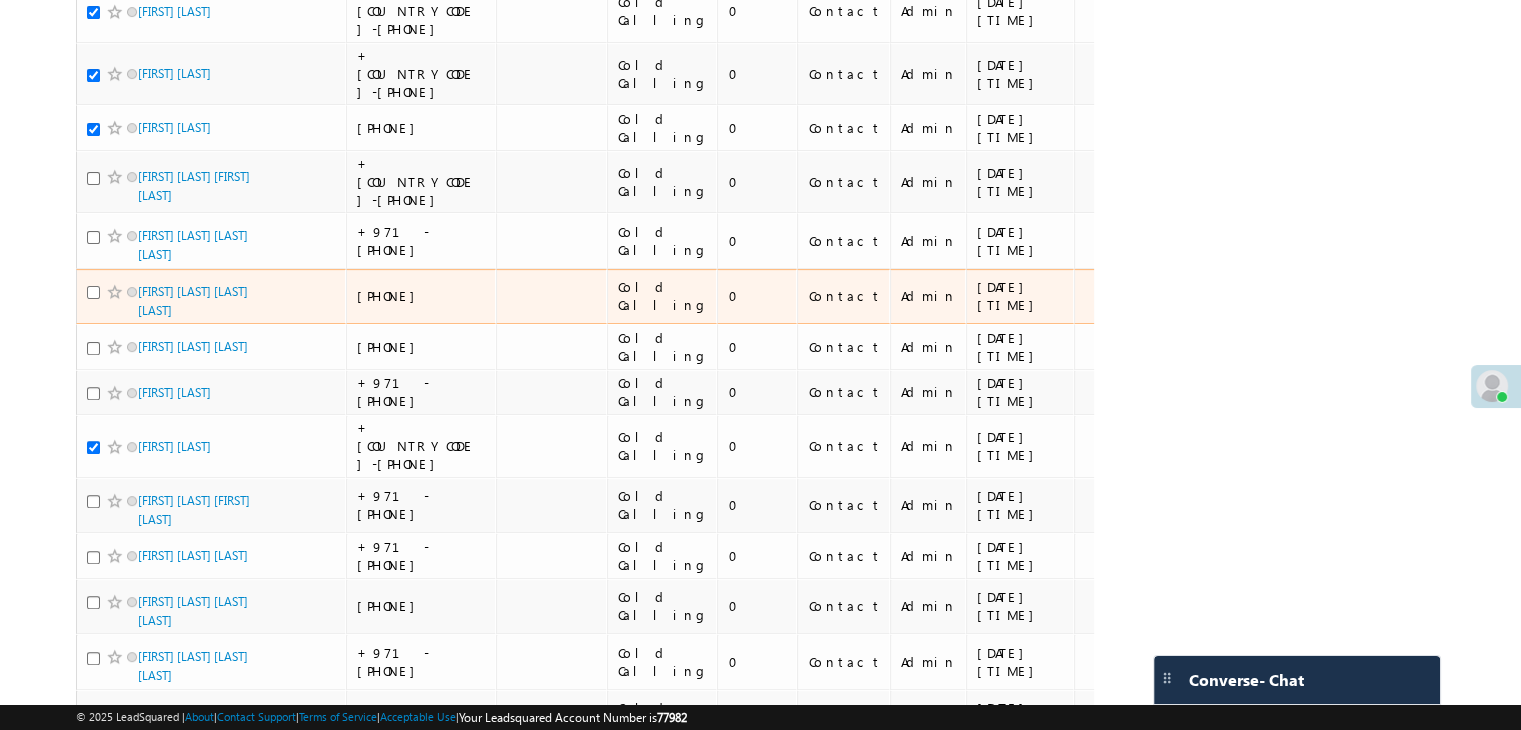 click at bounding box center (93, 292) 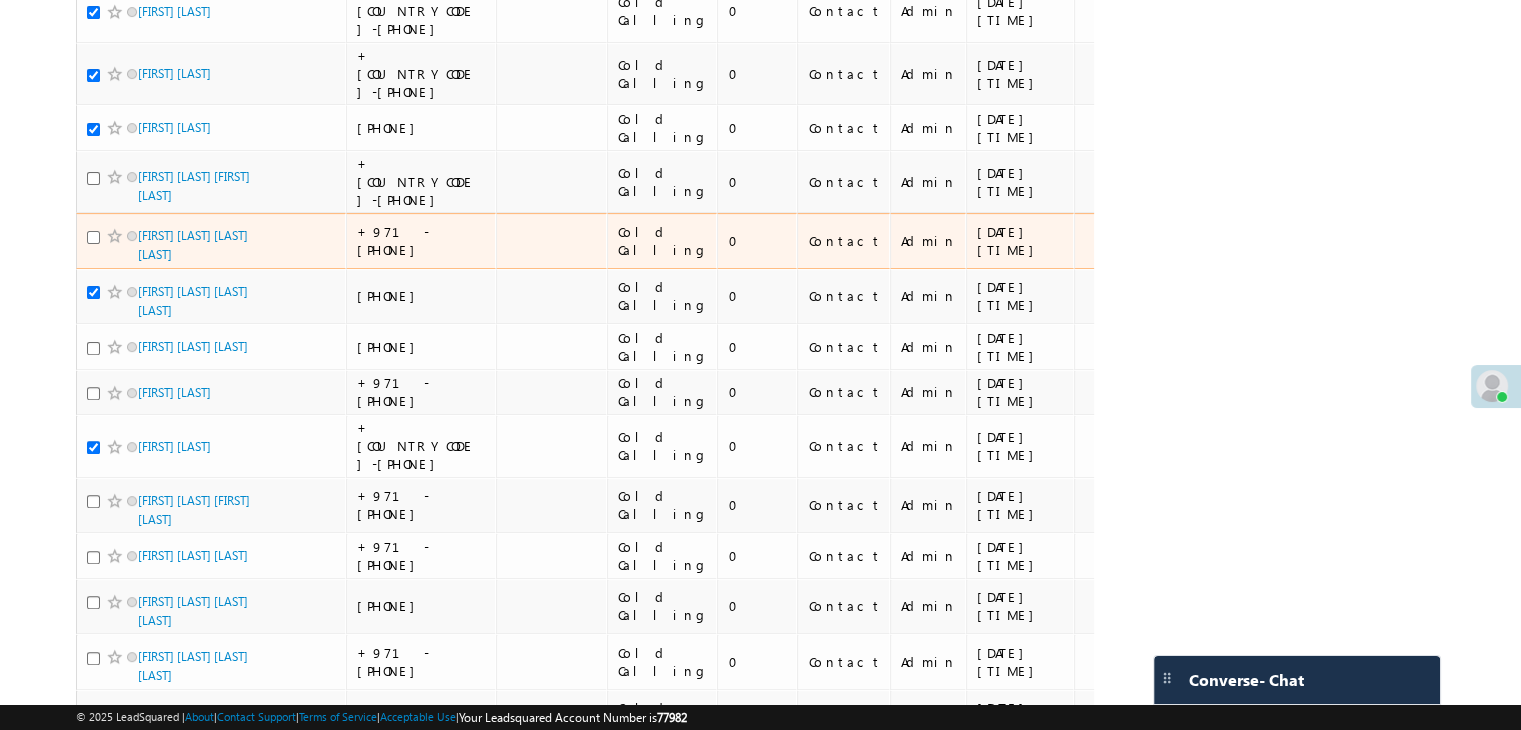 click at bounding box center [93, 237] 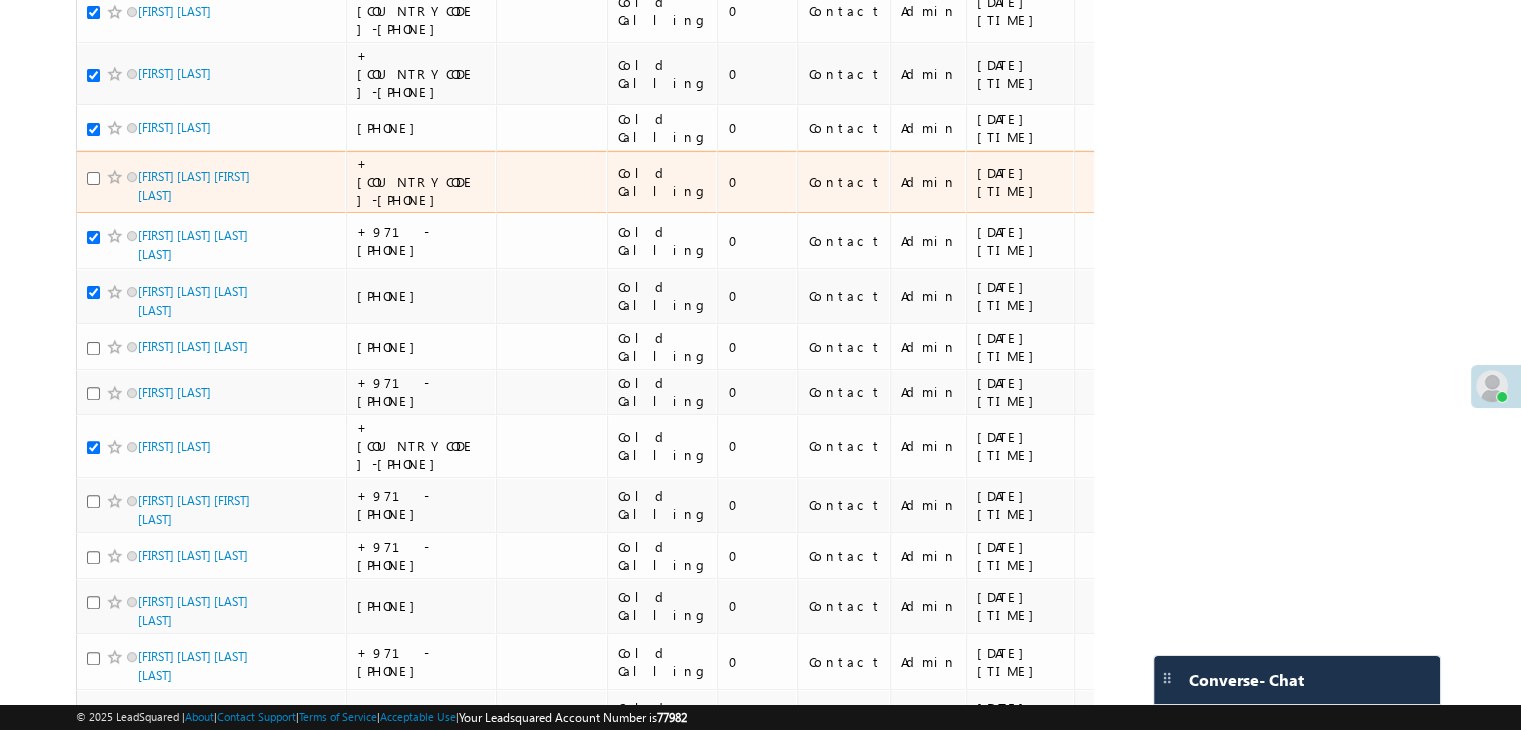 click at bounding box center [93, 178] 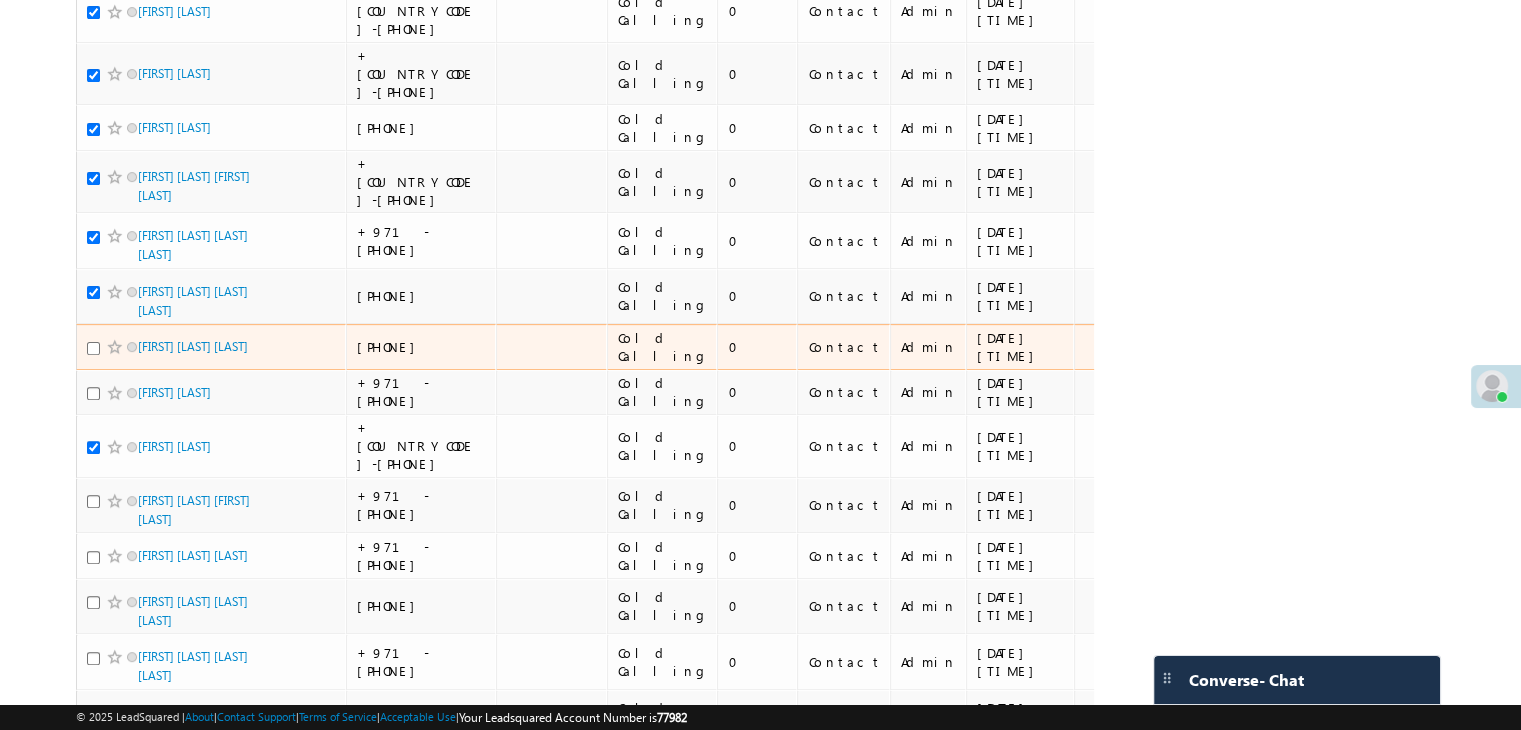 click at bounding box center (93, 348) 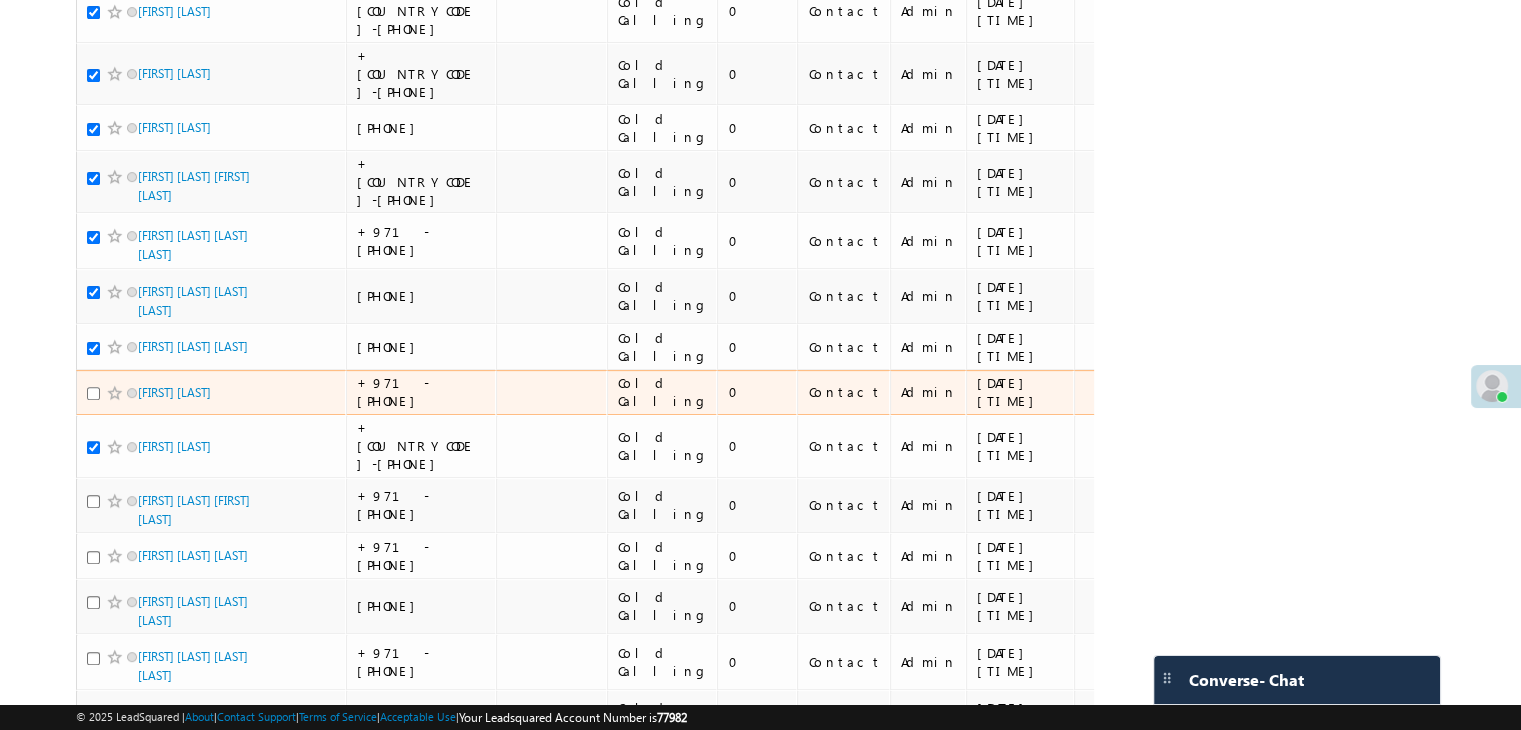 click at bounding box center (93, 393) 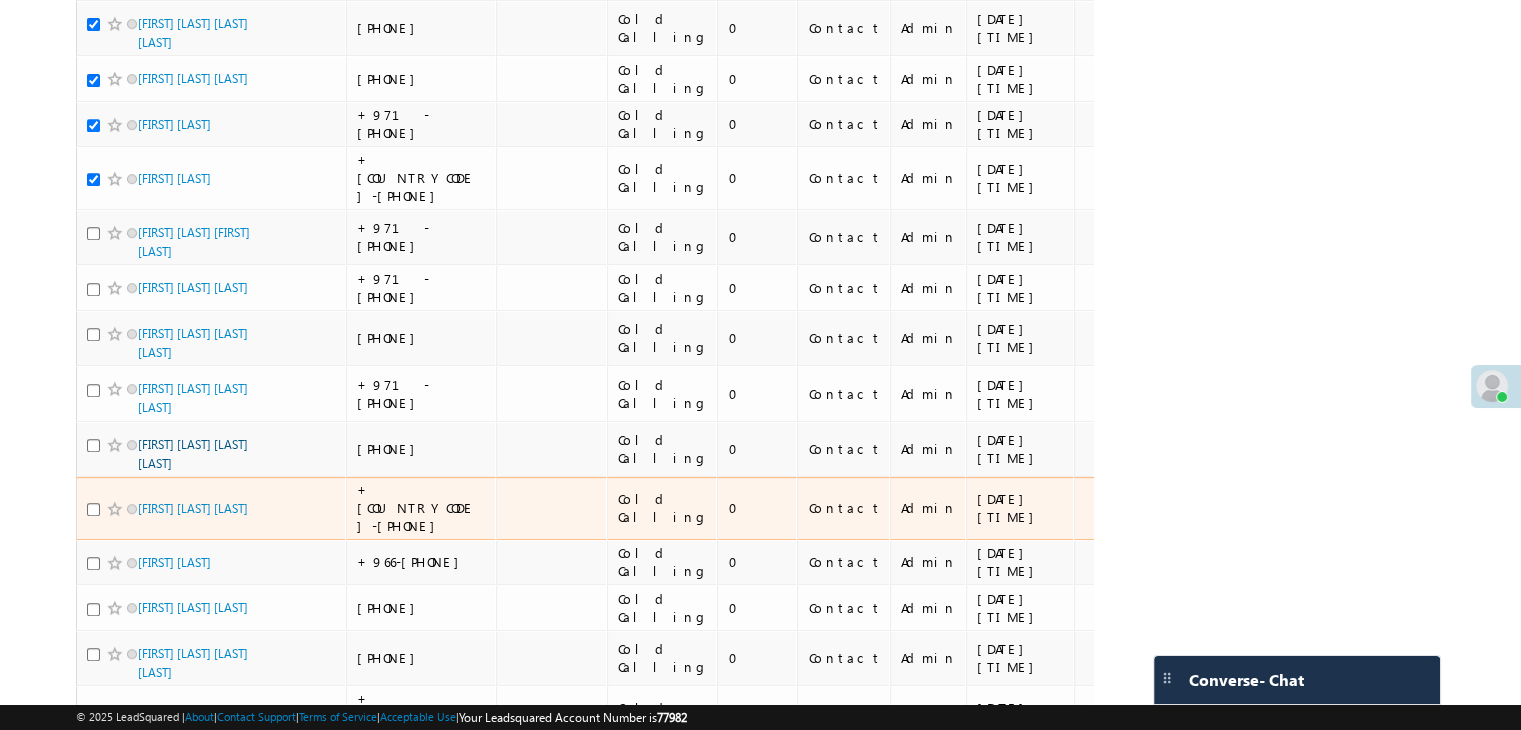 scroll, scrollTop: 900, scrollLeft: 0, axis: vertical 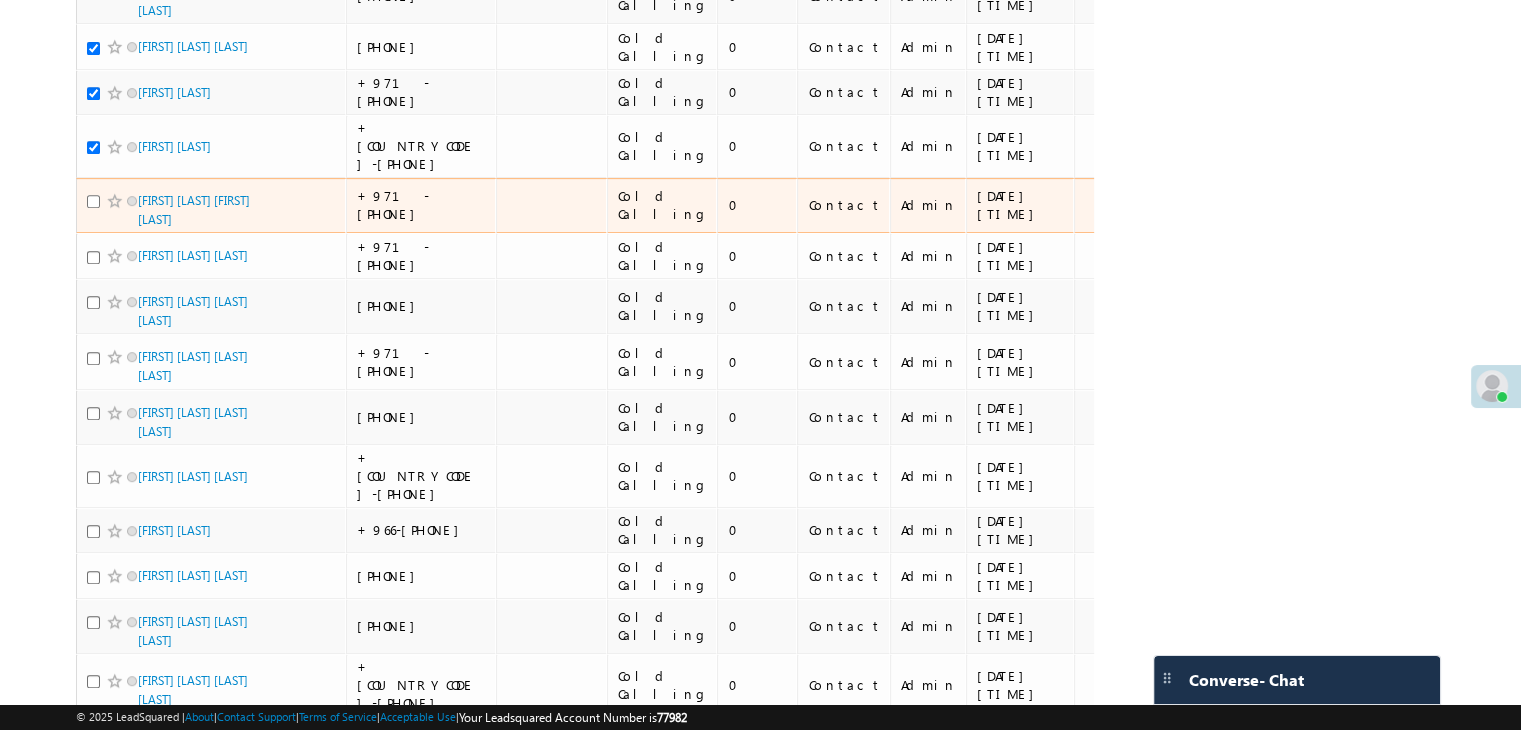 click at bounding box center (93, 201) 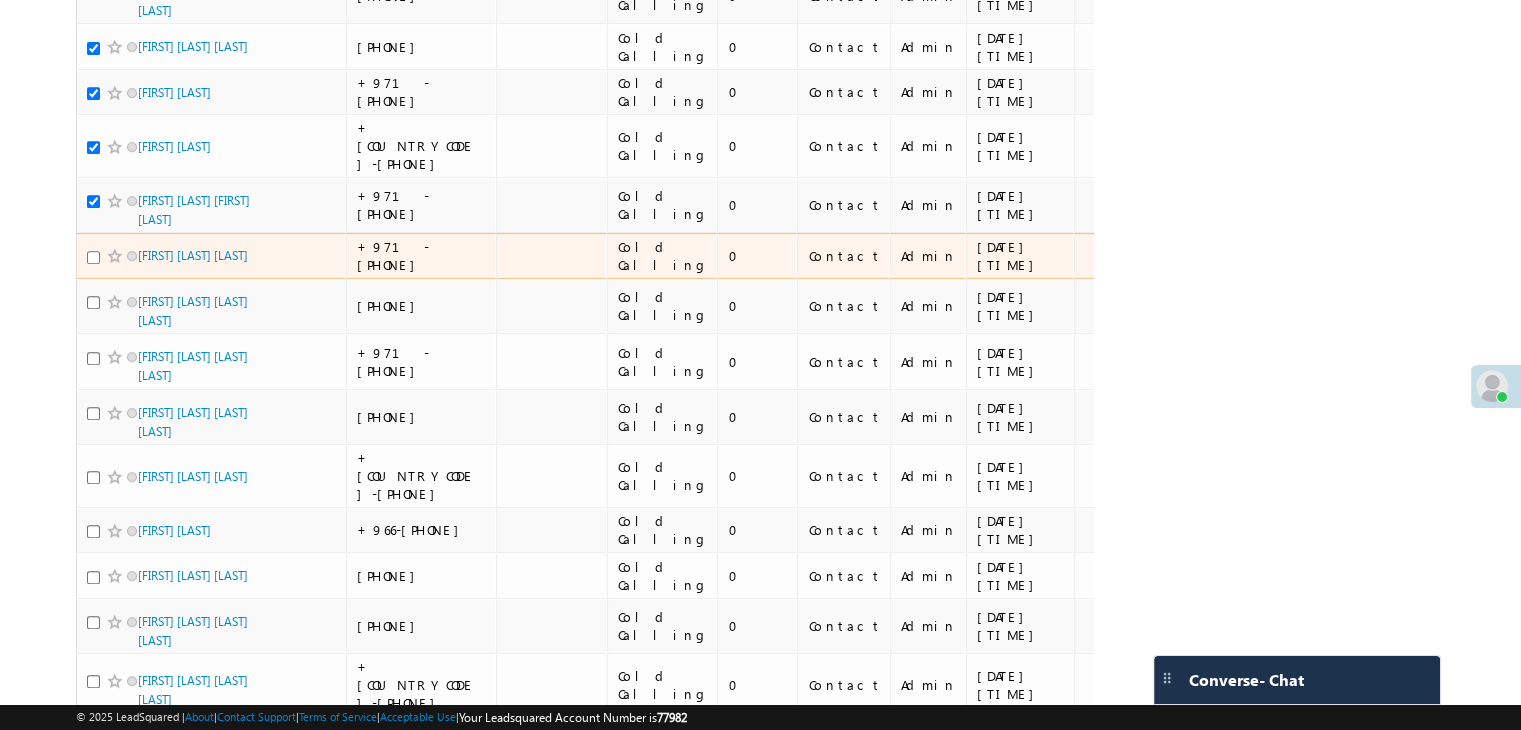 click at bounding box center [93, 257] 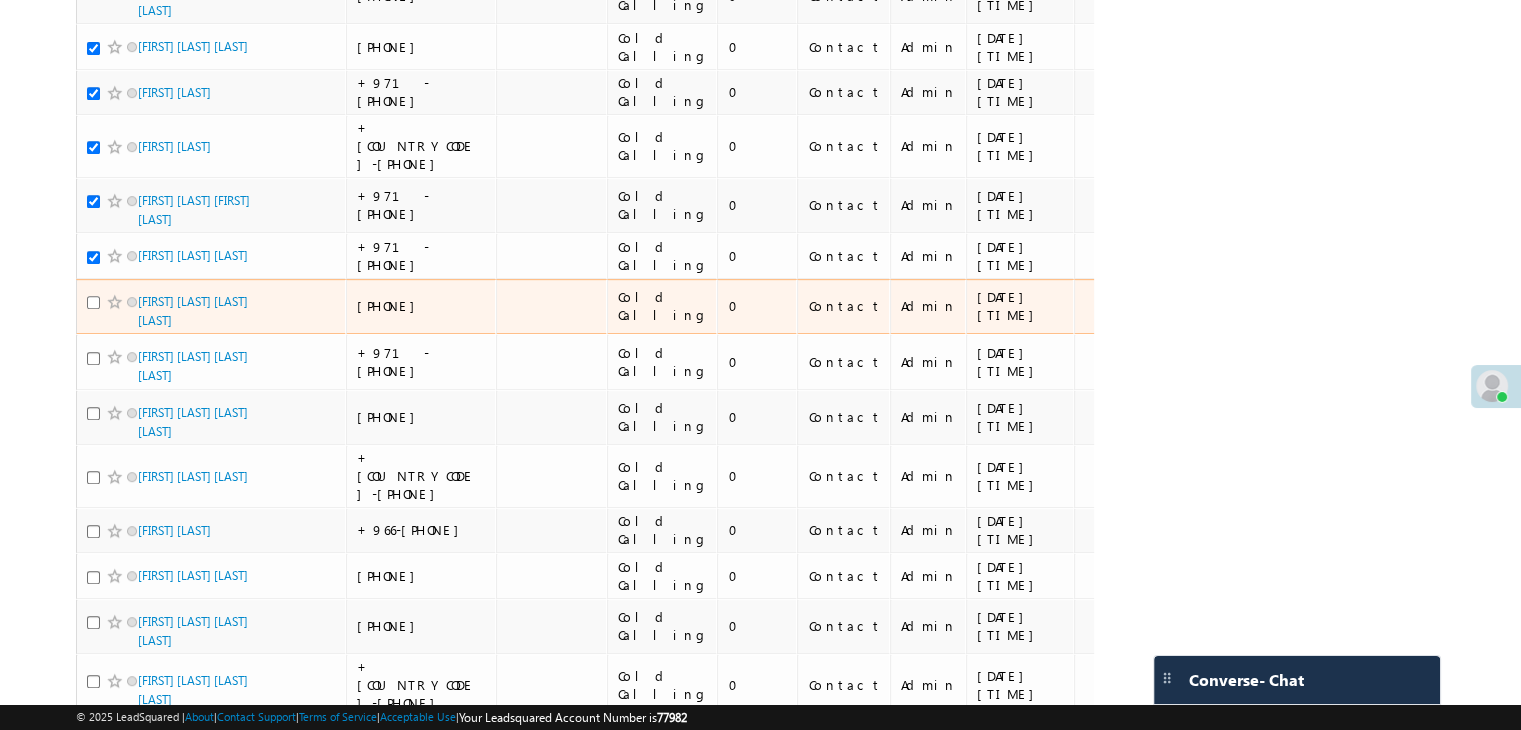 click at bounding box center [93, 302] 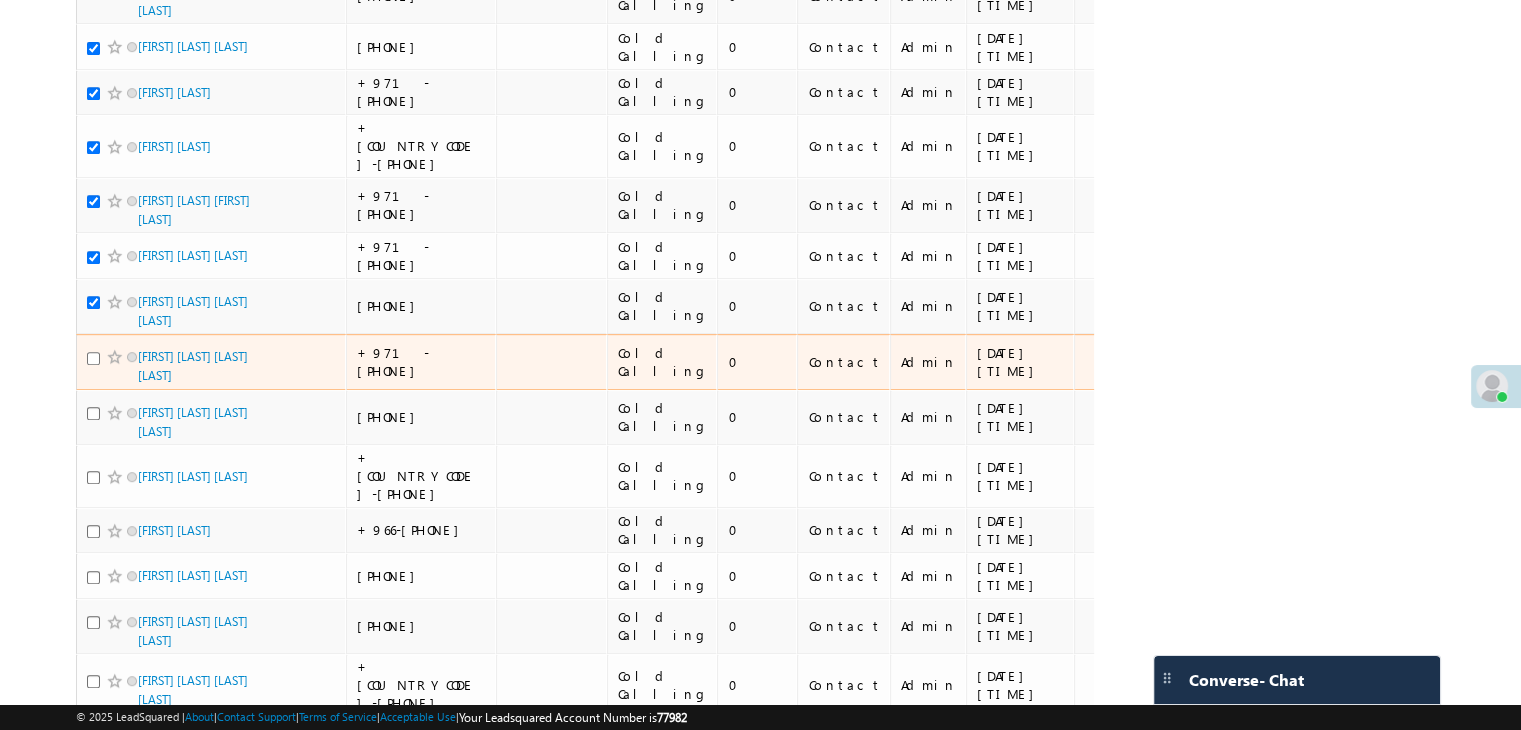 click at bounding box center (93, 358) 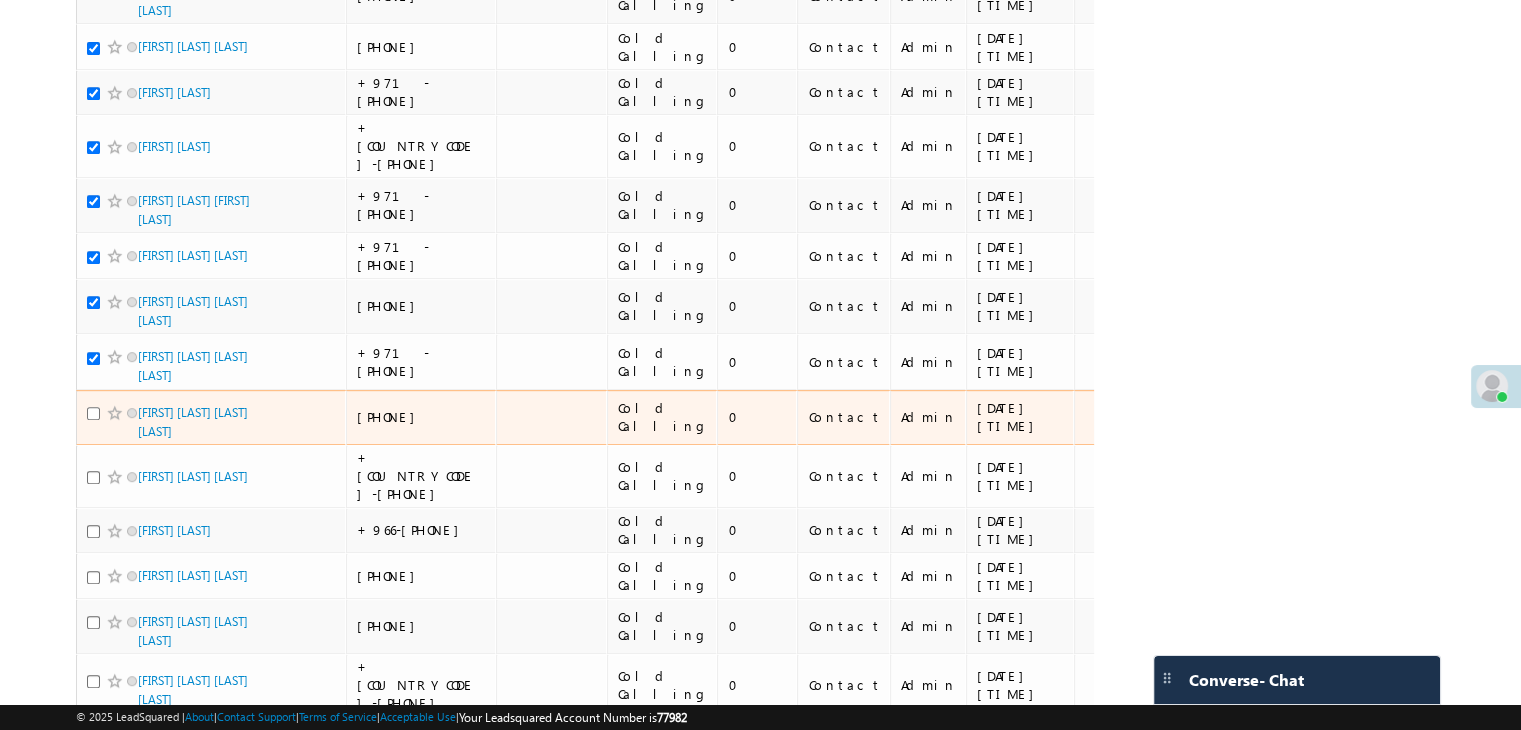 click at bounding box center [93, 413] 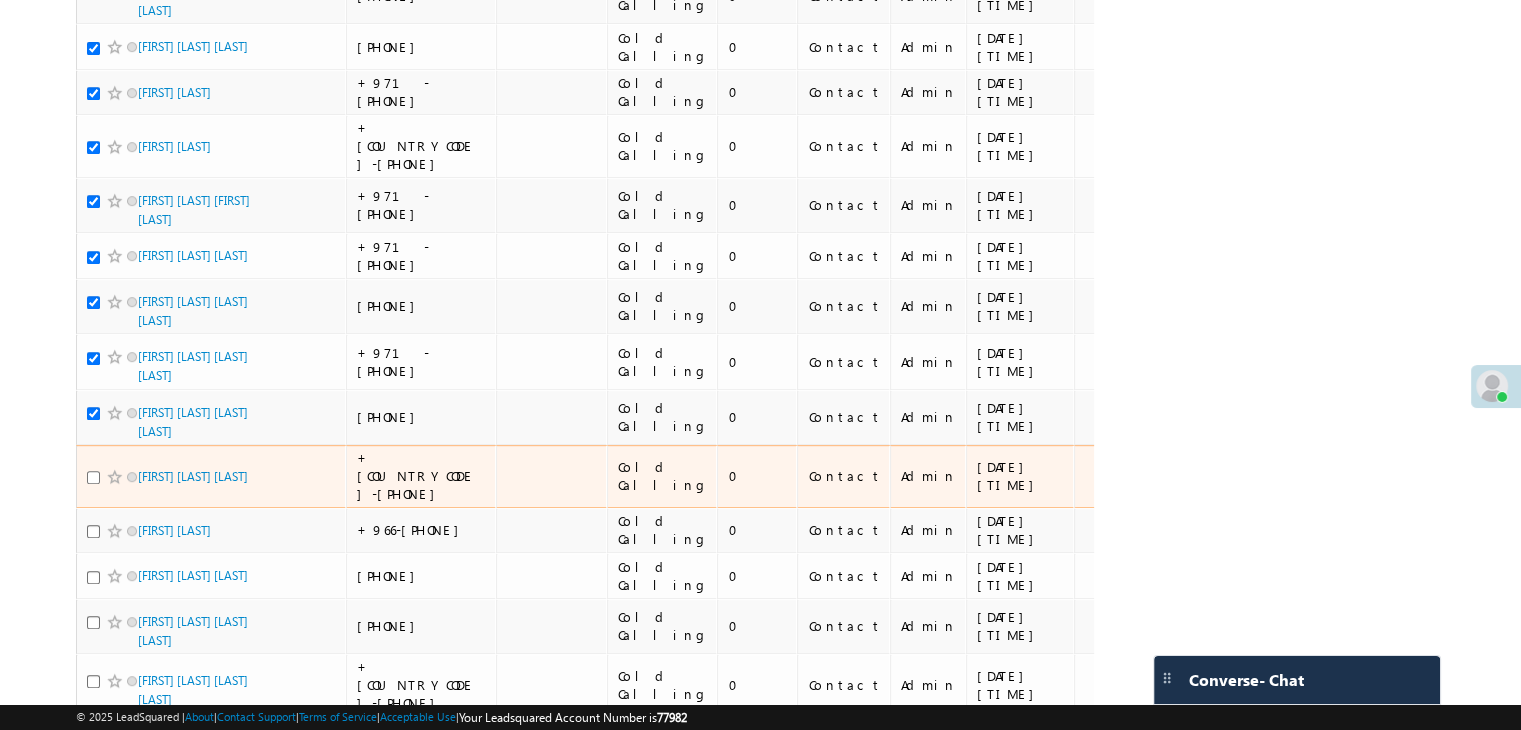click at bounding box center [93, 477] 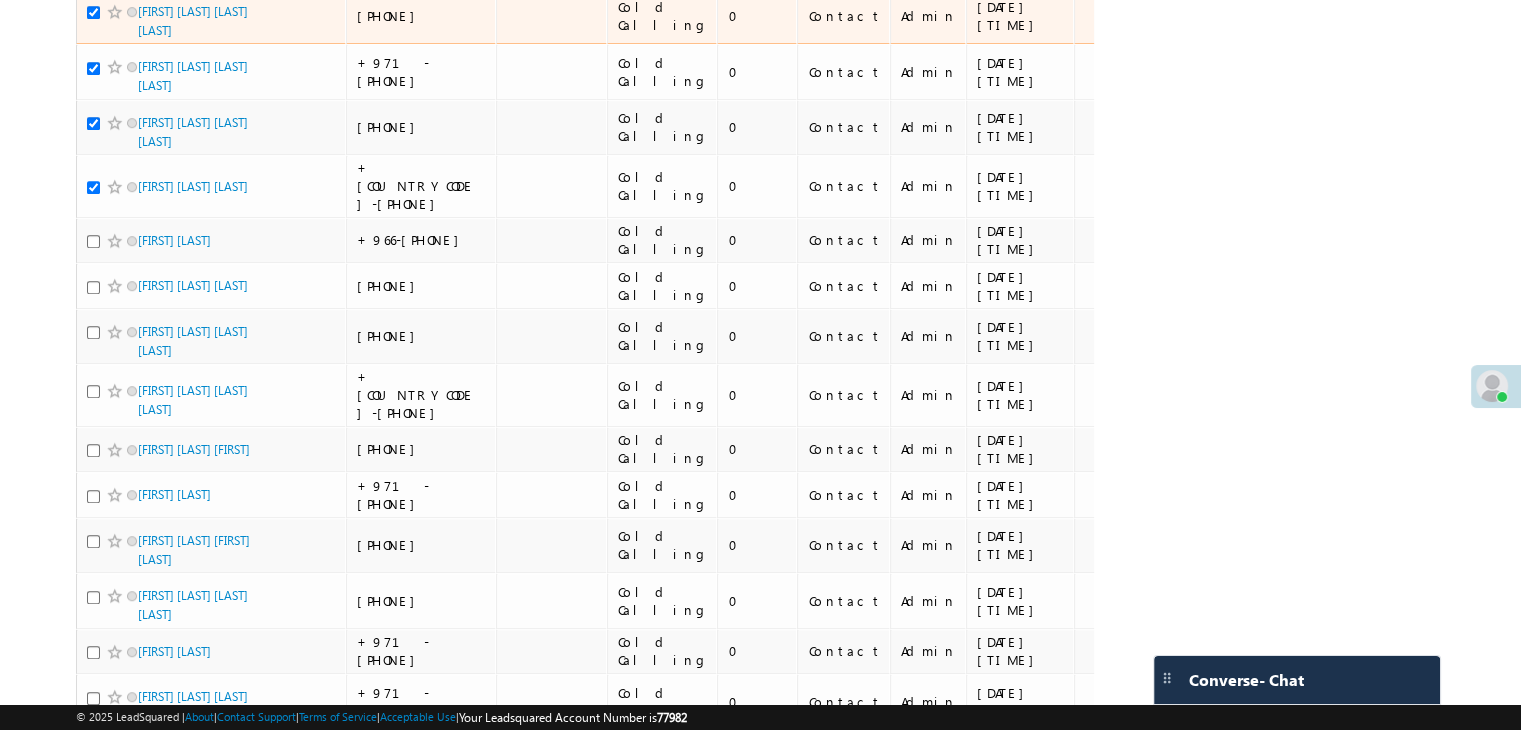 scroll, scrollTop: 1300, scrollLeft: 0, axis: vertical 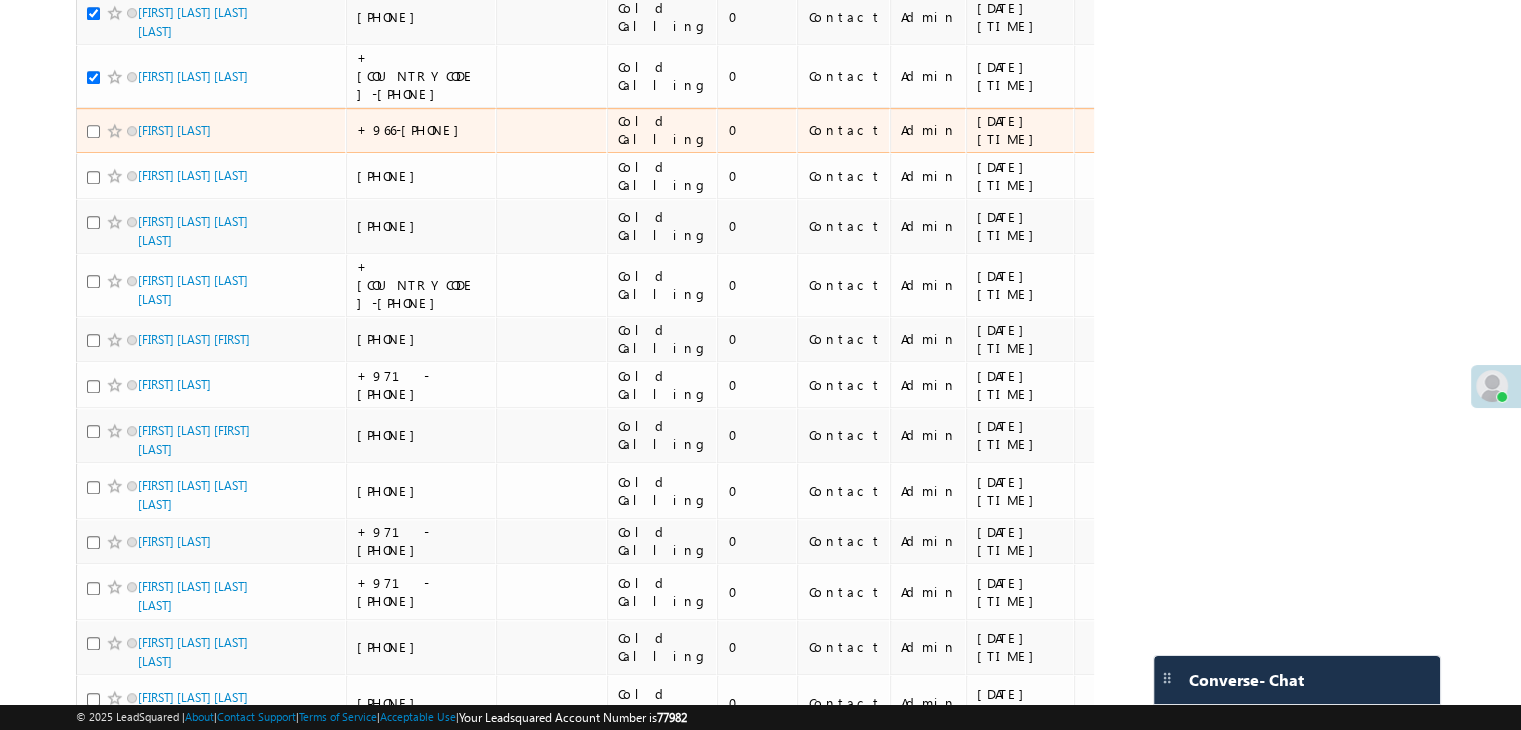 click at bounding box center [93, 131] 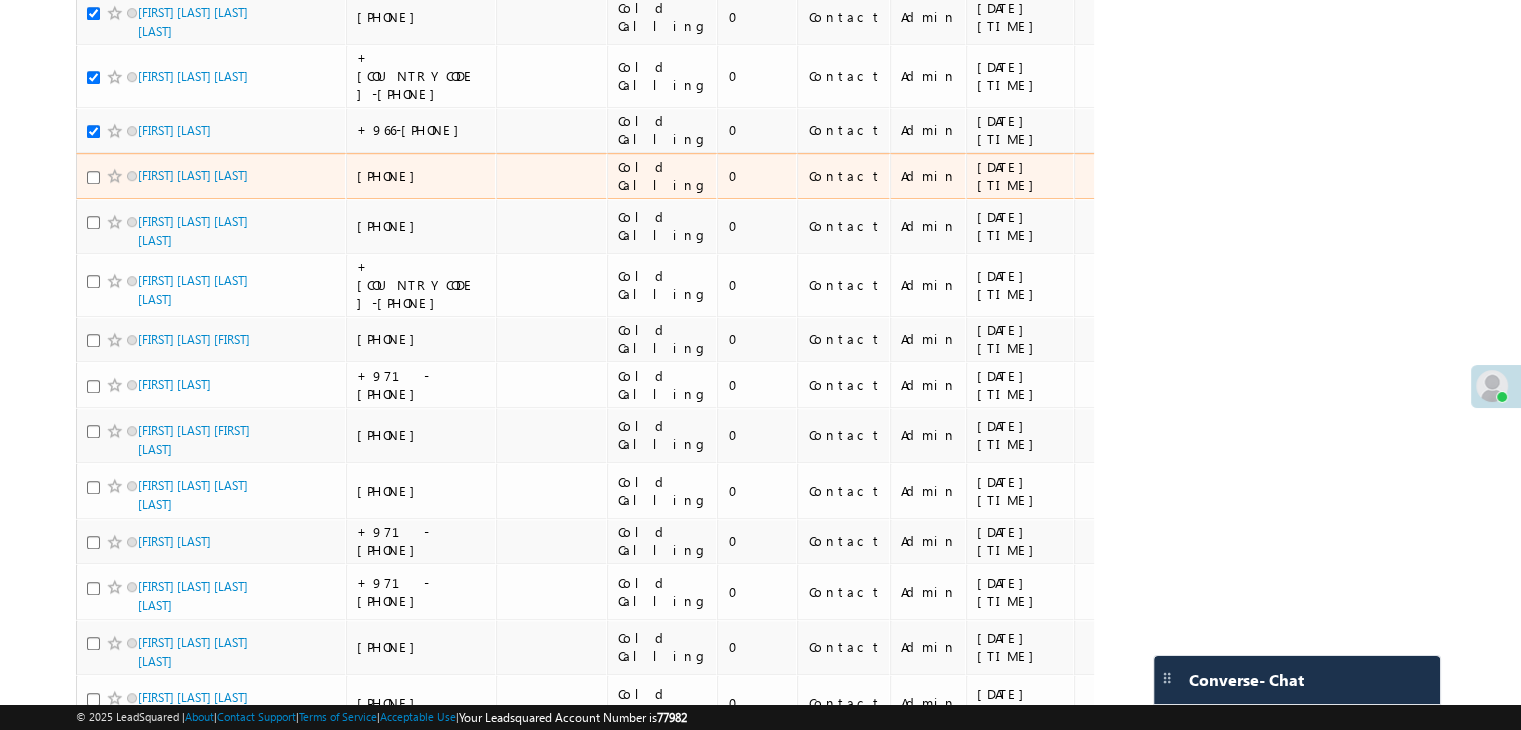 click at bounding box center [117, 176] 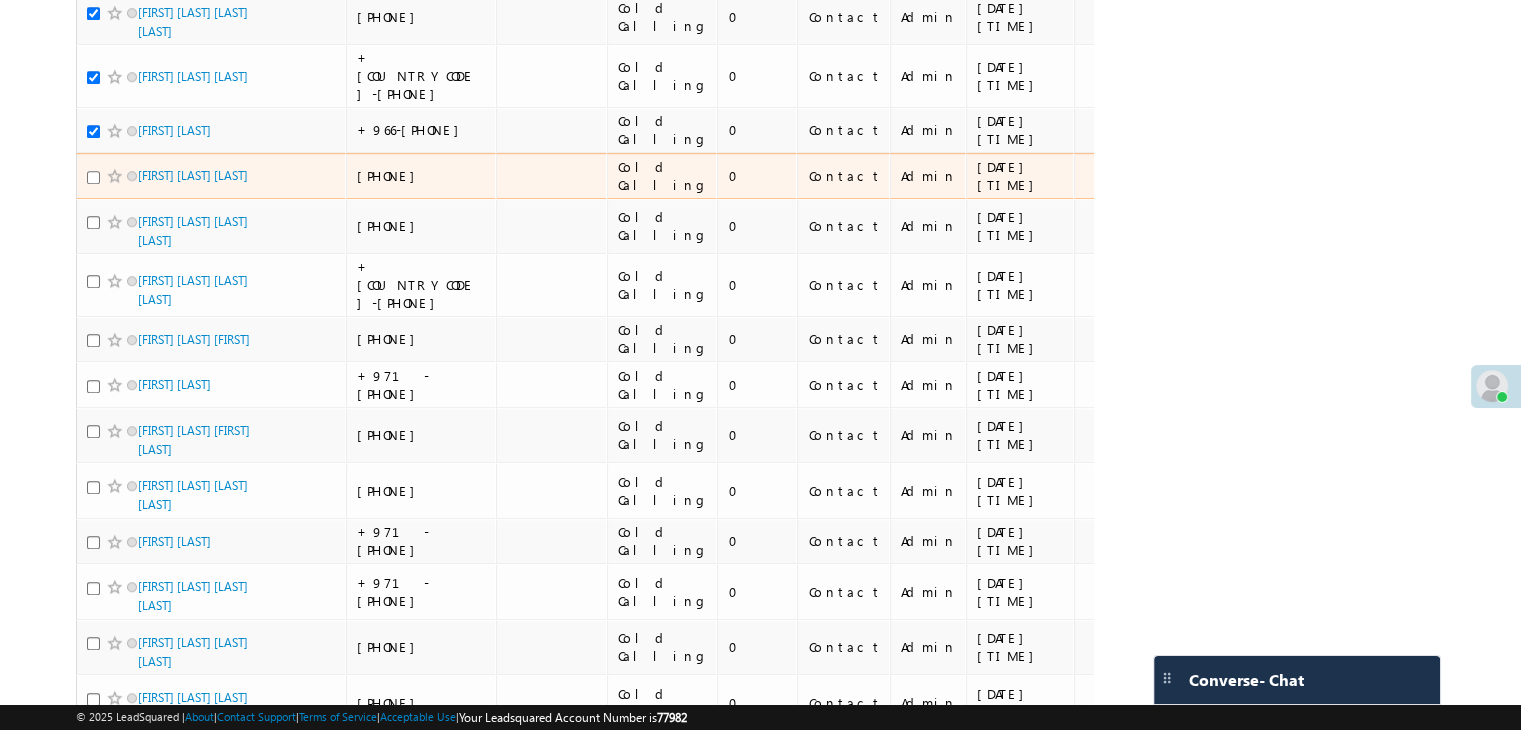 click at bounding box center [93, 177] 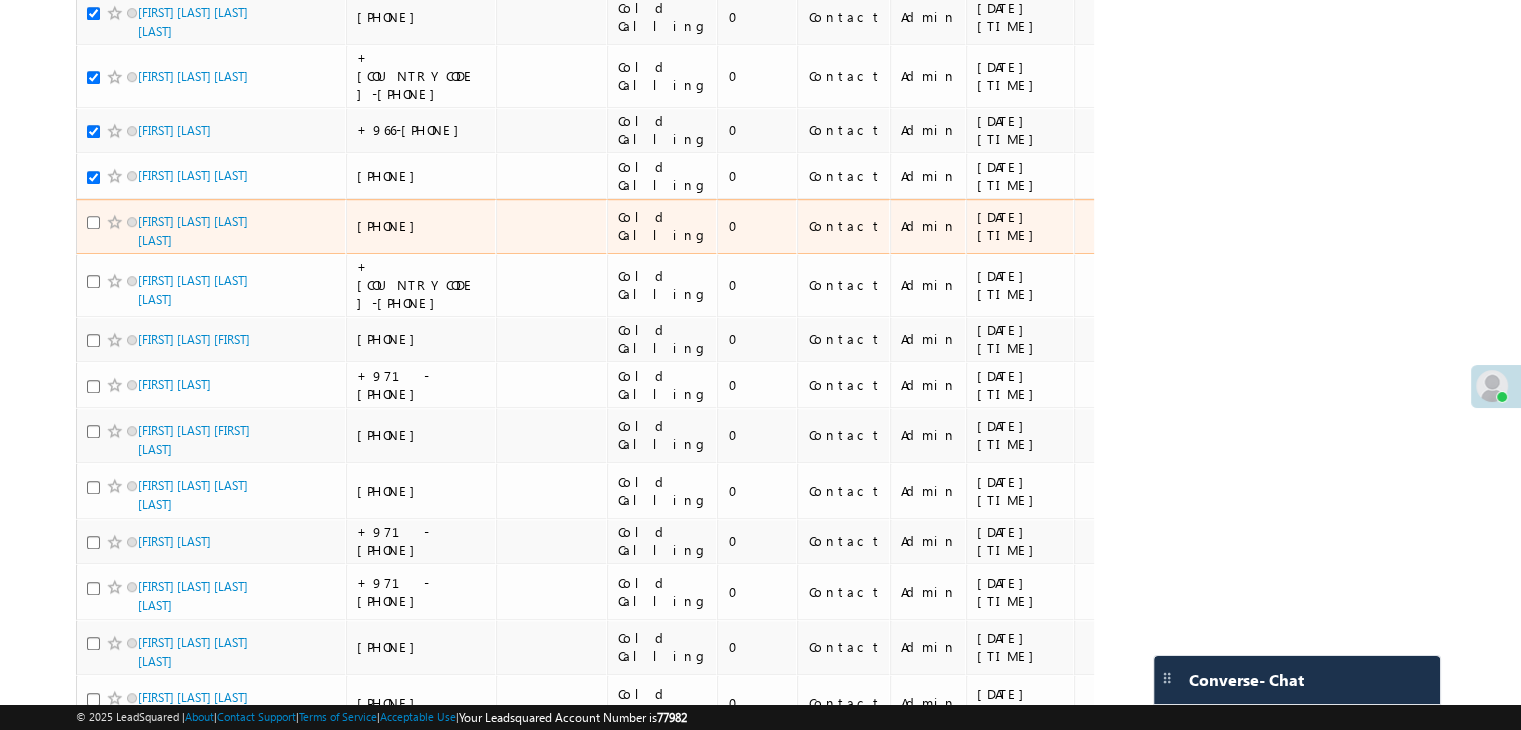 click at bounding box center [93, 222] 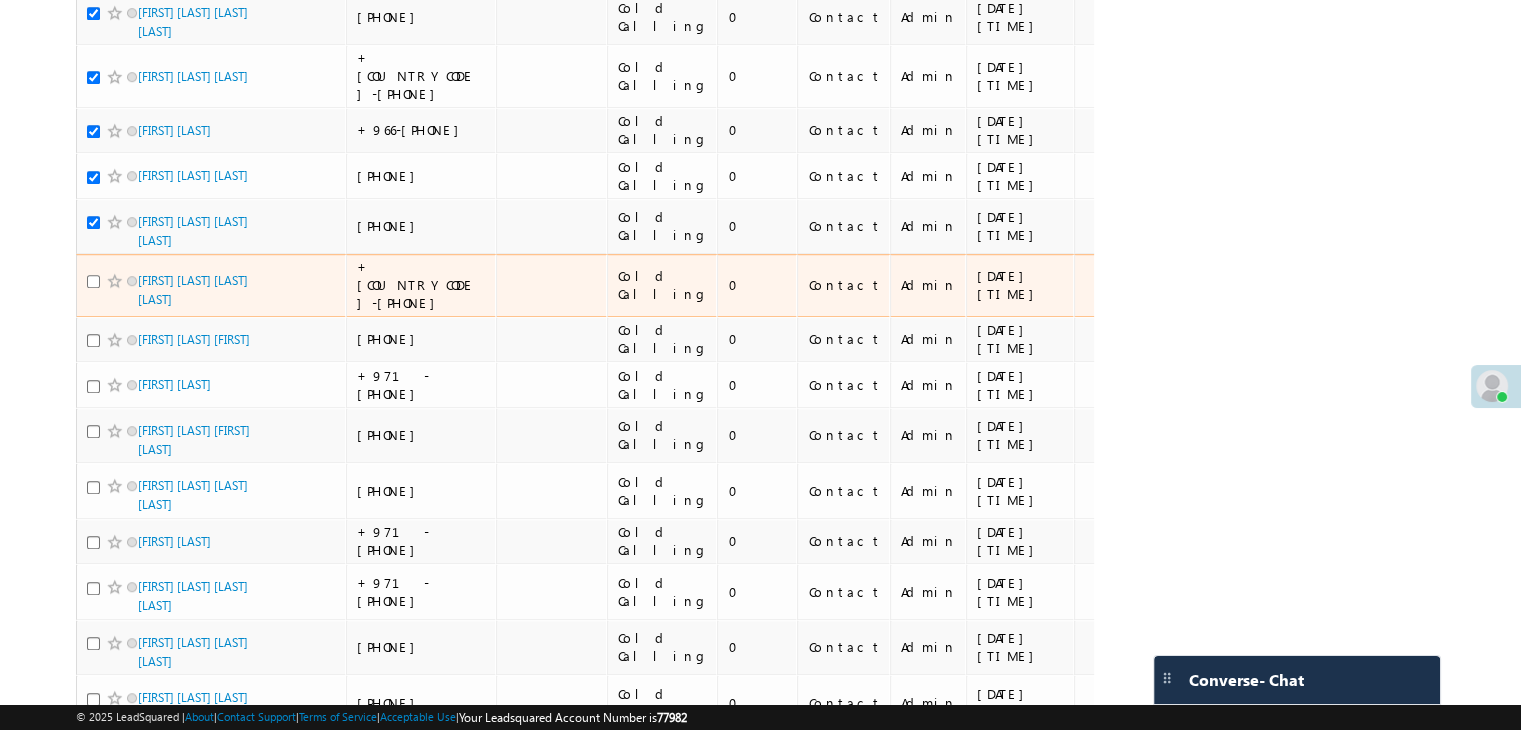 click at bounding box center [93, 281] 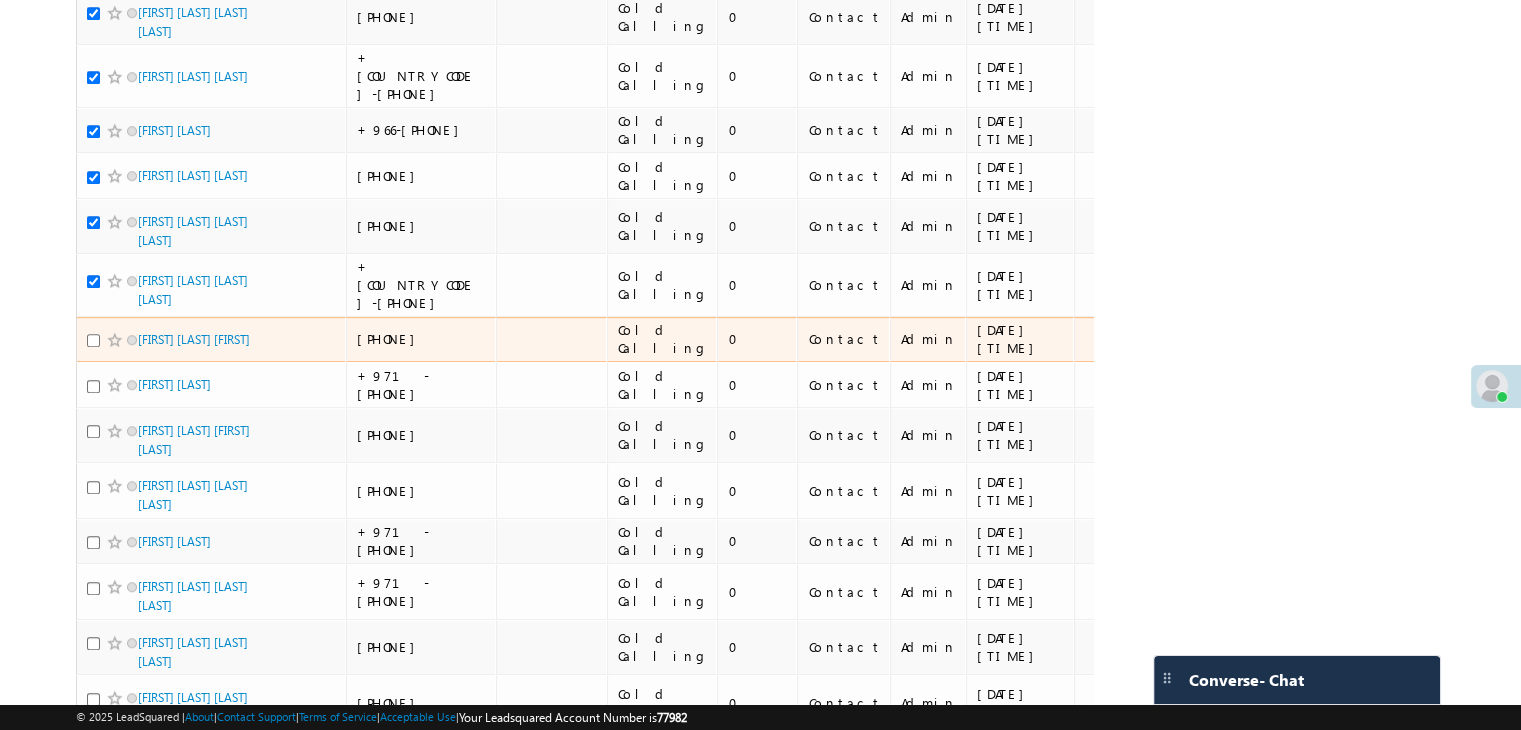 click at bounding box center (93, 340) 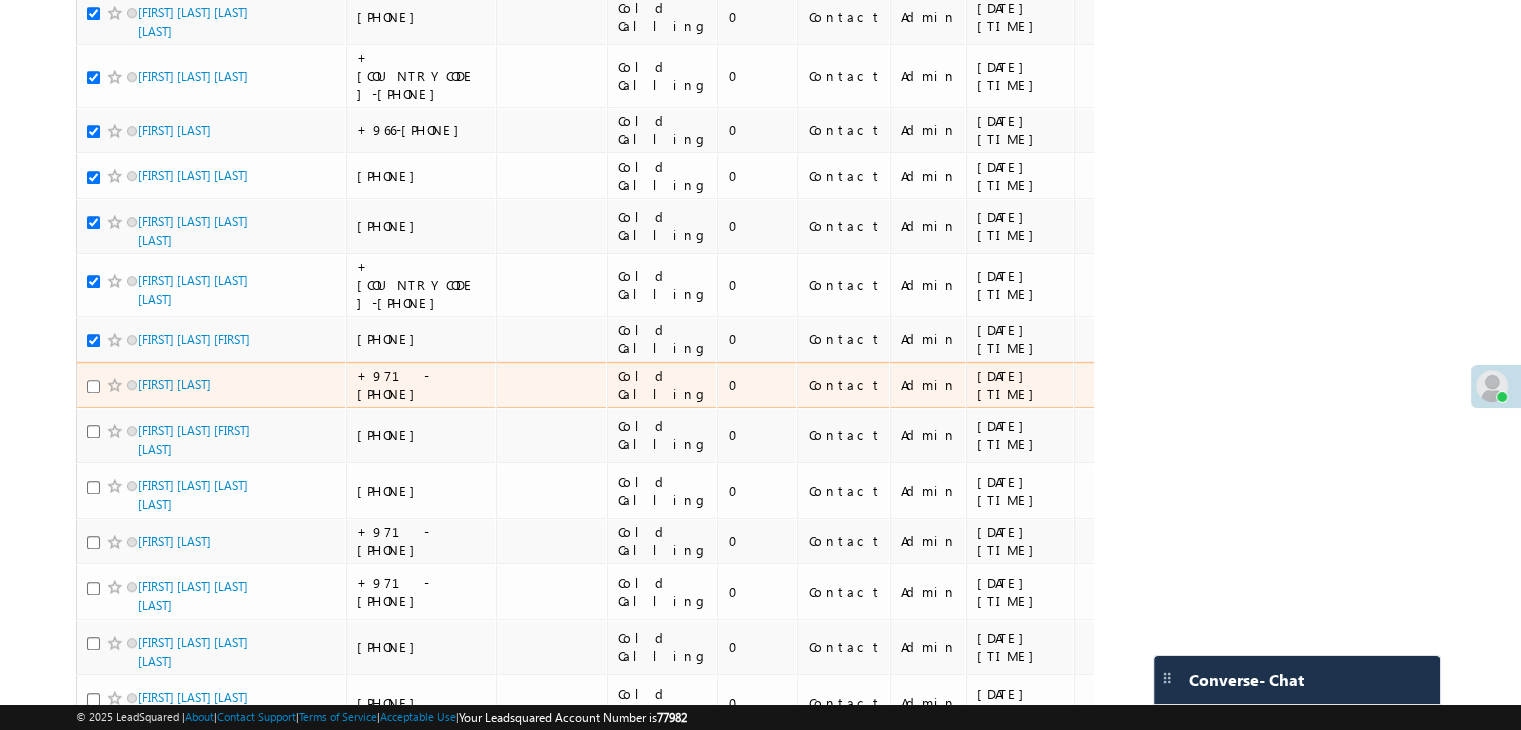click at bounding box center [93, 386] 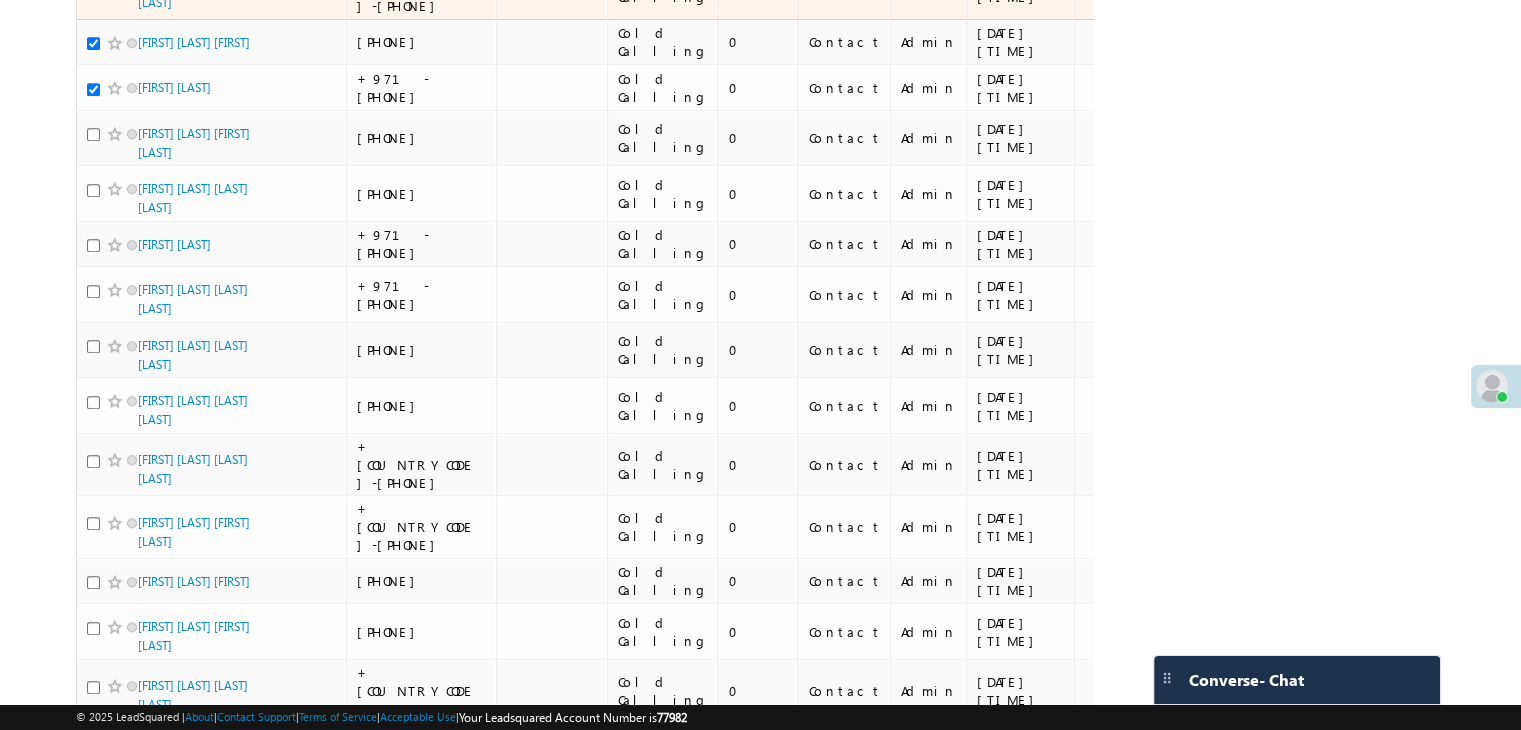 scroll, scrollTop: 1600, scrollLeft: 0, axis: vertical 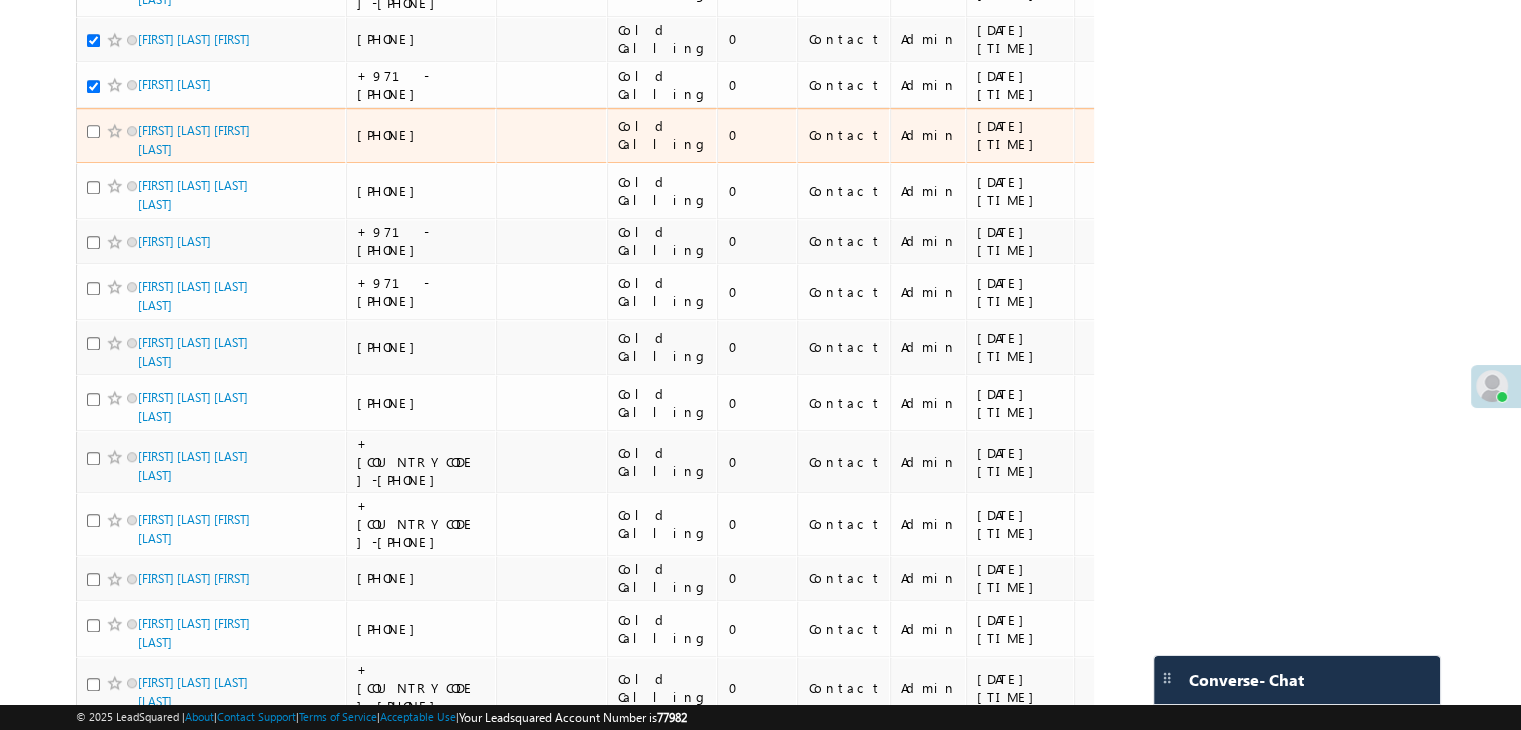 click at bounding box center (93, 131) 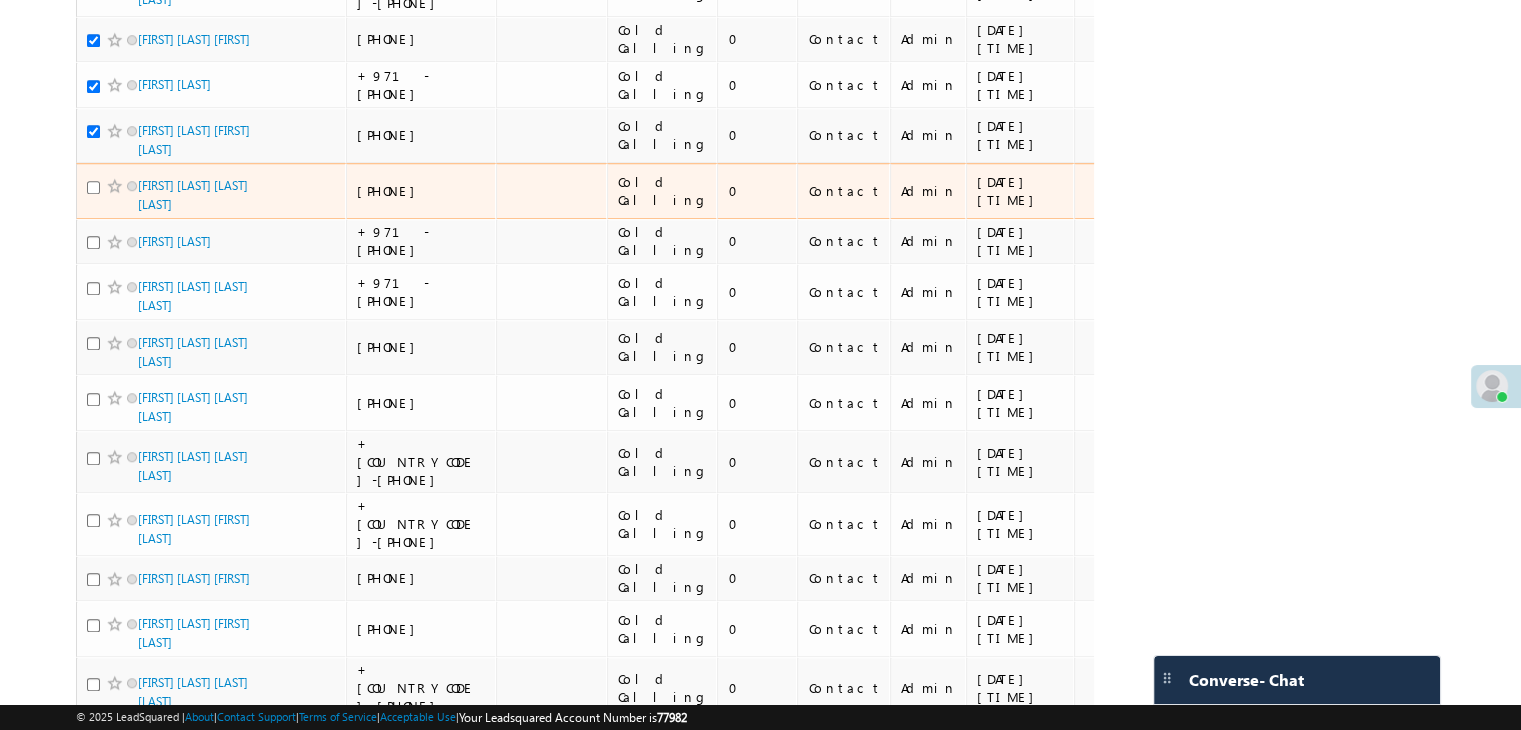 click at bounding box center [93, 187] 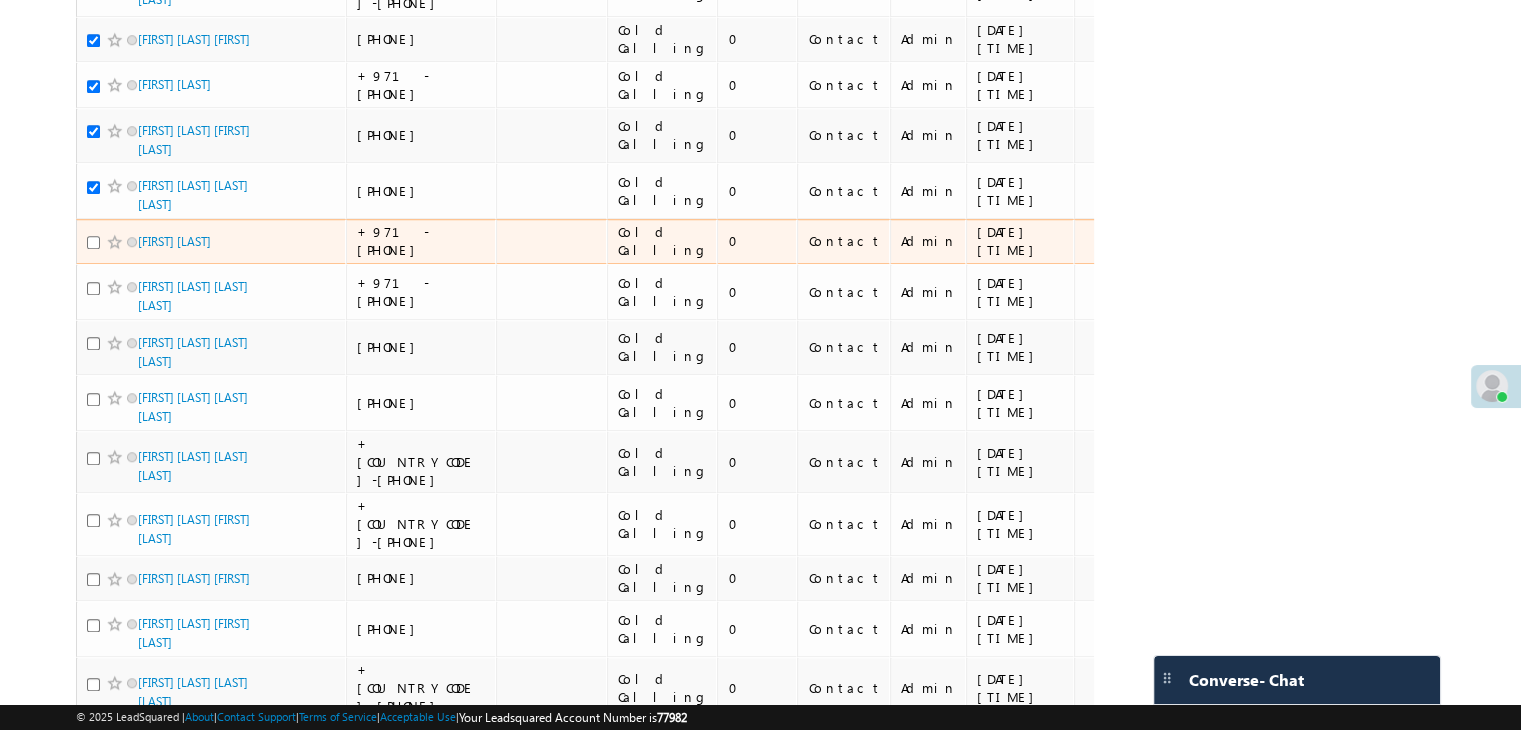 click at bounding box center [93, 242] 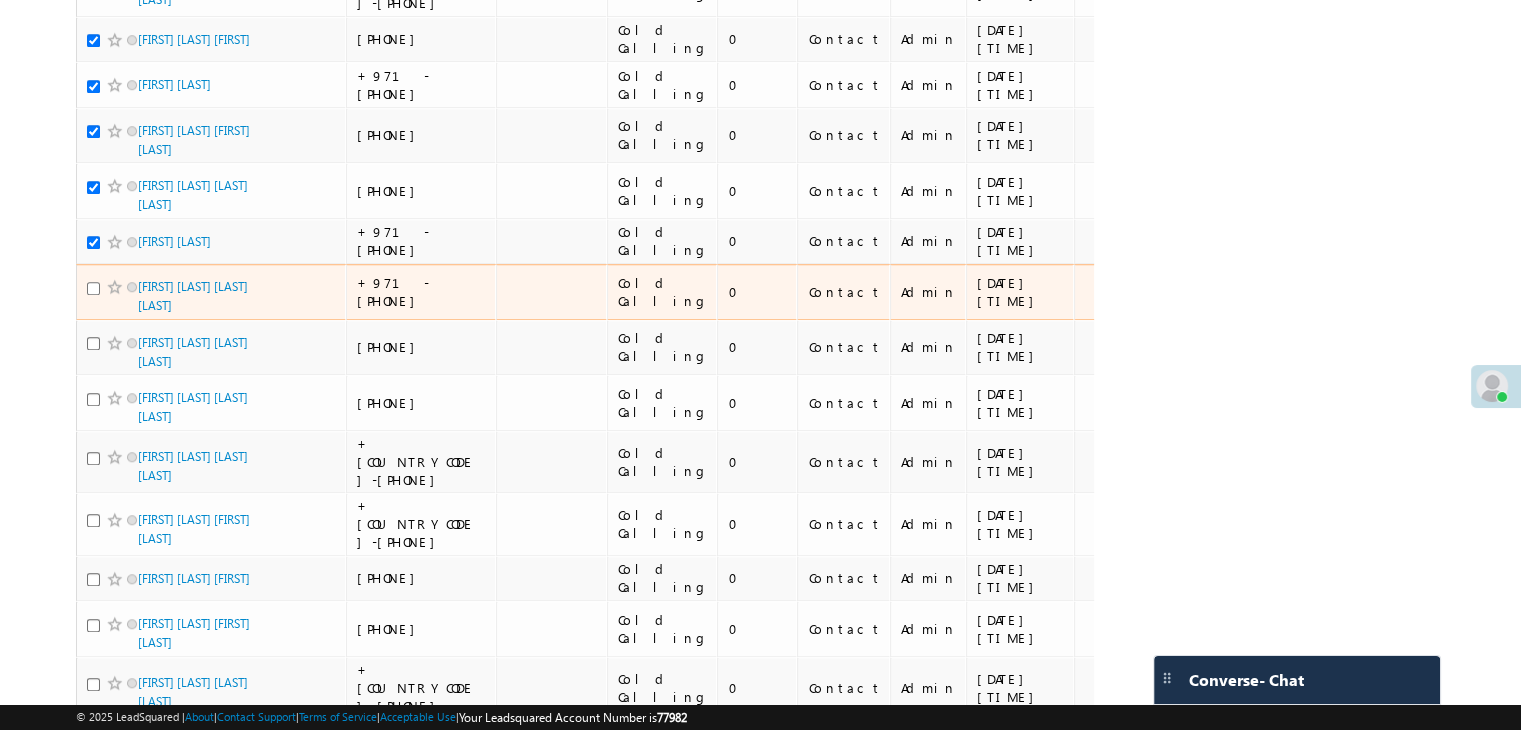 click at bounding box center (93, 288) 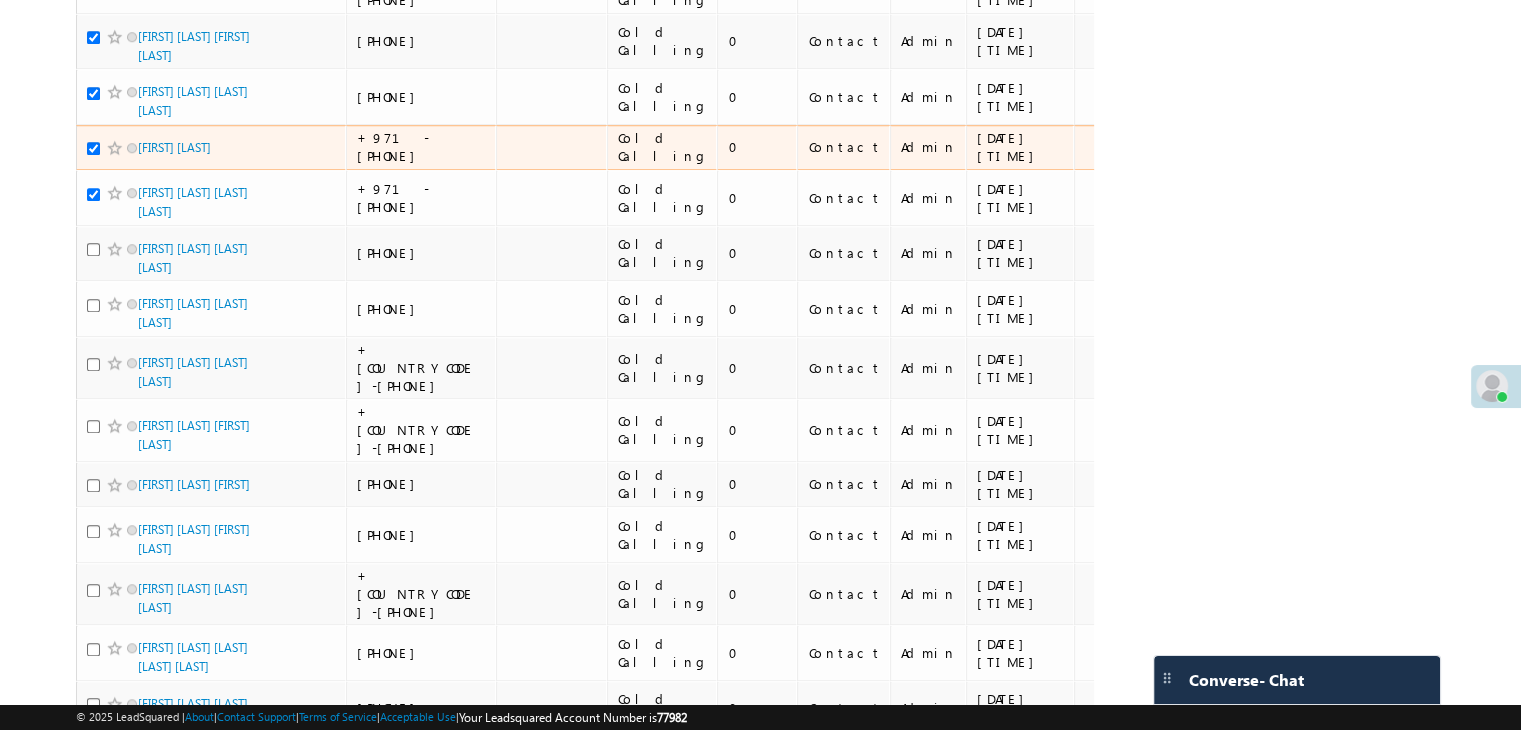scroll, scrollTop: 1800, scrollLeft: 0, axis: vertical 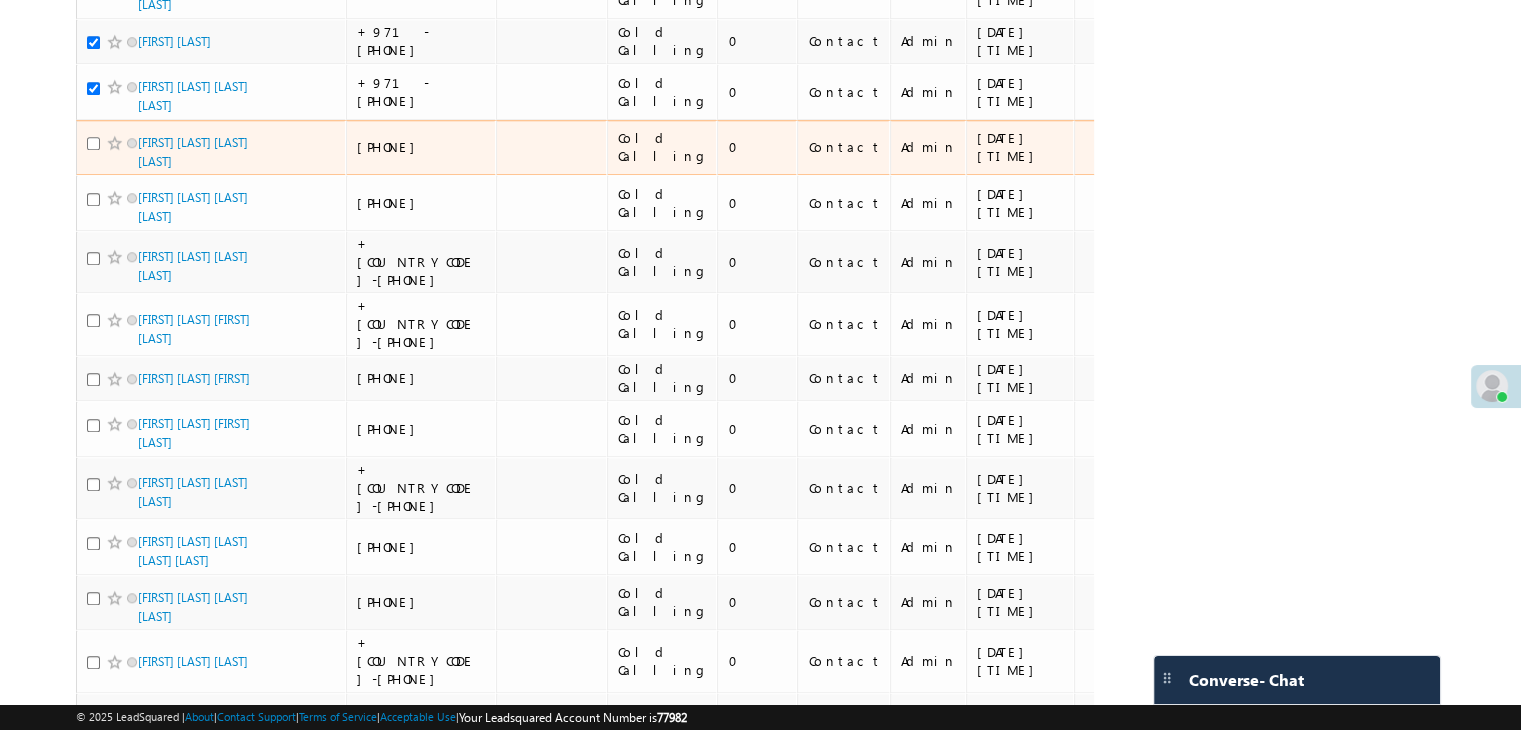 click at bounding box center [93, 143] 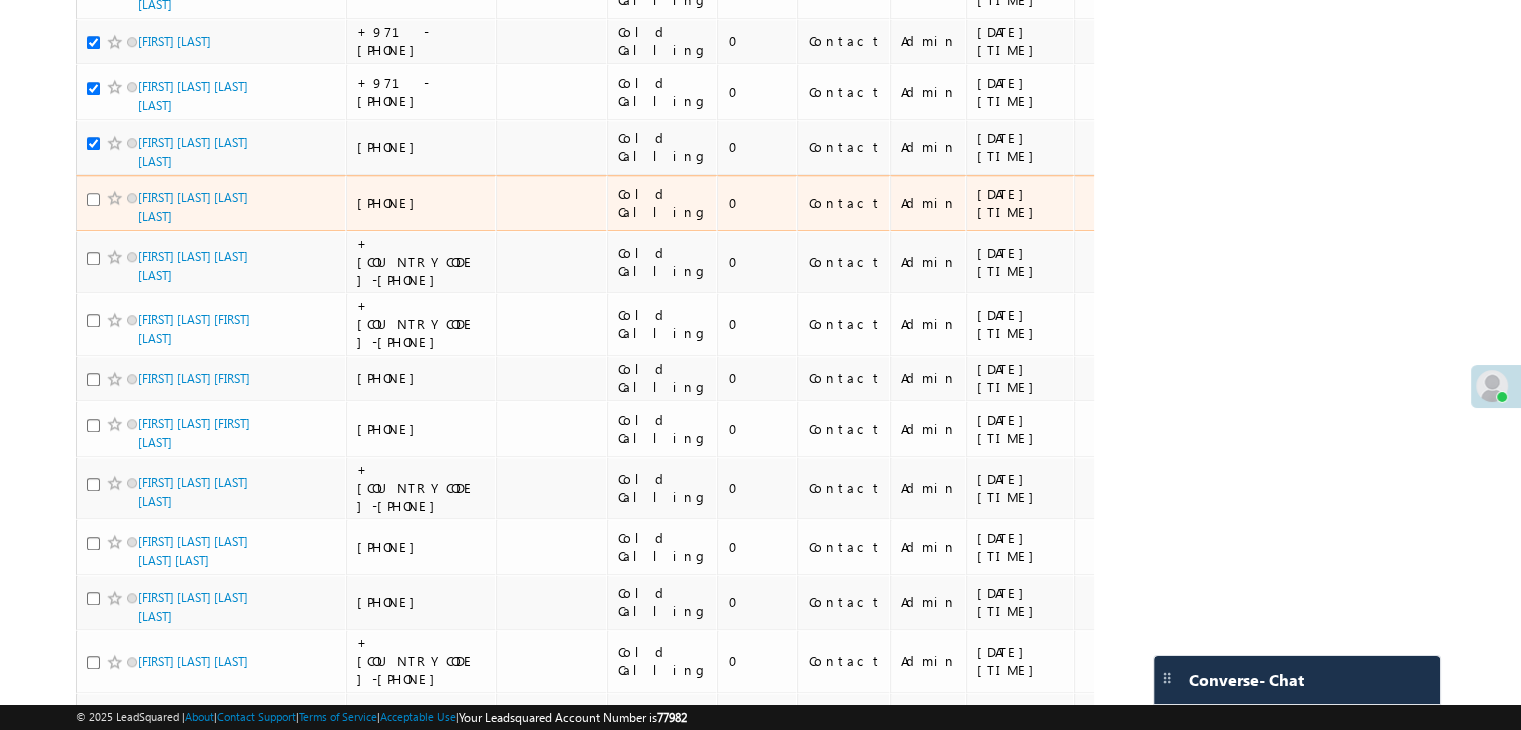 click at bounding box center [93, 199] 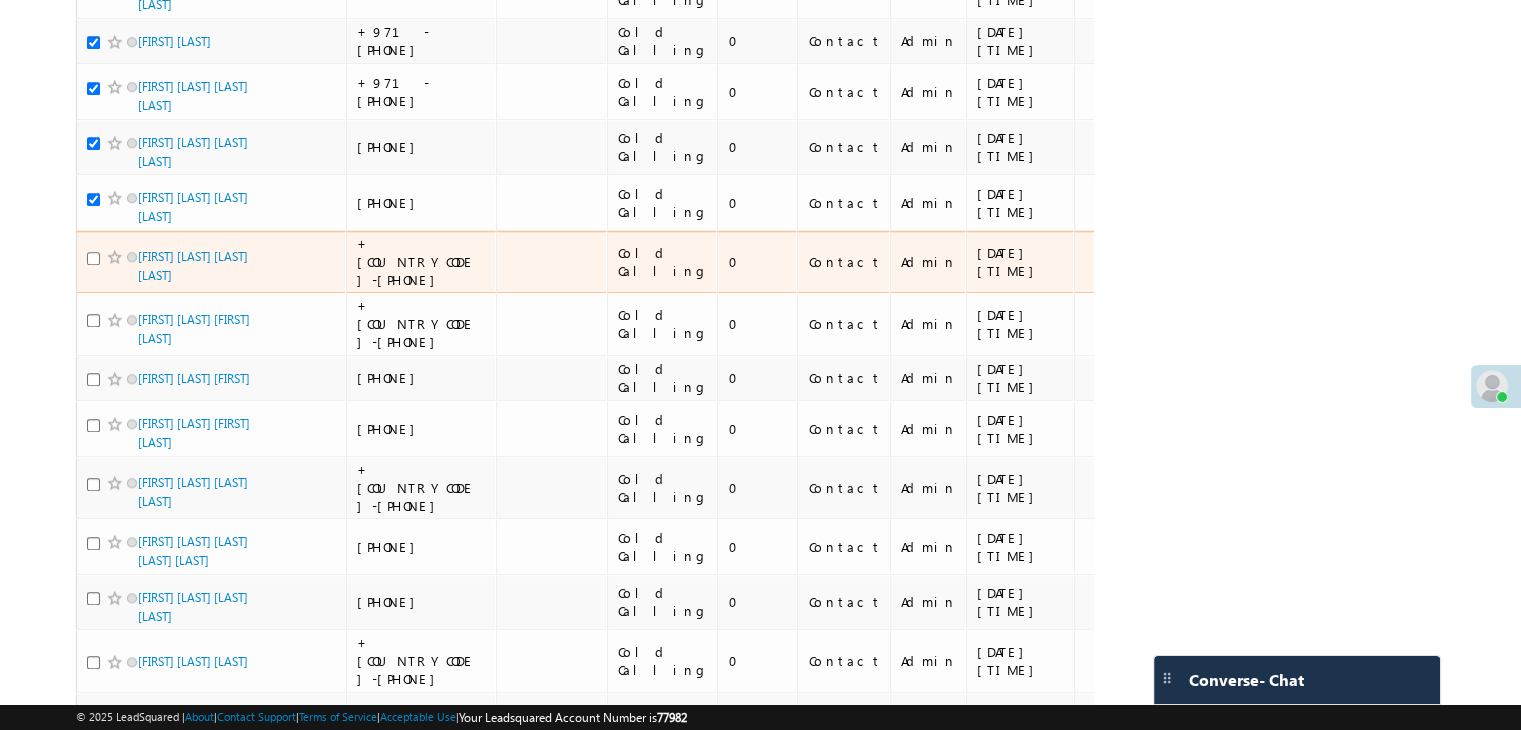 click at bounding box center [93, 258] 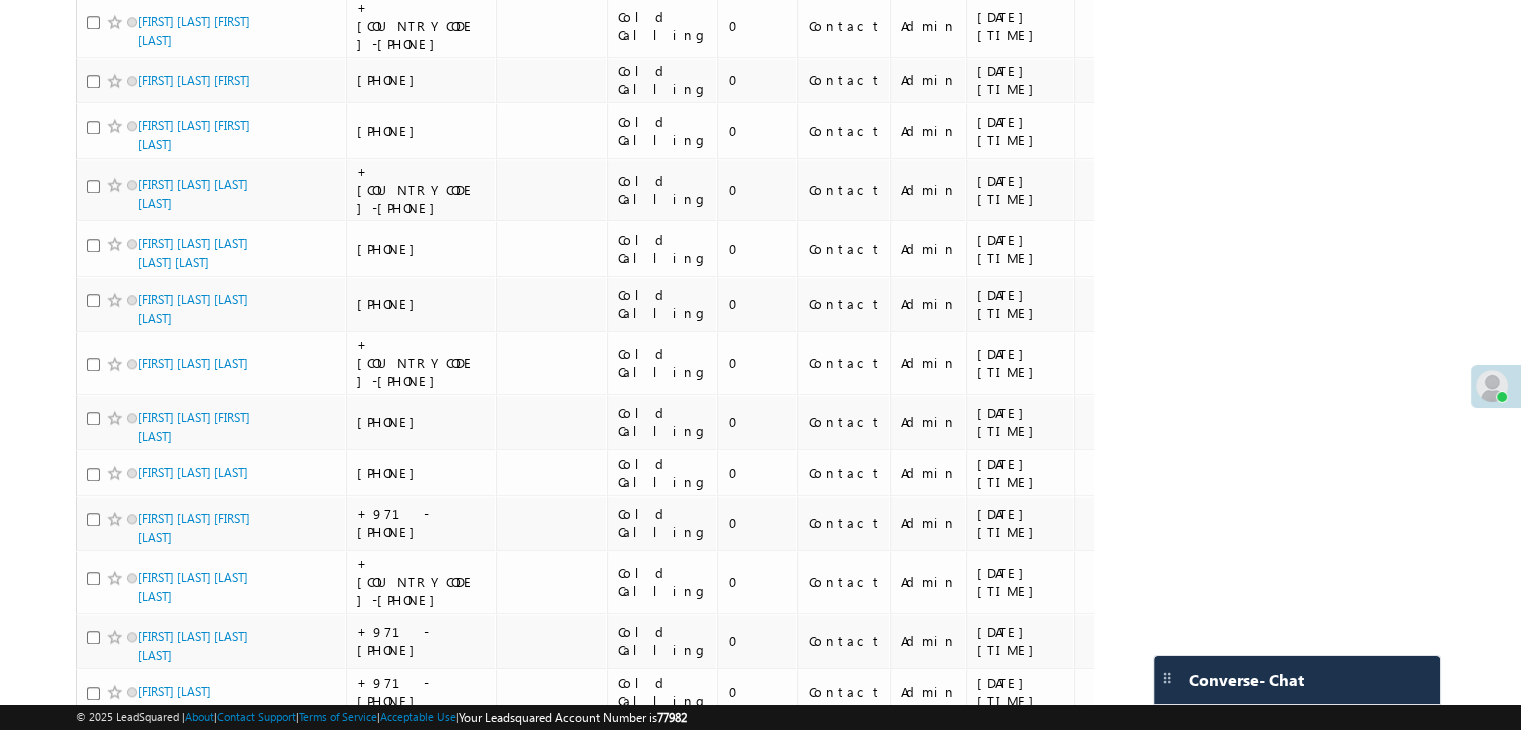 scroll, scrollTop: 2100, scrollLeft: 0, axis: vertical 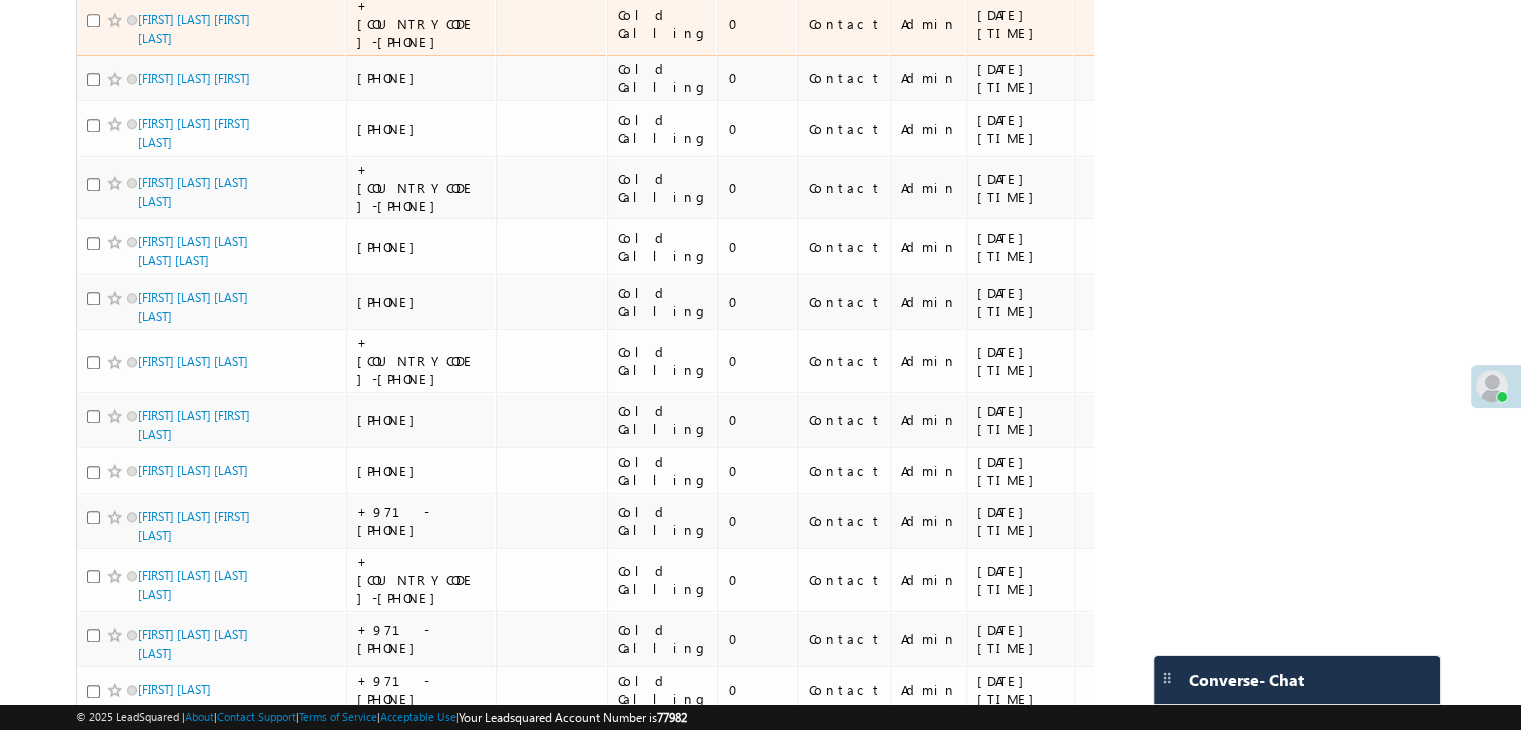 click at bounding box center [93, 20] 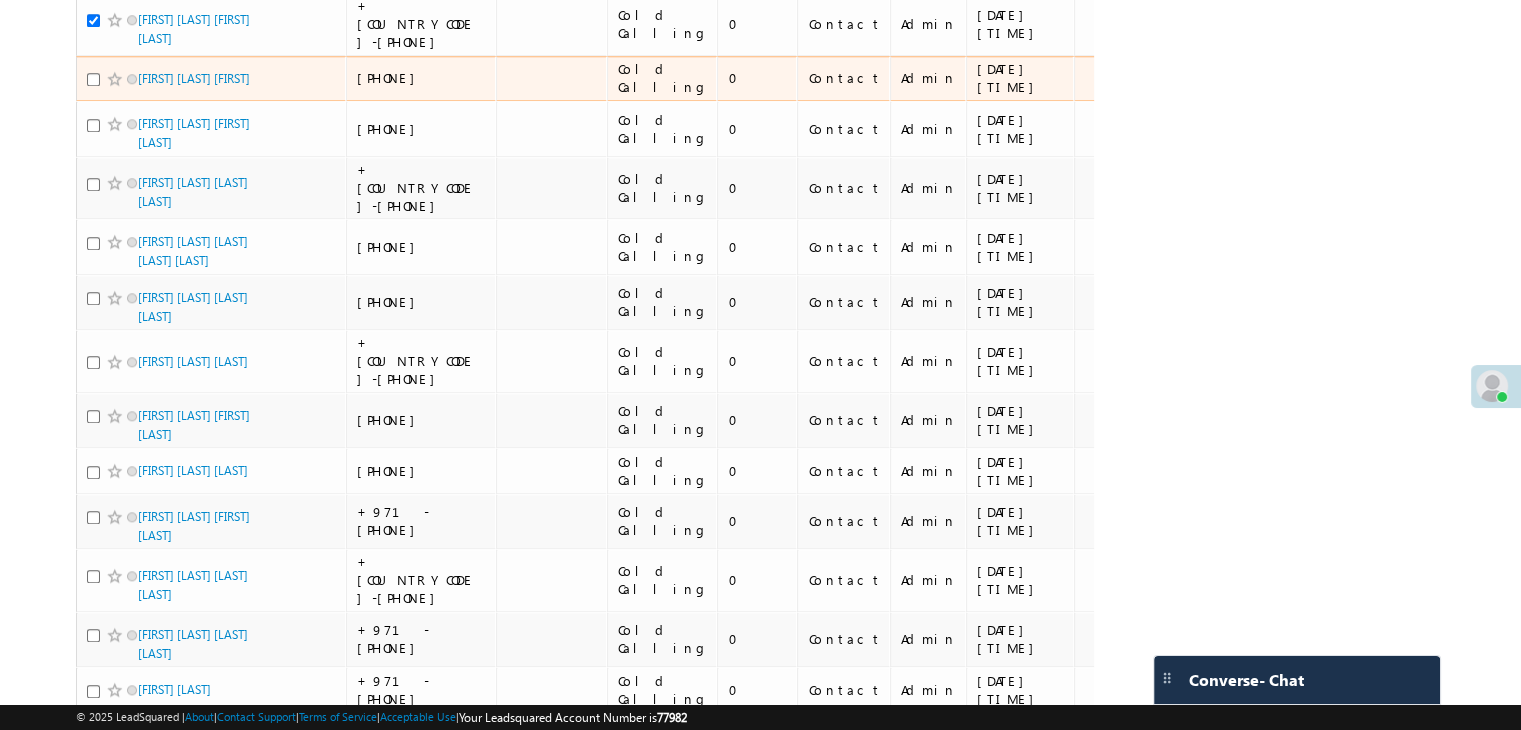 click at bounding box center [117, 79] 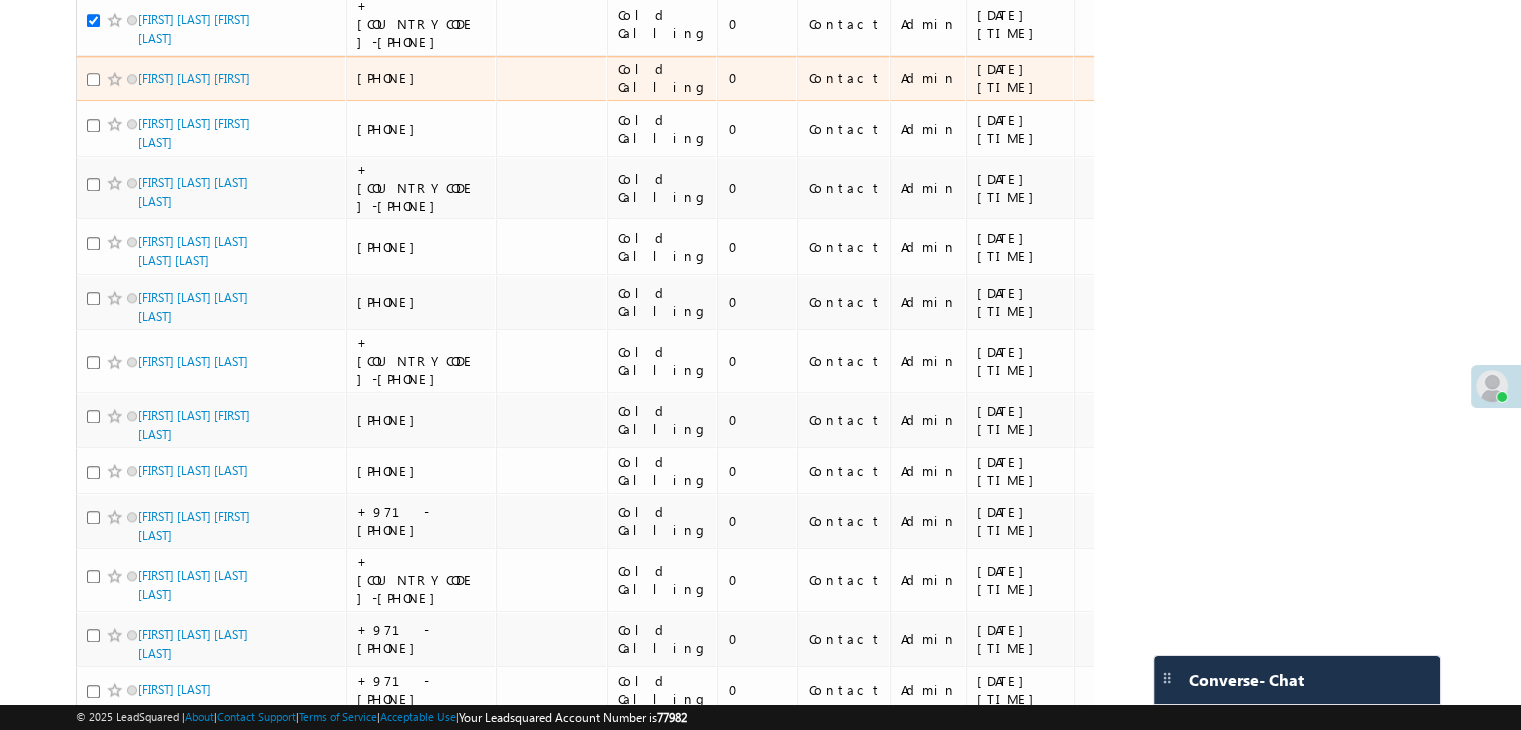 click at bounding box center (93, 79) 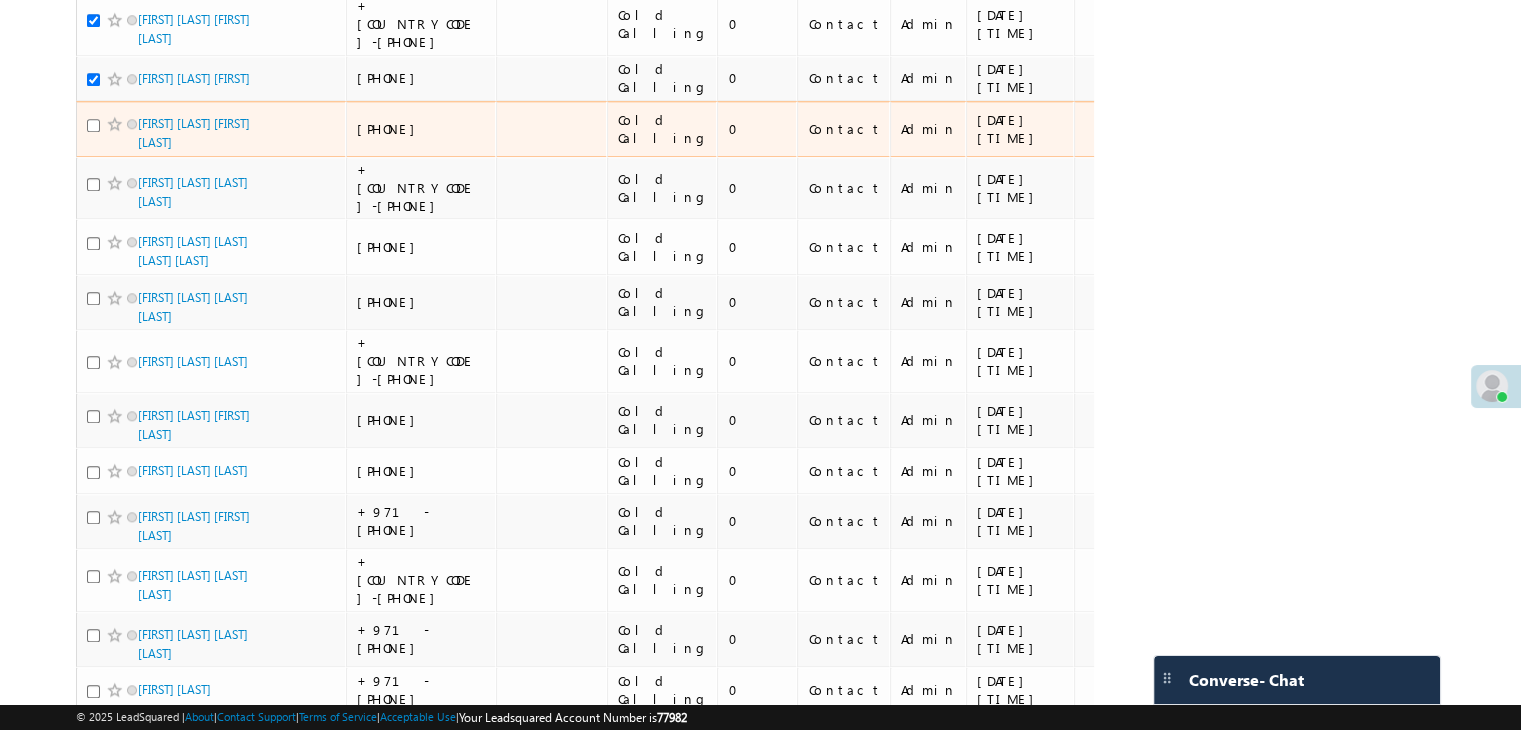 click at bounding box center (93, 125) 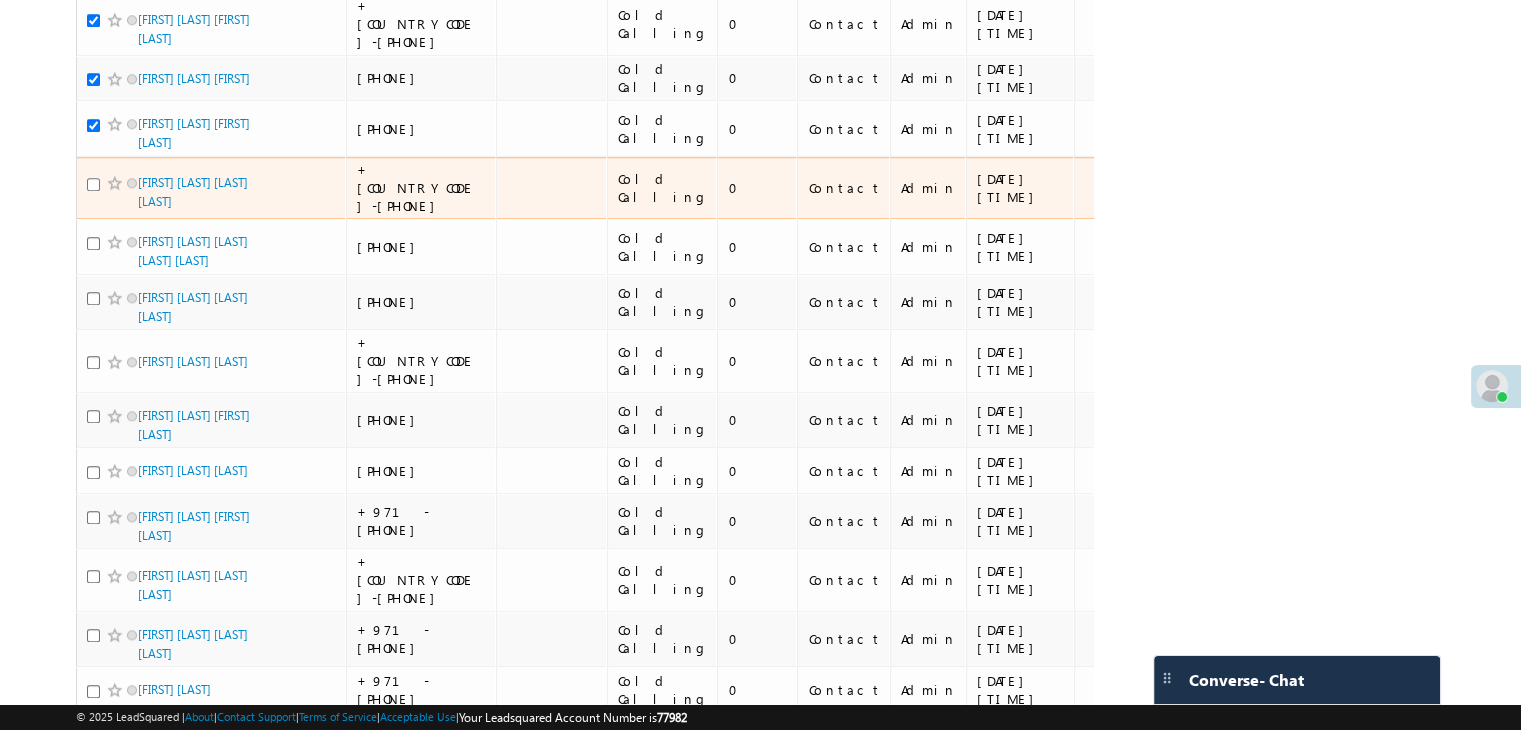 click at bounding box center [93, 184] 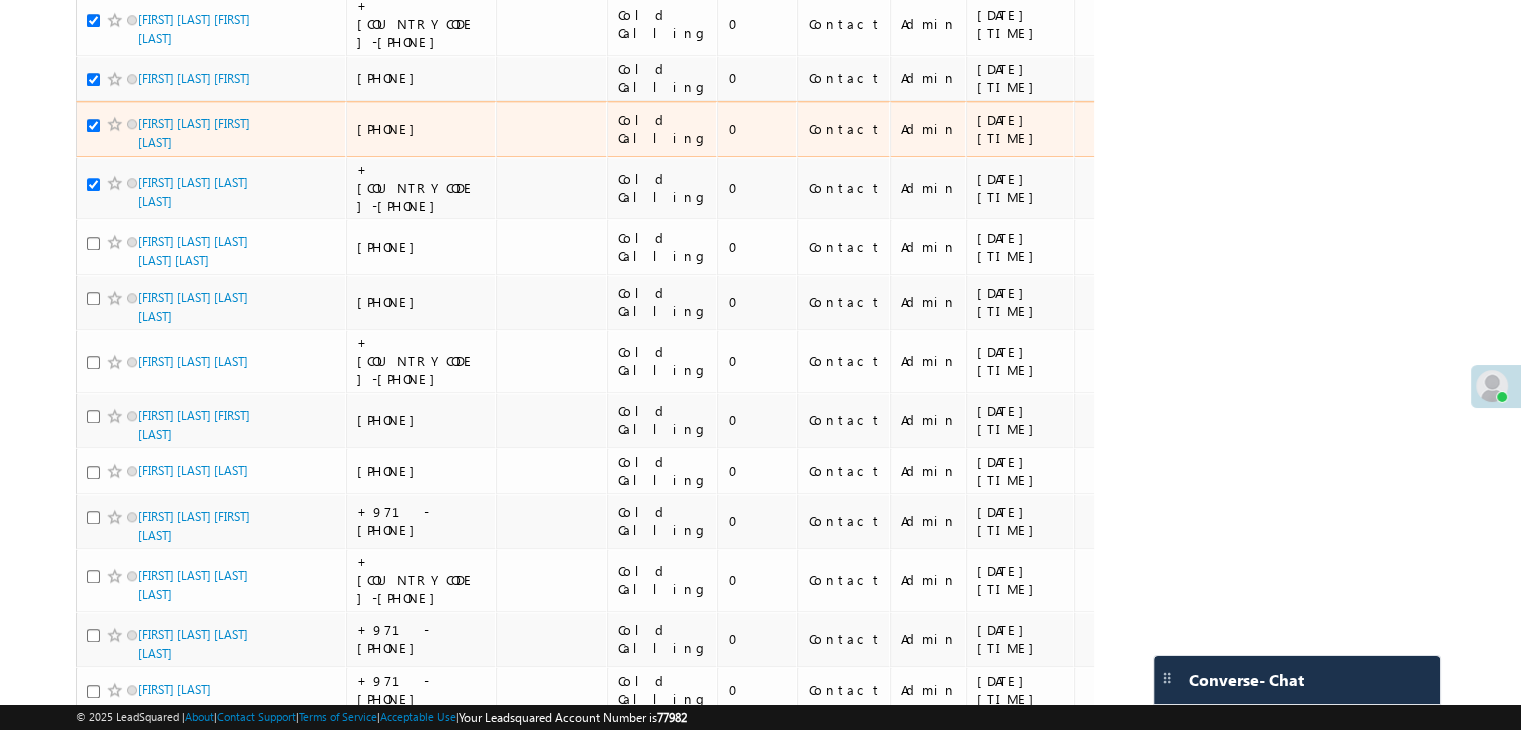 scroll, scrollTop: 2200, scrollLeft: 0, axis: vertical 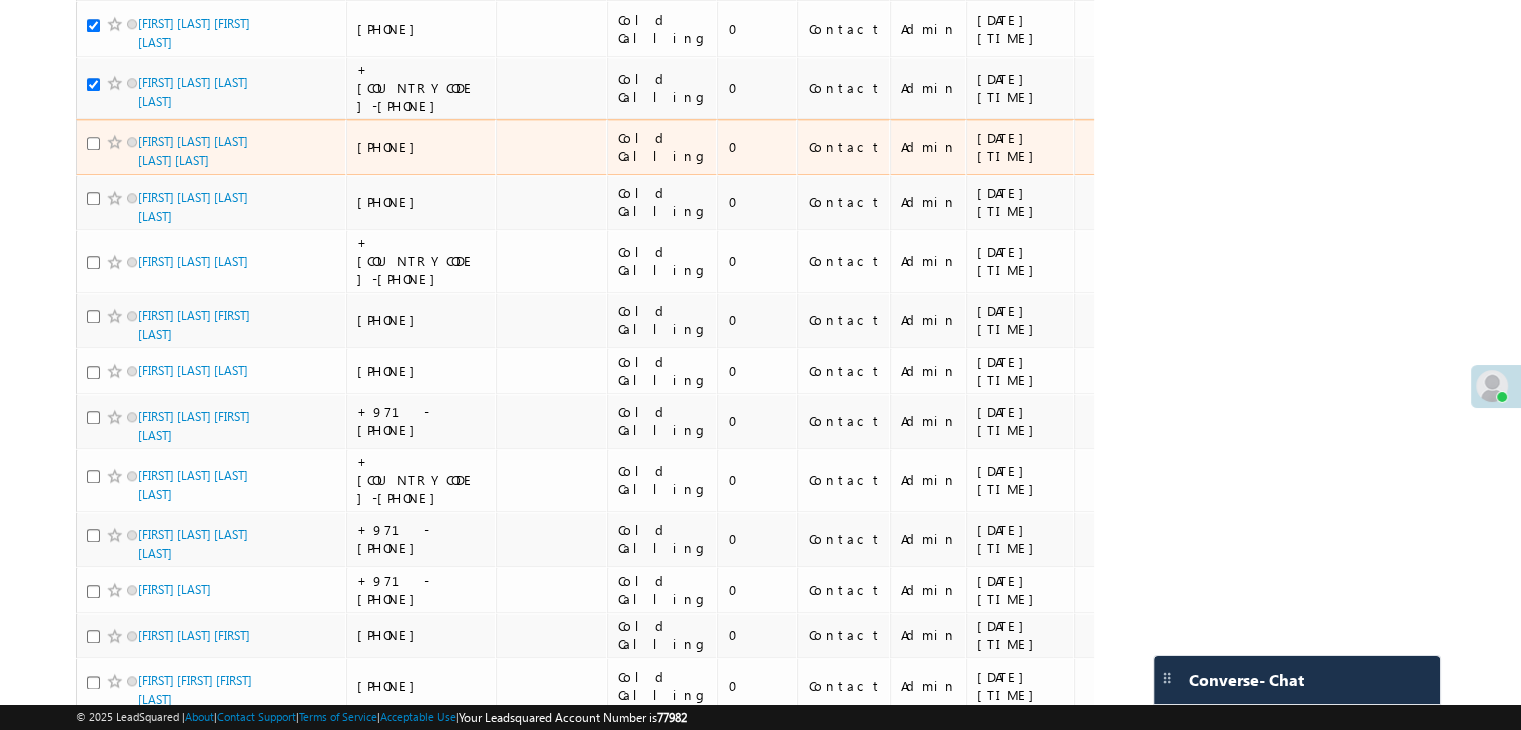 click at bounding box center [93, 143] 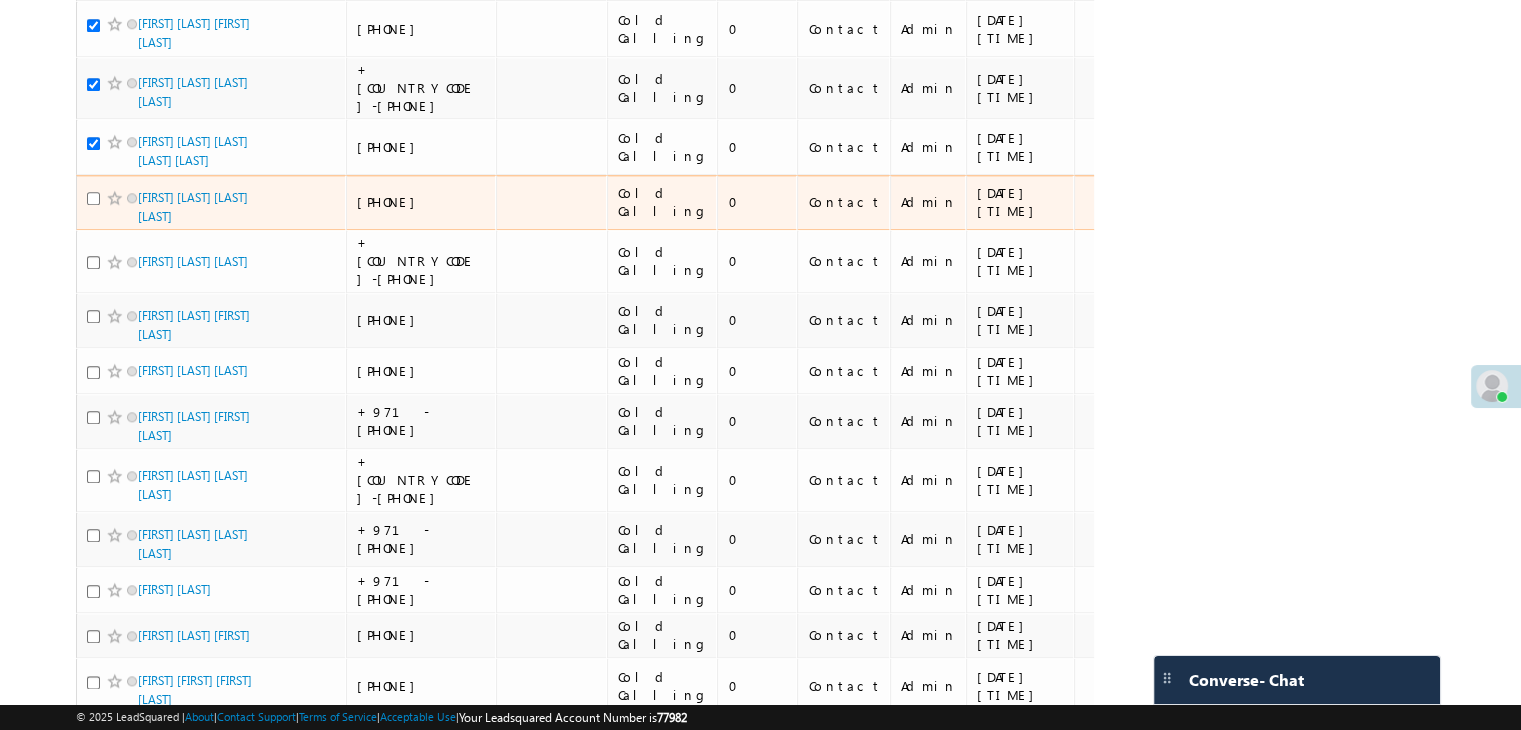 click at bounding box center [93, 198] 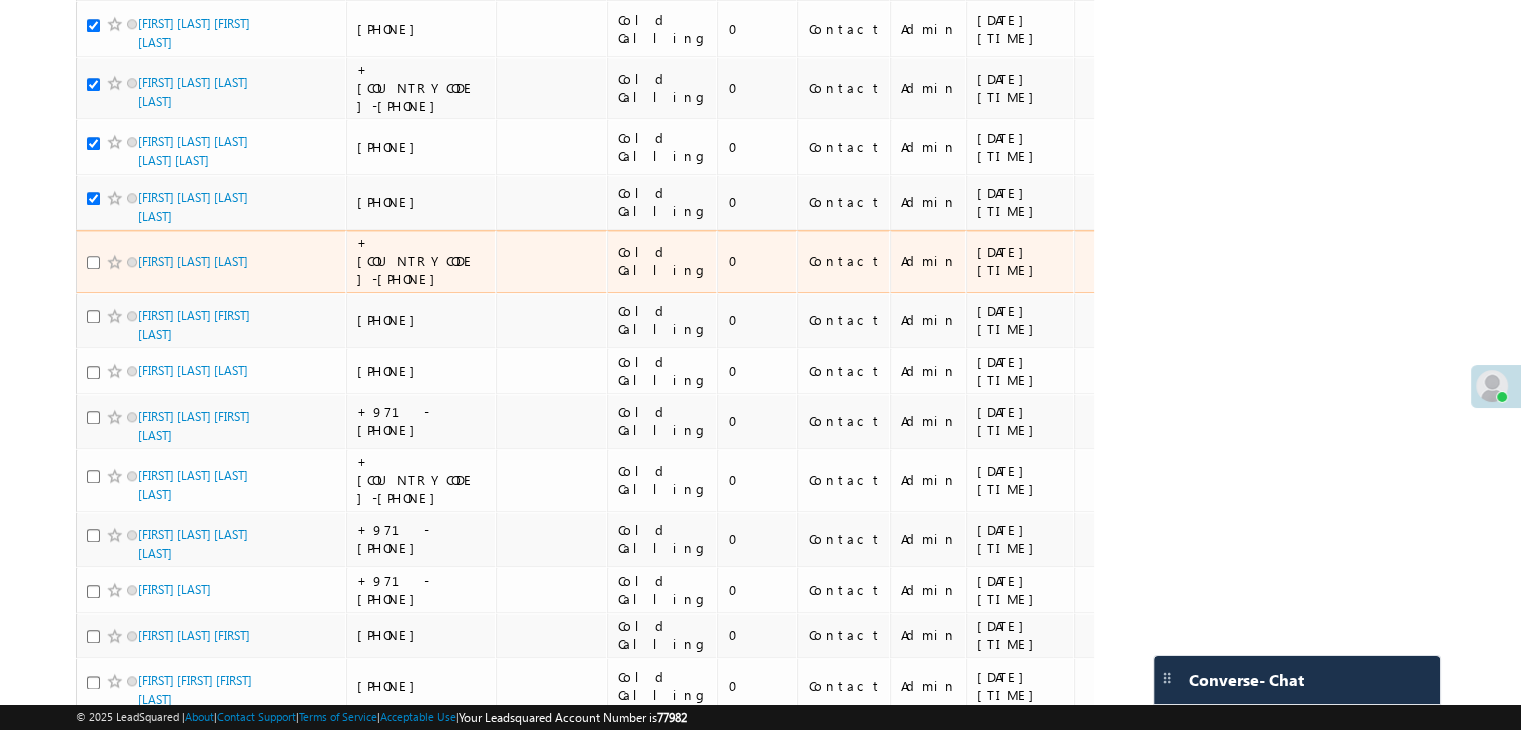 click at bounding box center [93, 262] 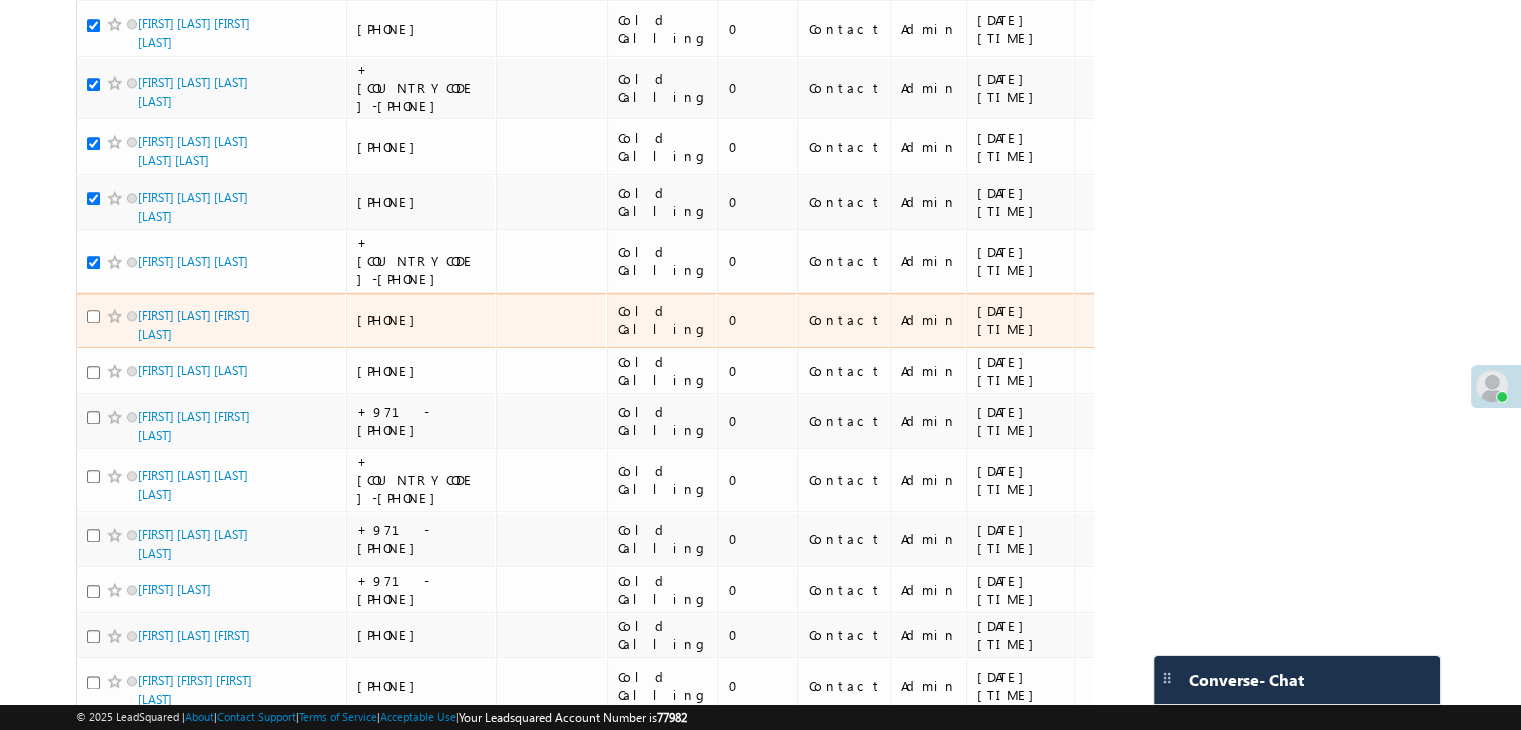 click at bounding box center [93, 316] 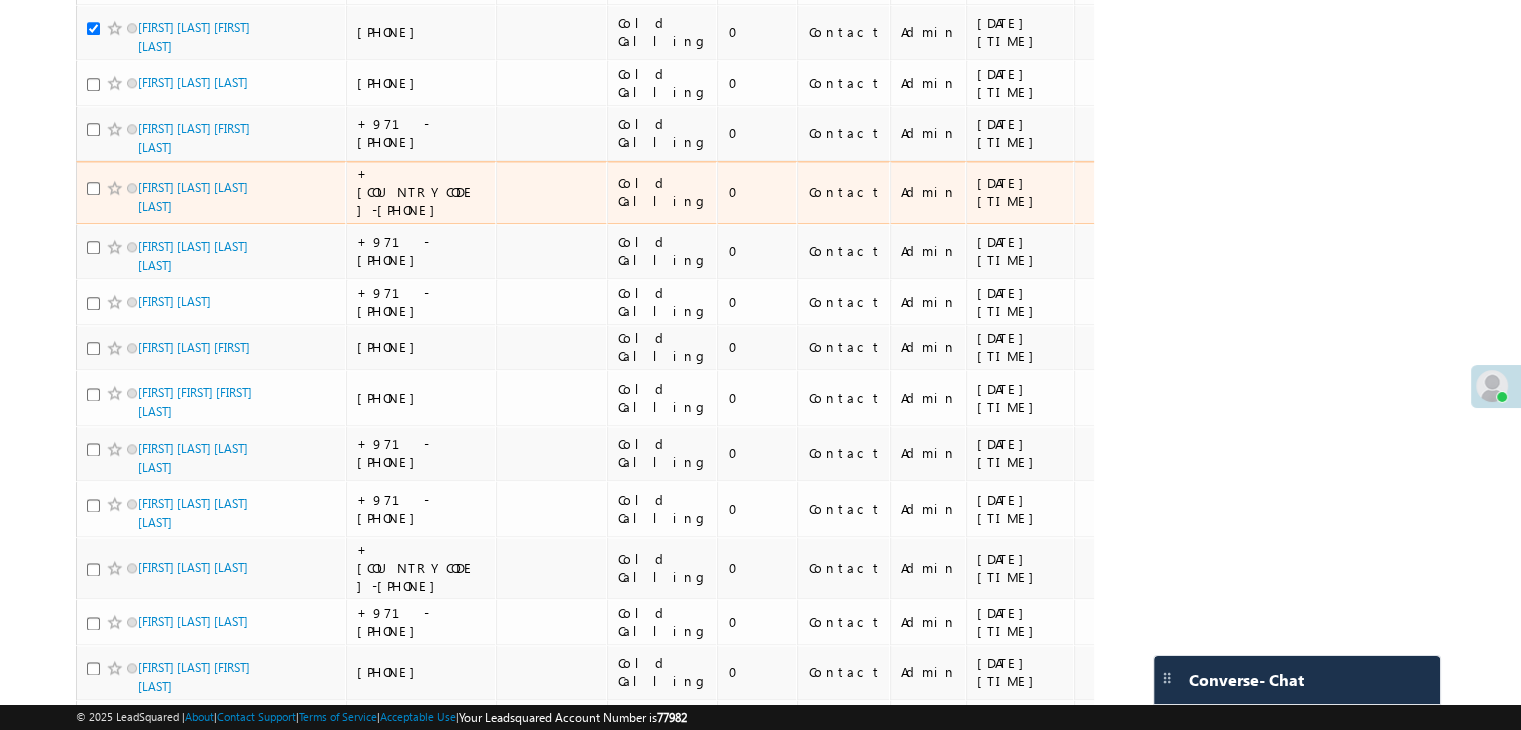 scroll, scrollTop: 2500, scrollLeft: 0, axis: vertical 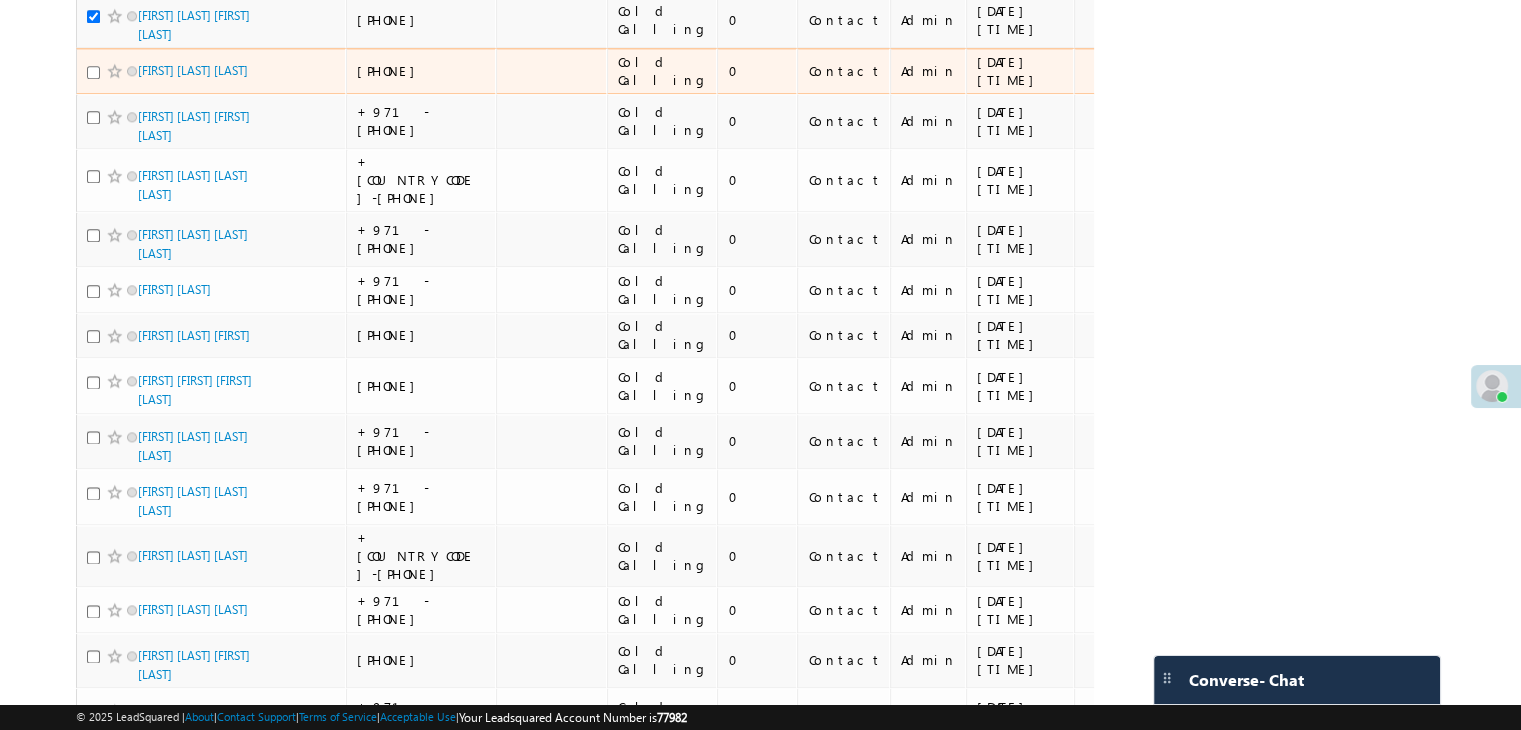 click at bounding box center [93, 72] 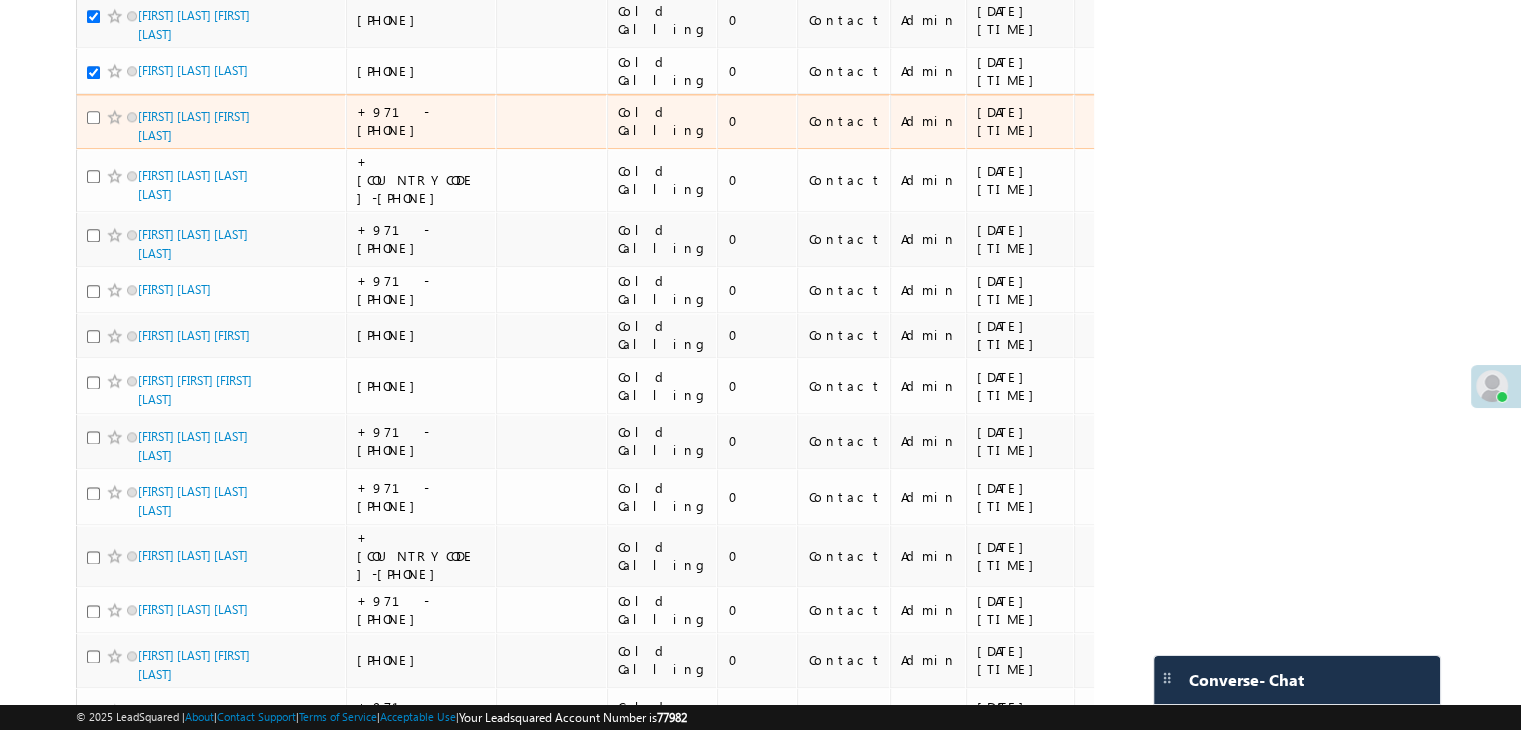 click at bounding box center [93, 117] 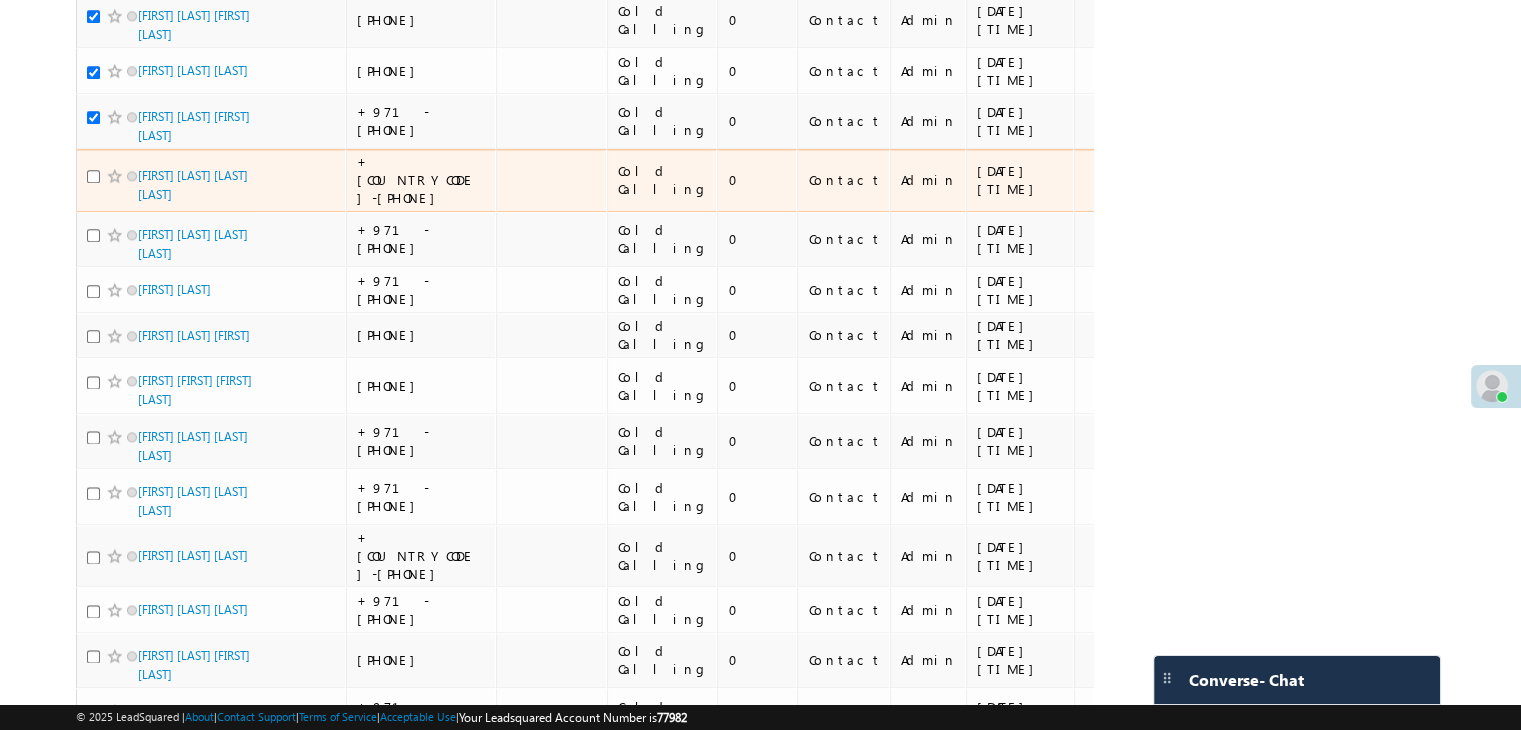 click at bounding box center [117, 176] 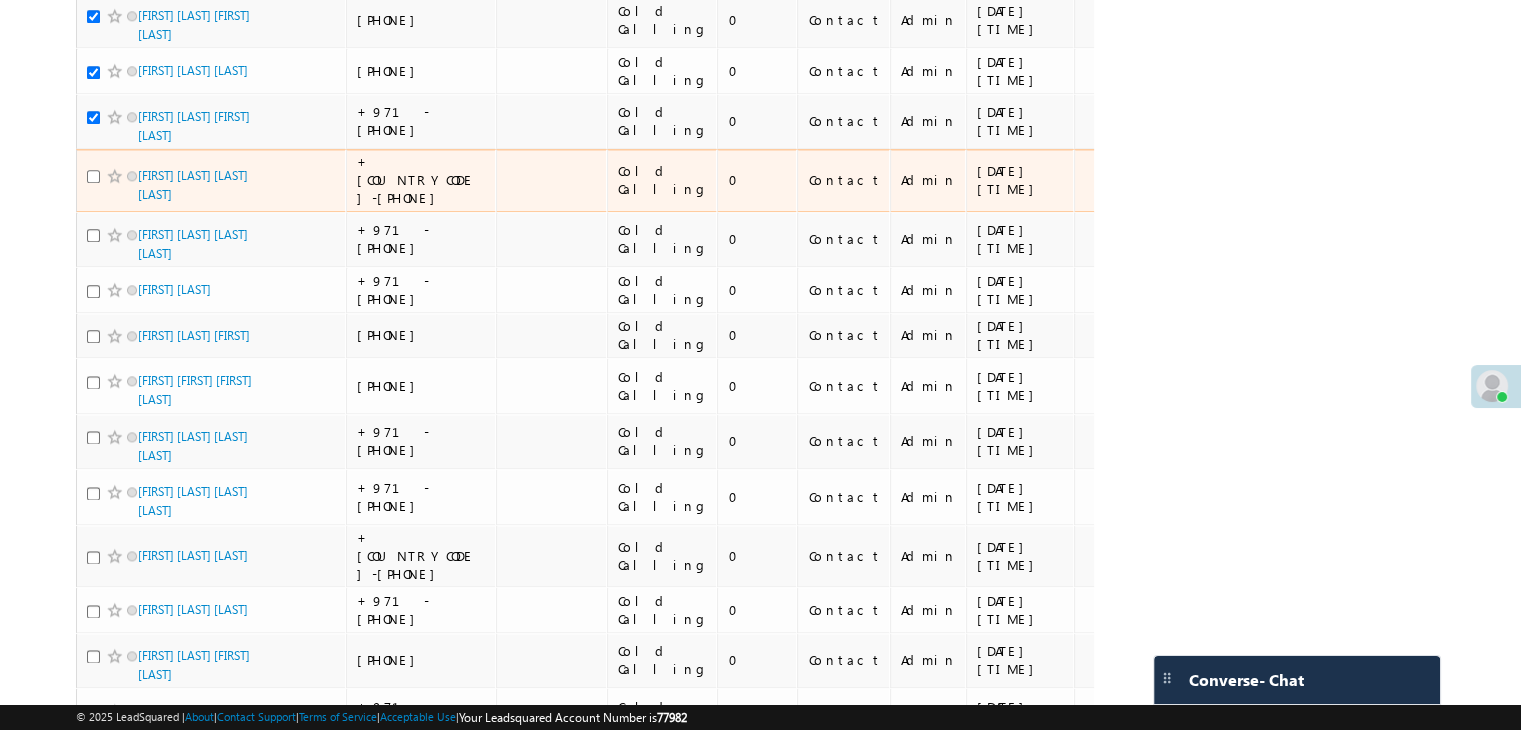 click at bounding box center (93, 176) 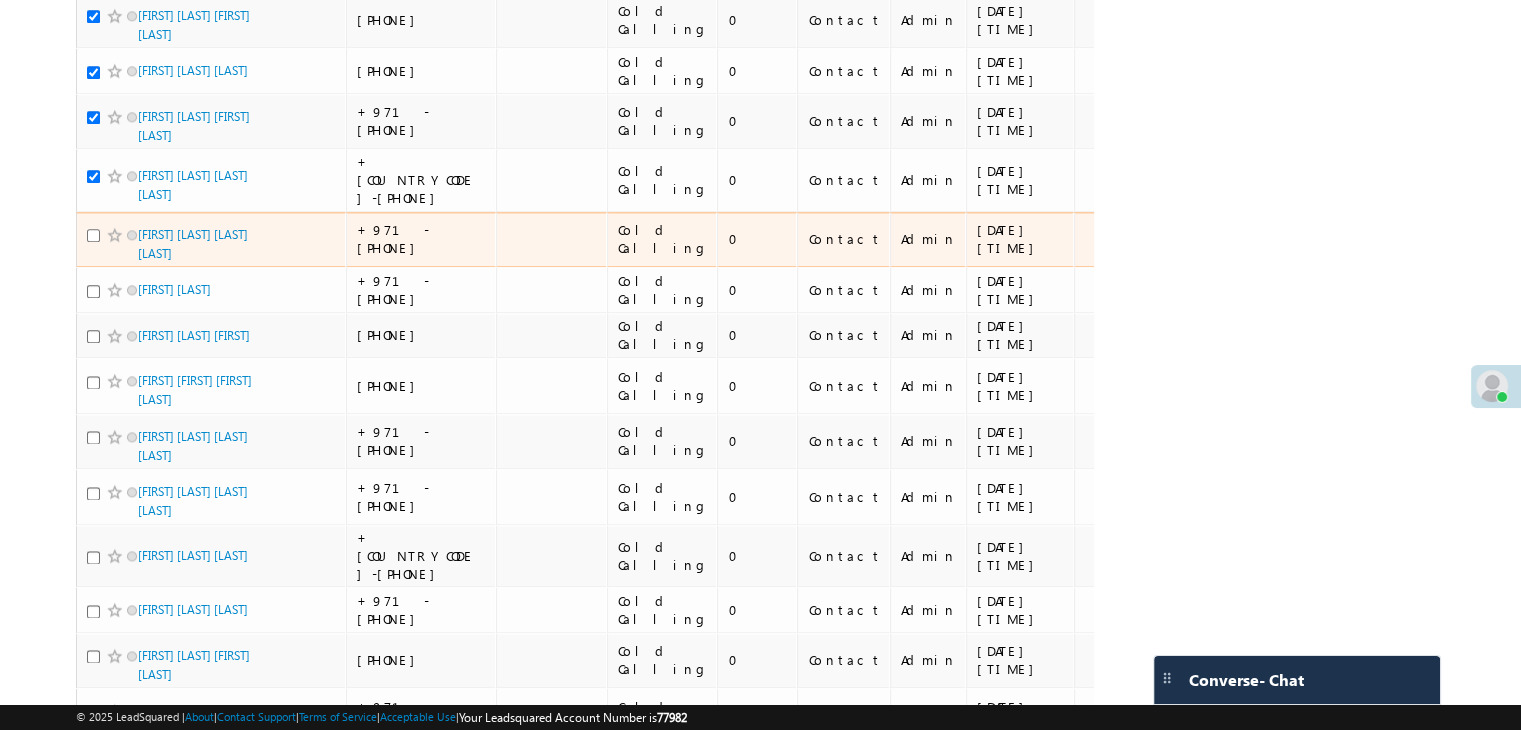 click at bounding box center (93, 235) 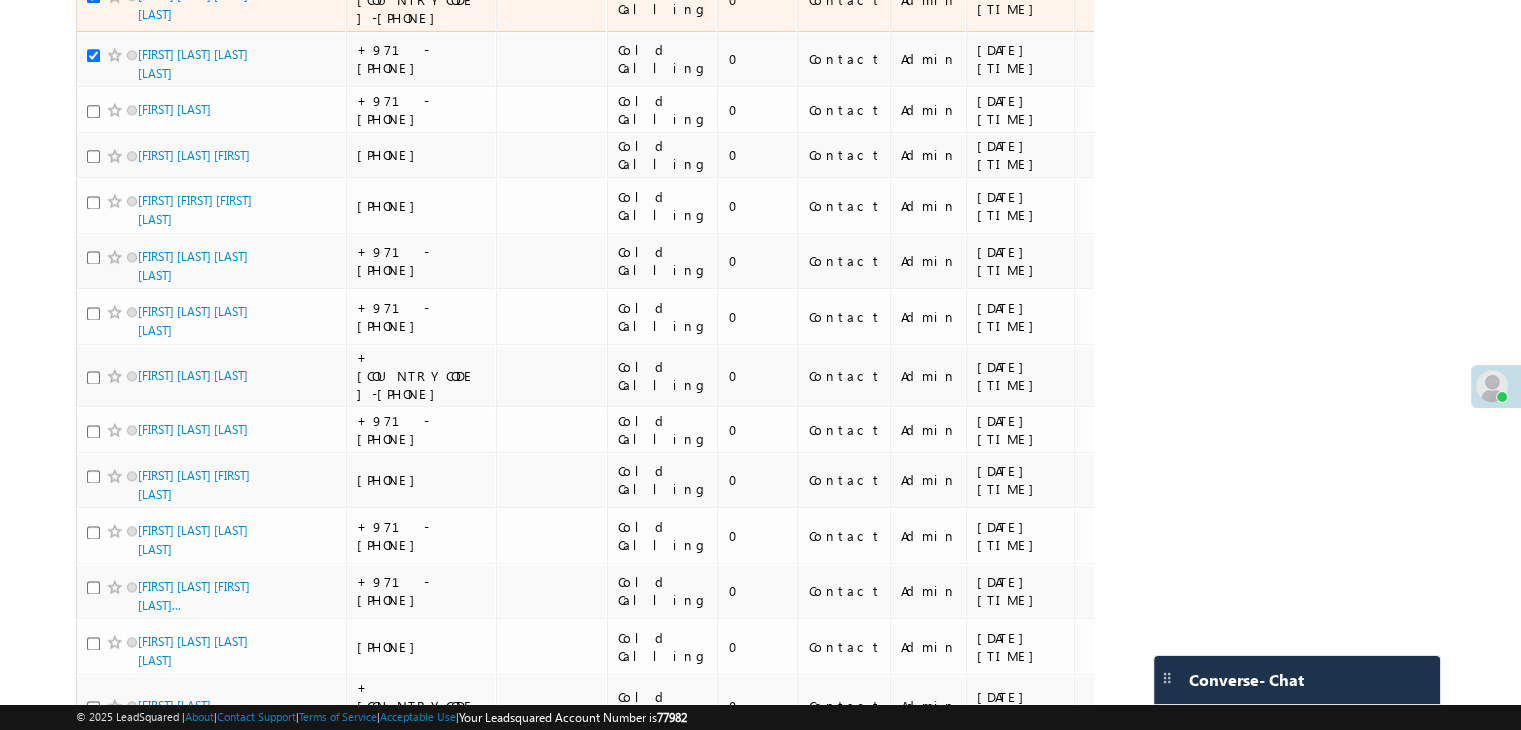 scroll, scrollTop: 2700, scrollLeft: 0, axis: vertical 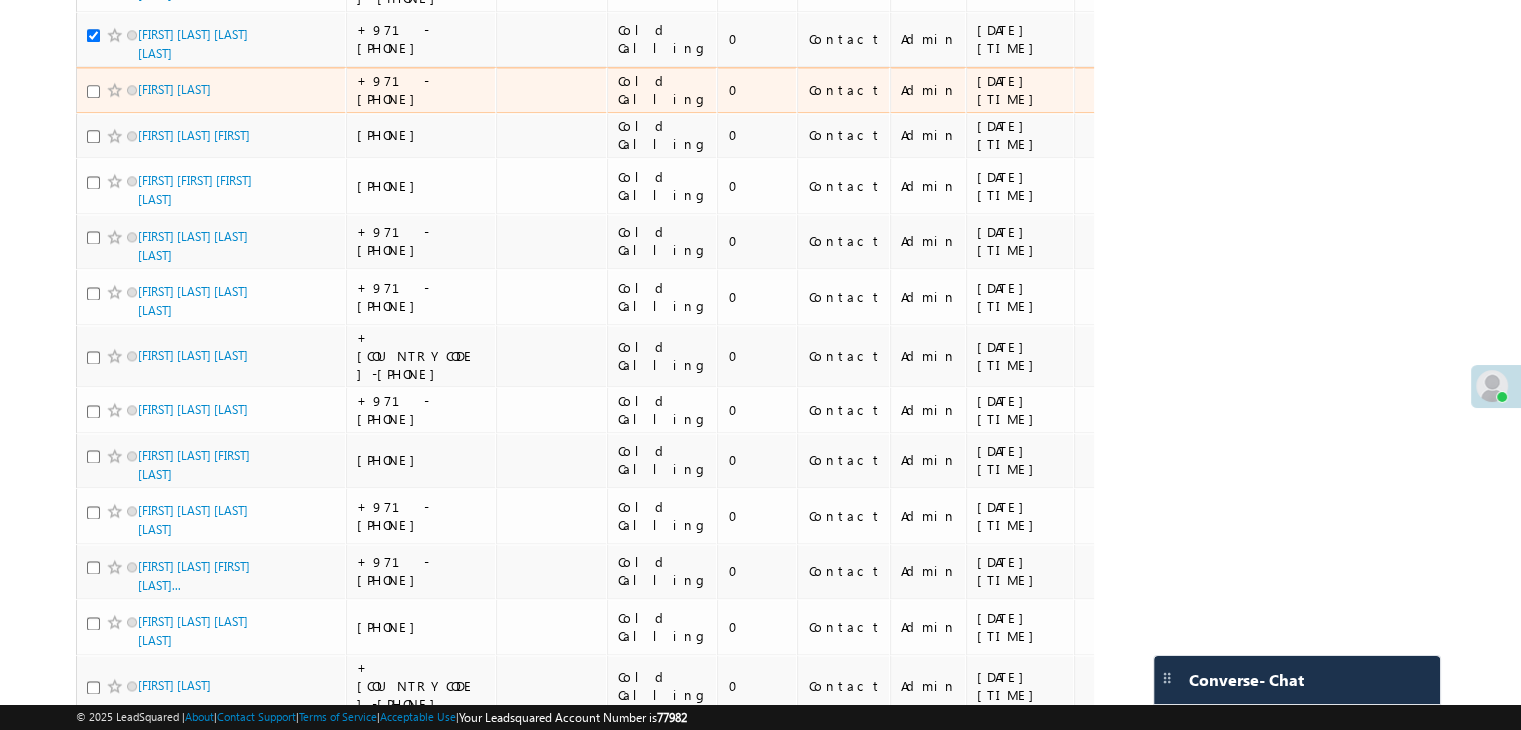 click at bounding box center [93, 91] 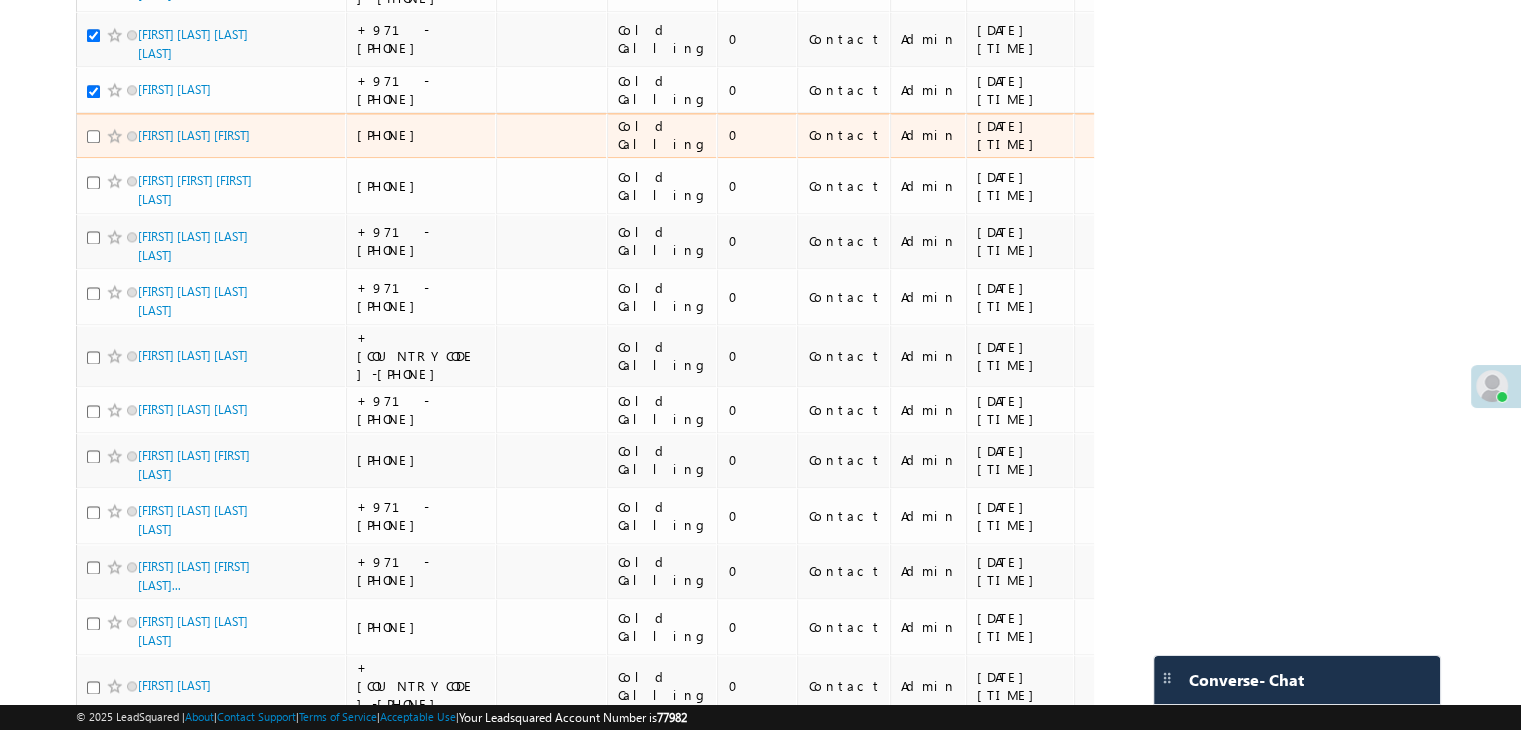 click at bounding box center (93, 136) 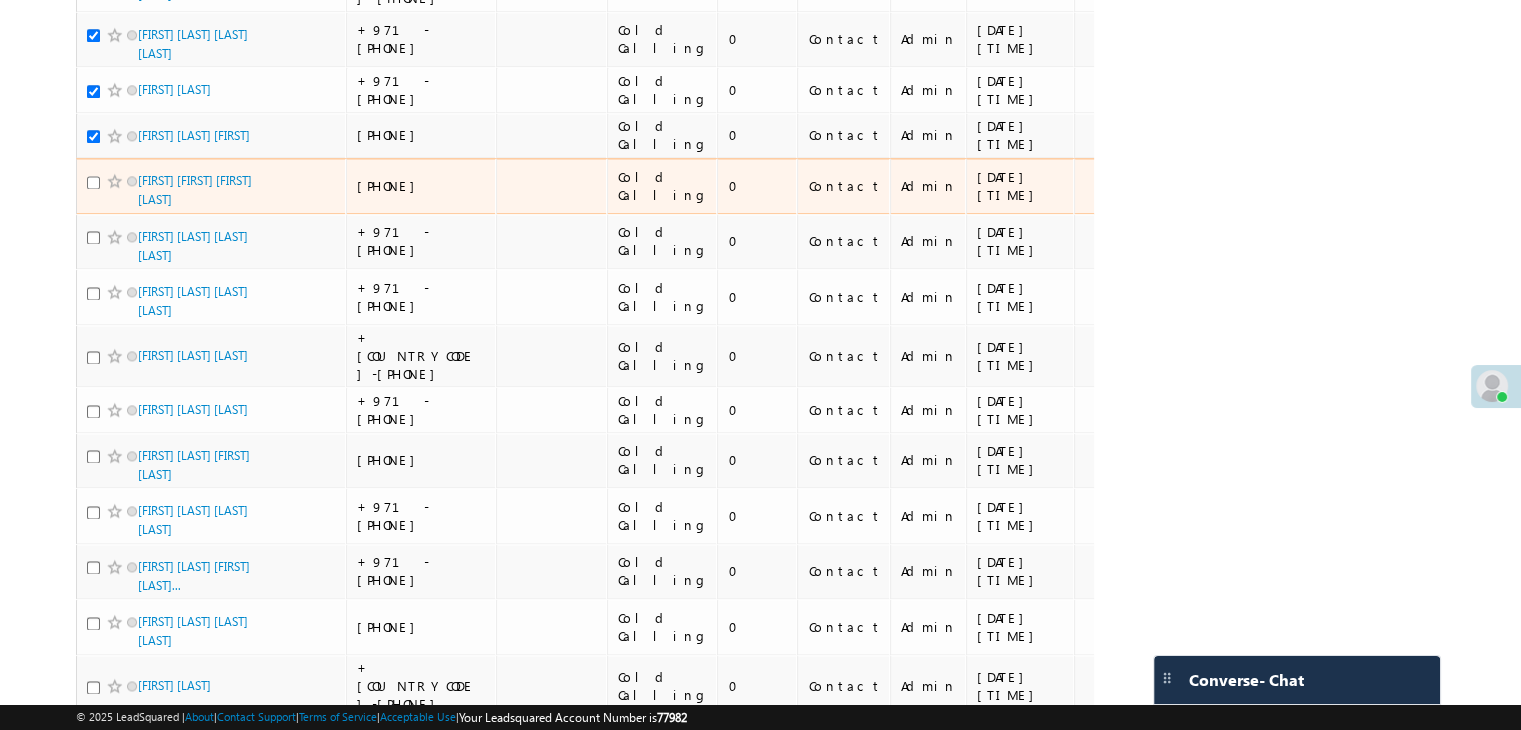 click at bounding box center [93, 182] 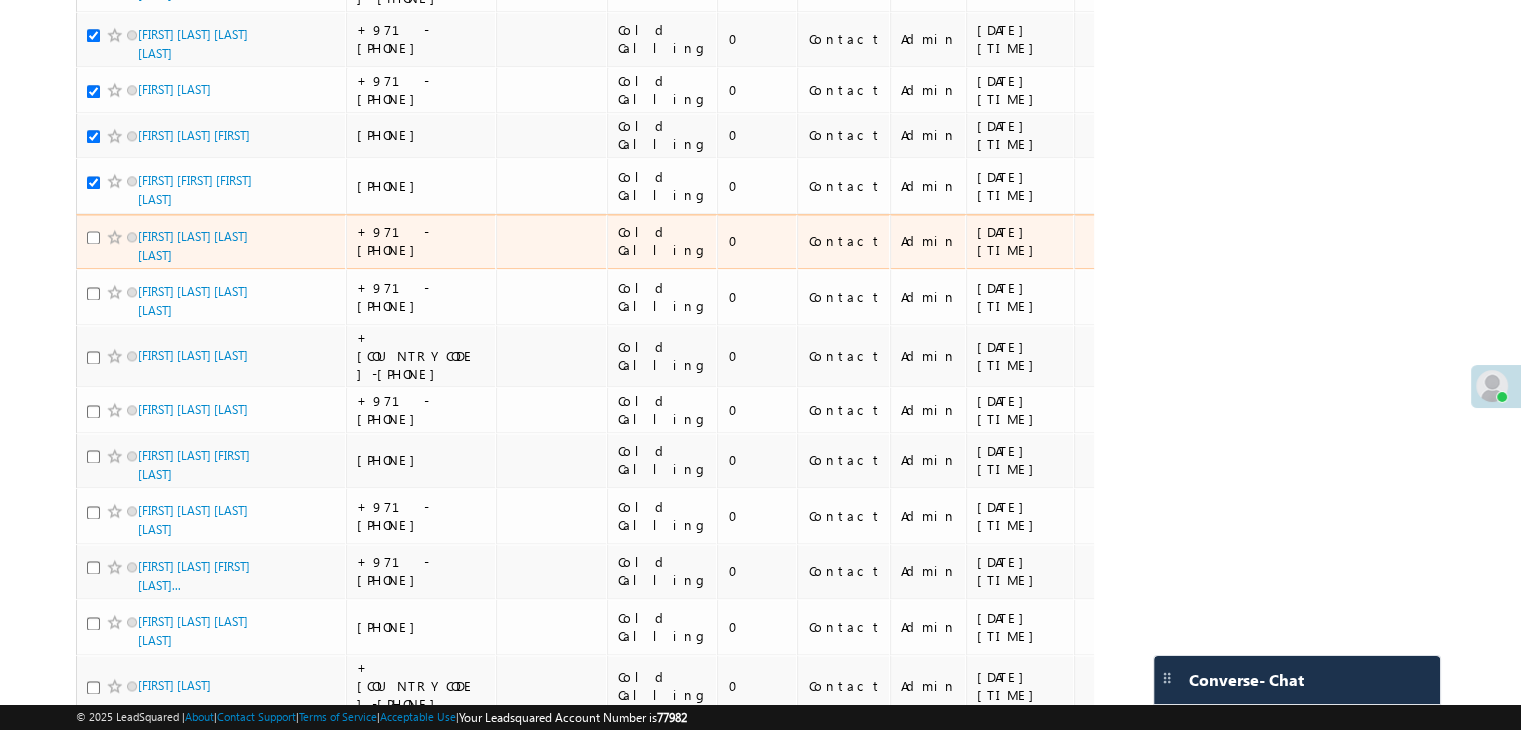 click at bounding box center (93, 237) 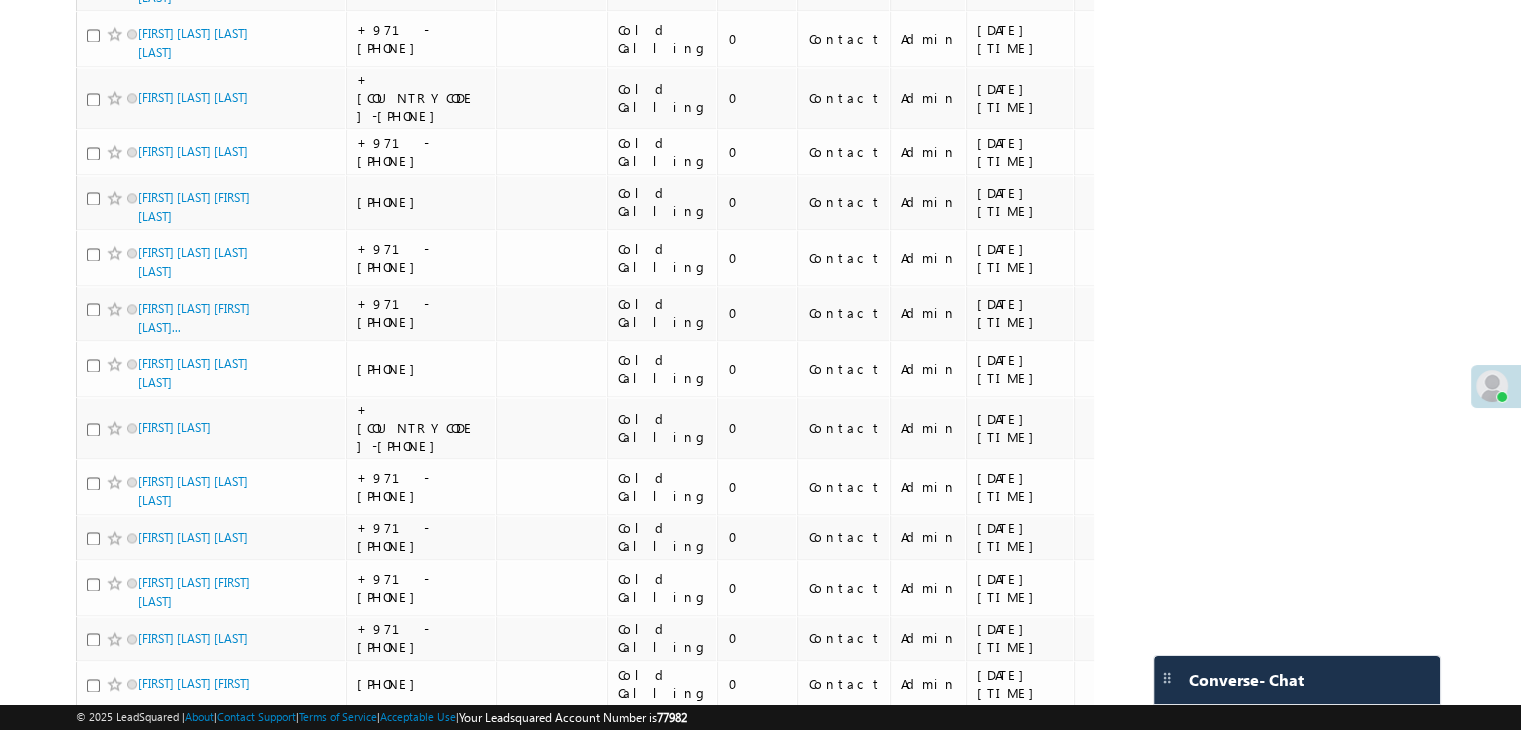scroll, scrollTop: 3000, scrollLeft: 0, axis: vertical 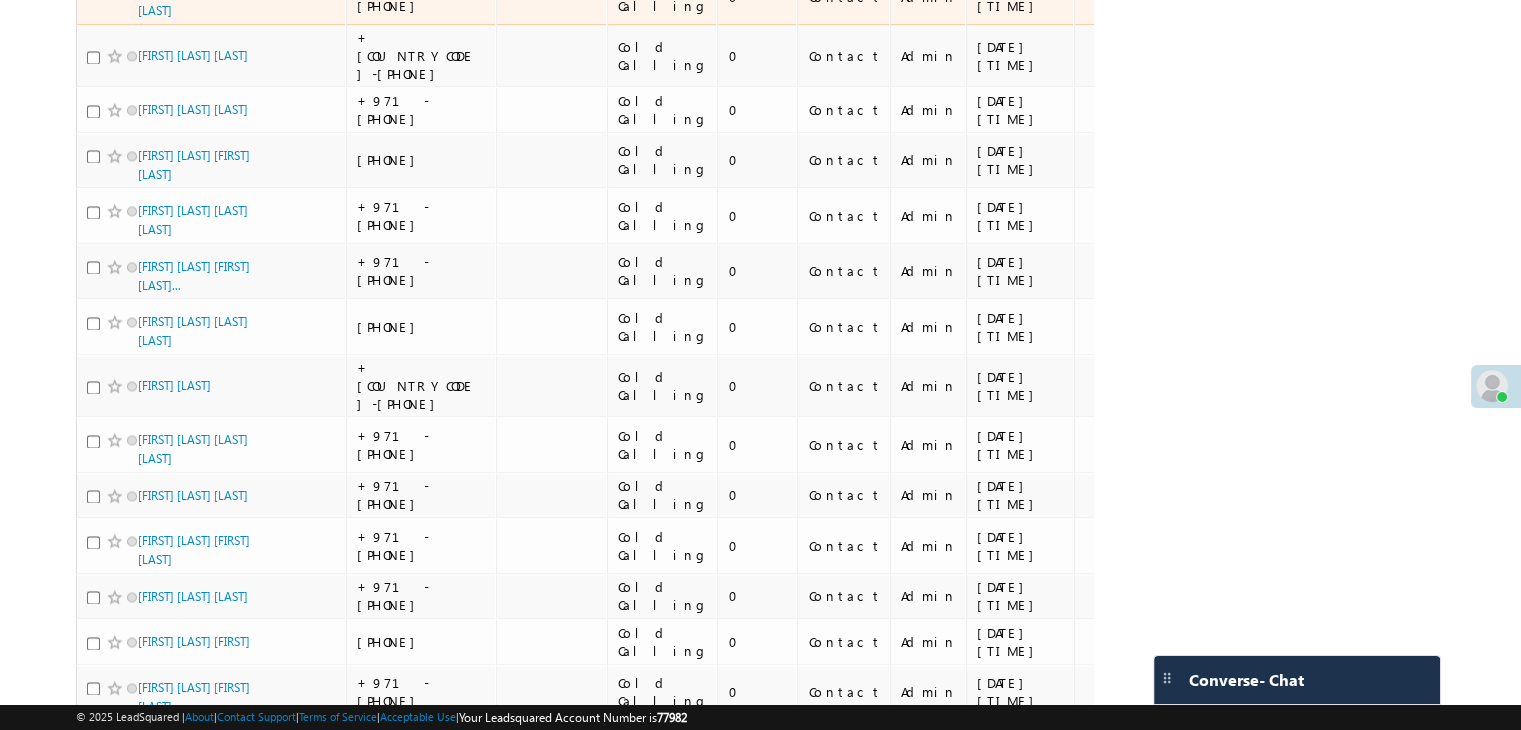 click at bounding box center (93, -7) 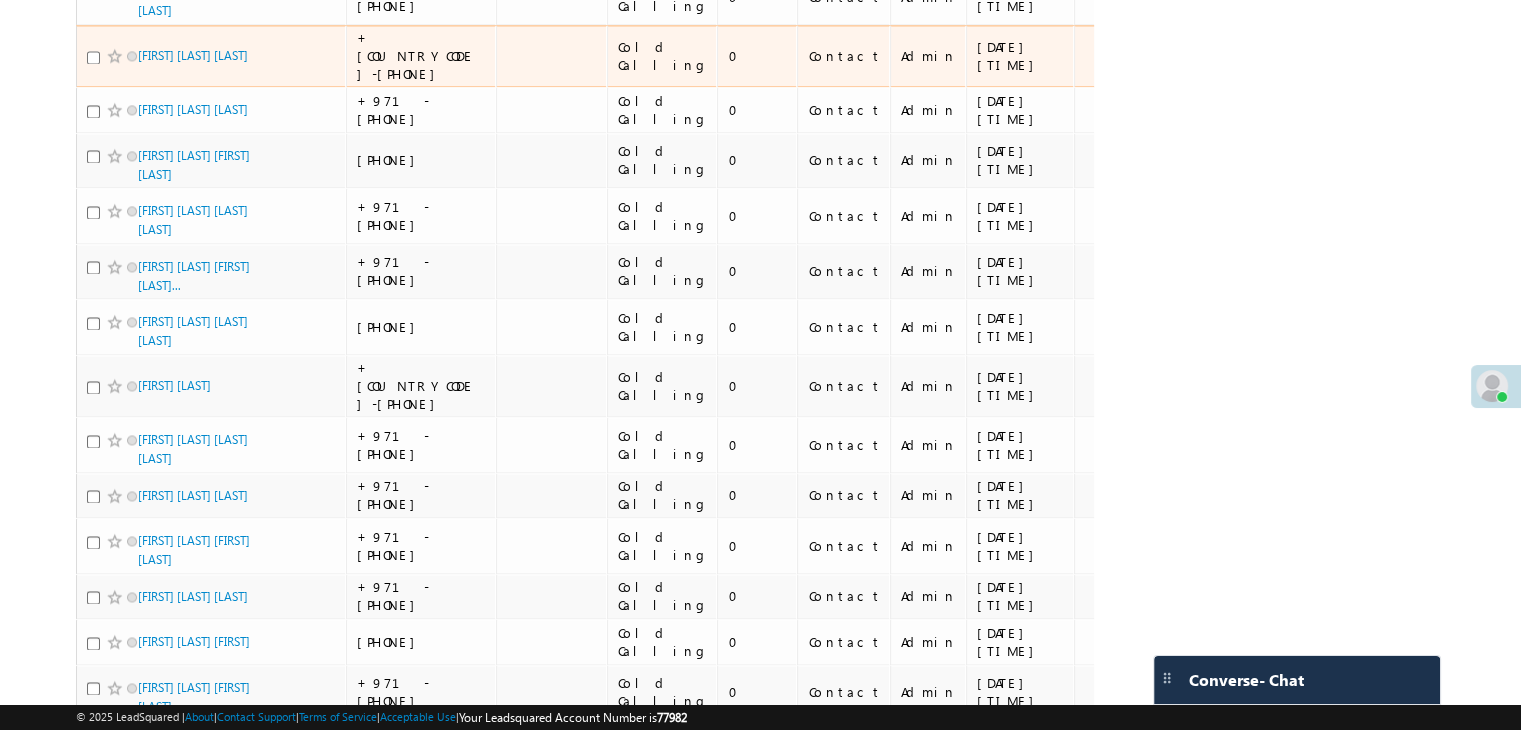 click at bounding box center [93, 57] 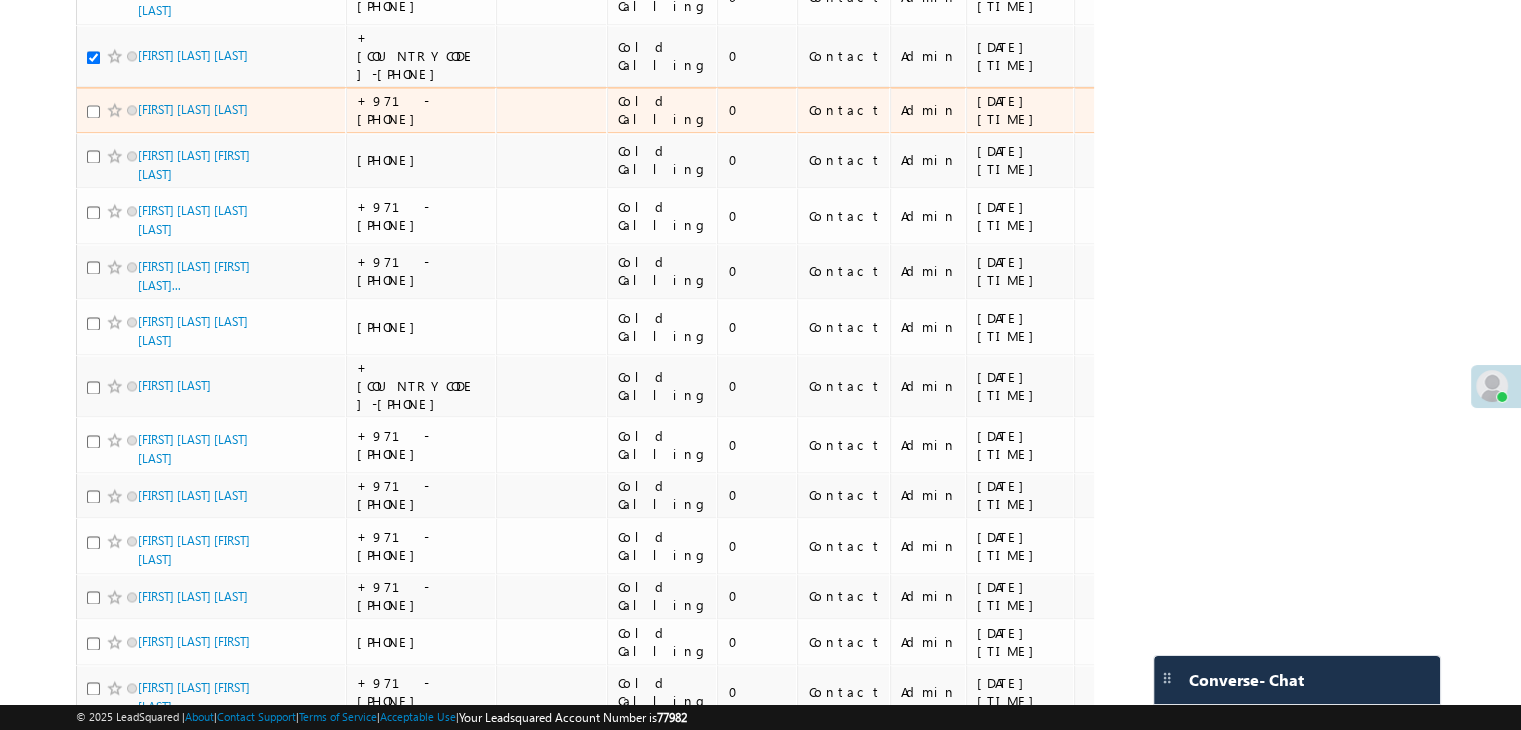 click at bounding box center [93, 111] 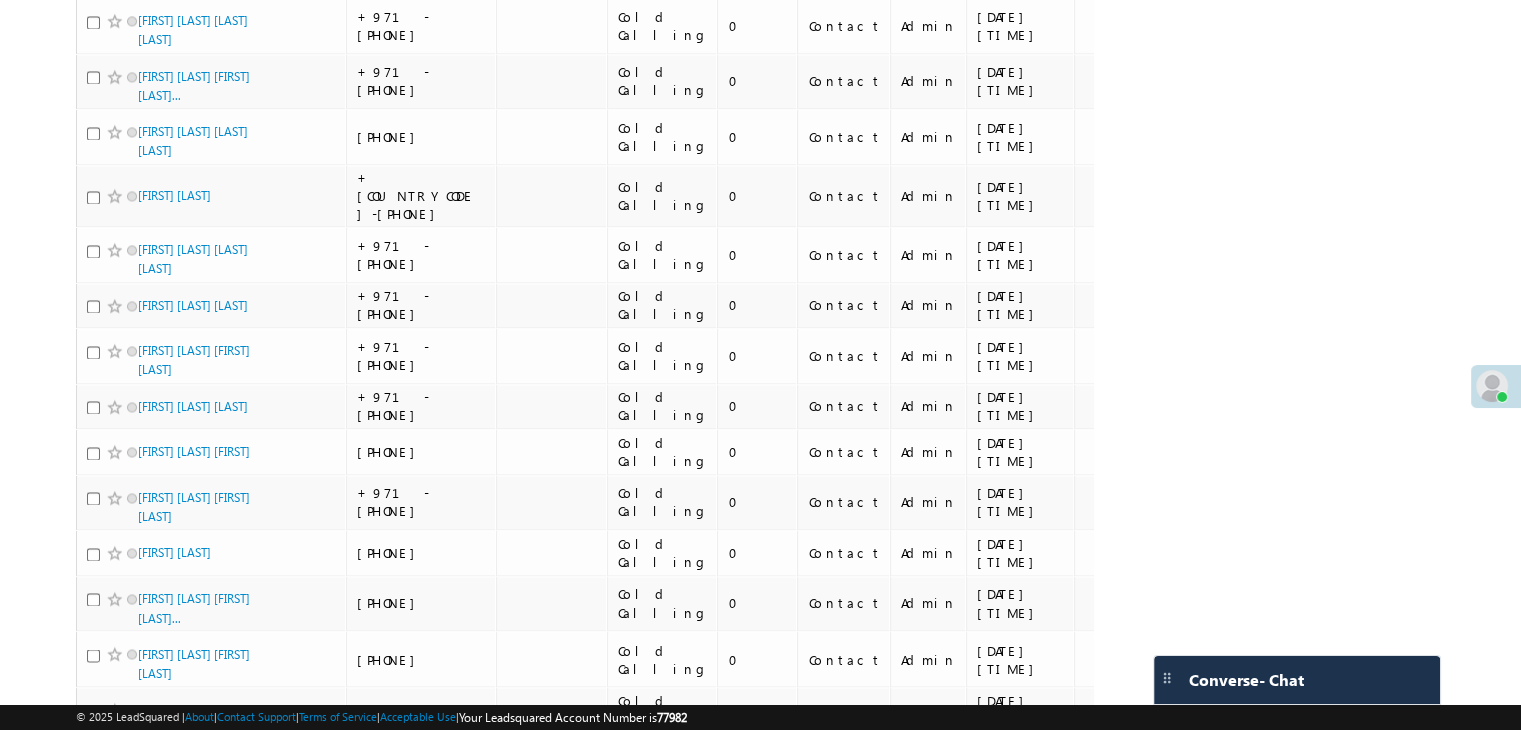 scroll, scrollTop: 3200, scrollLeft: 0, axis: vertical 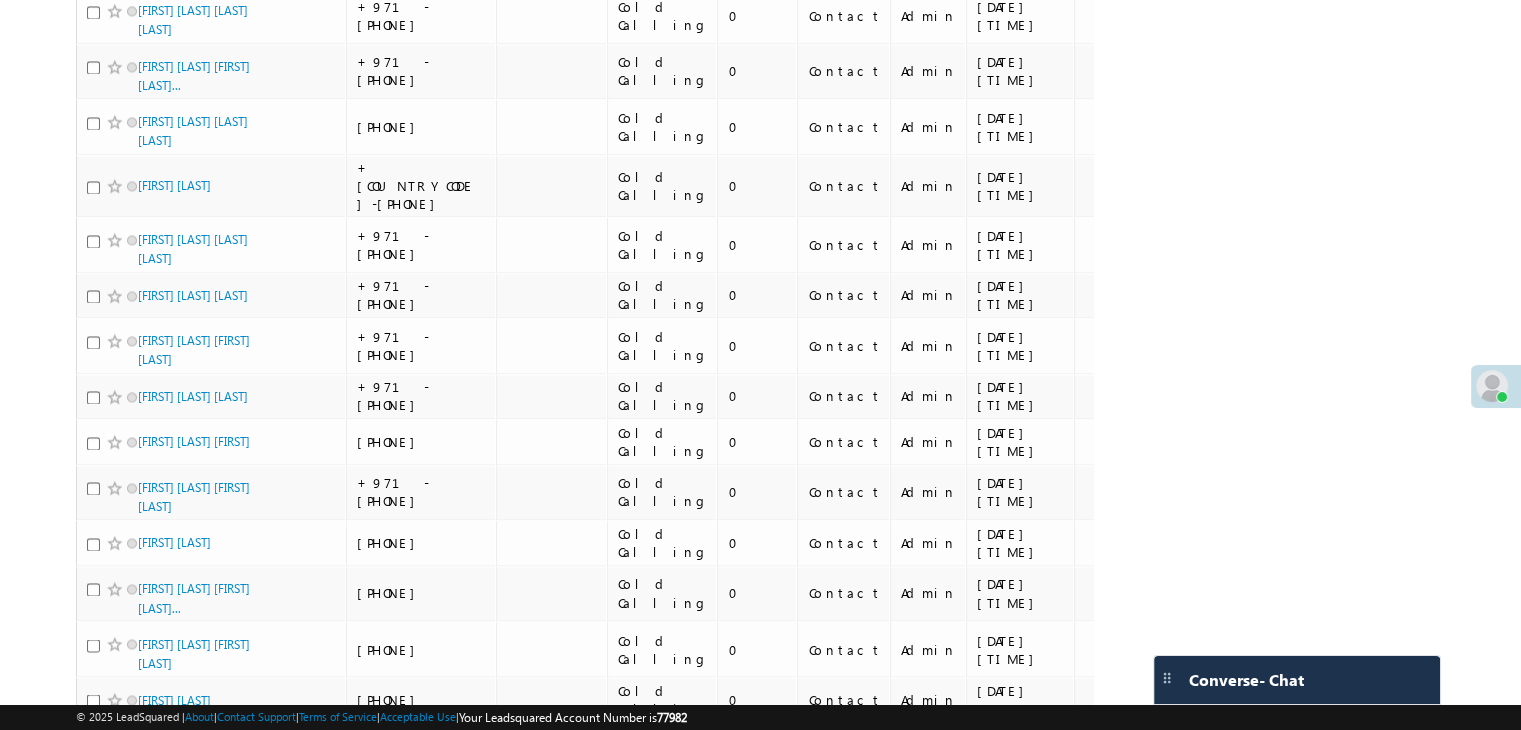 click at bounding box center (93, -44) 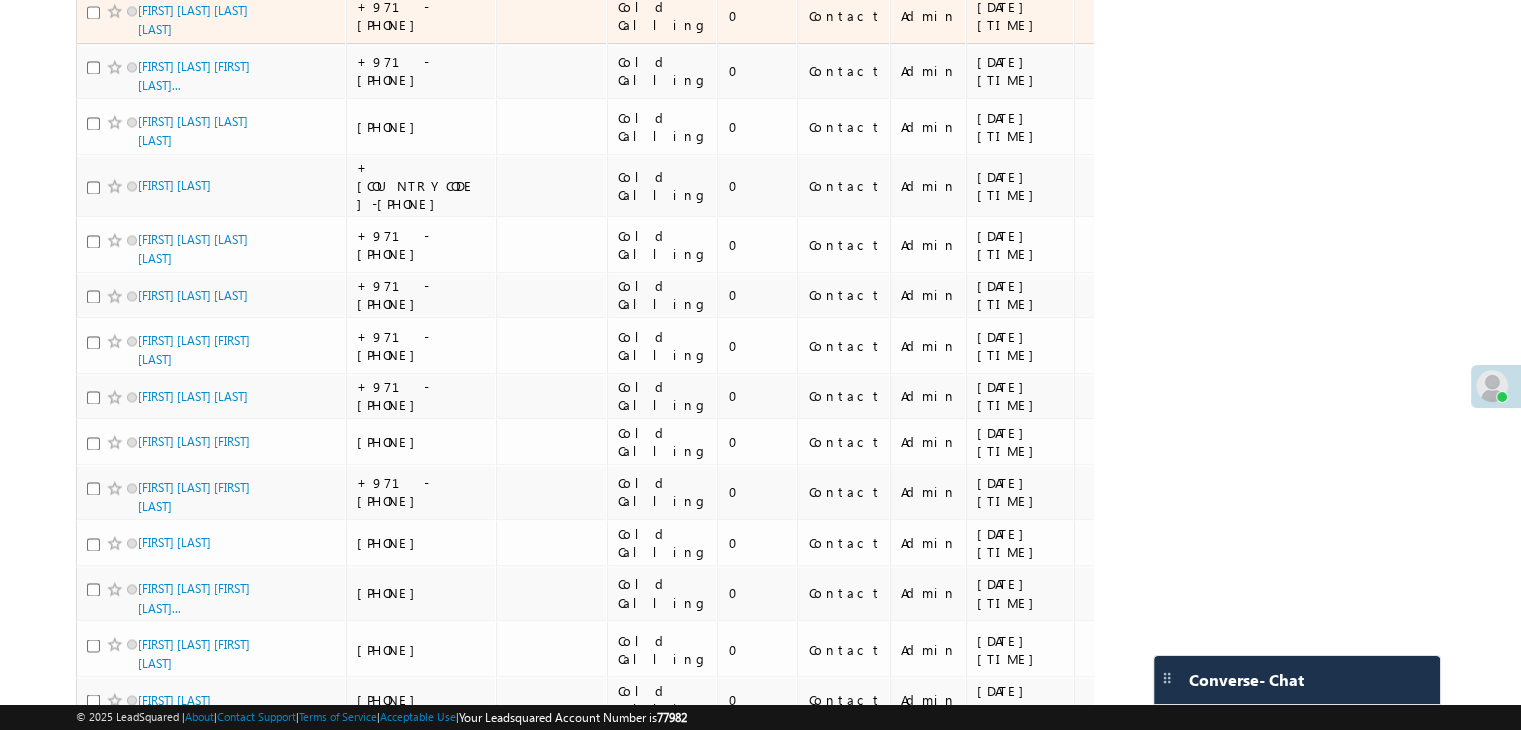 click at bounding box center [93, 12] 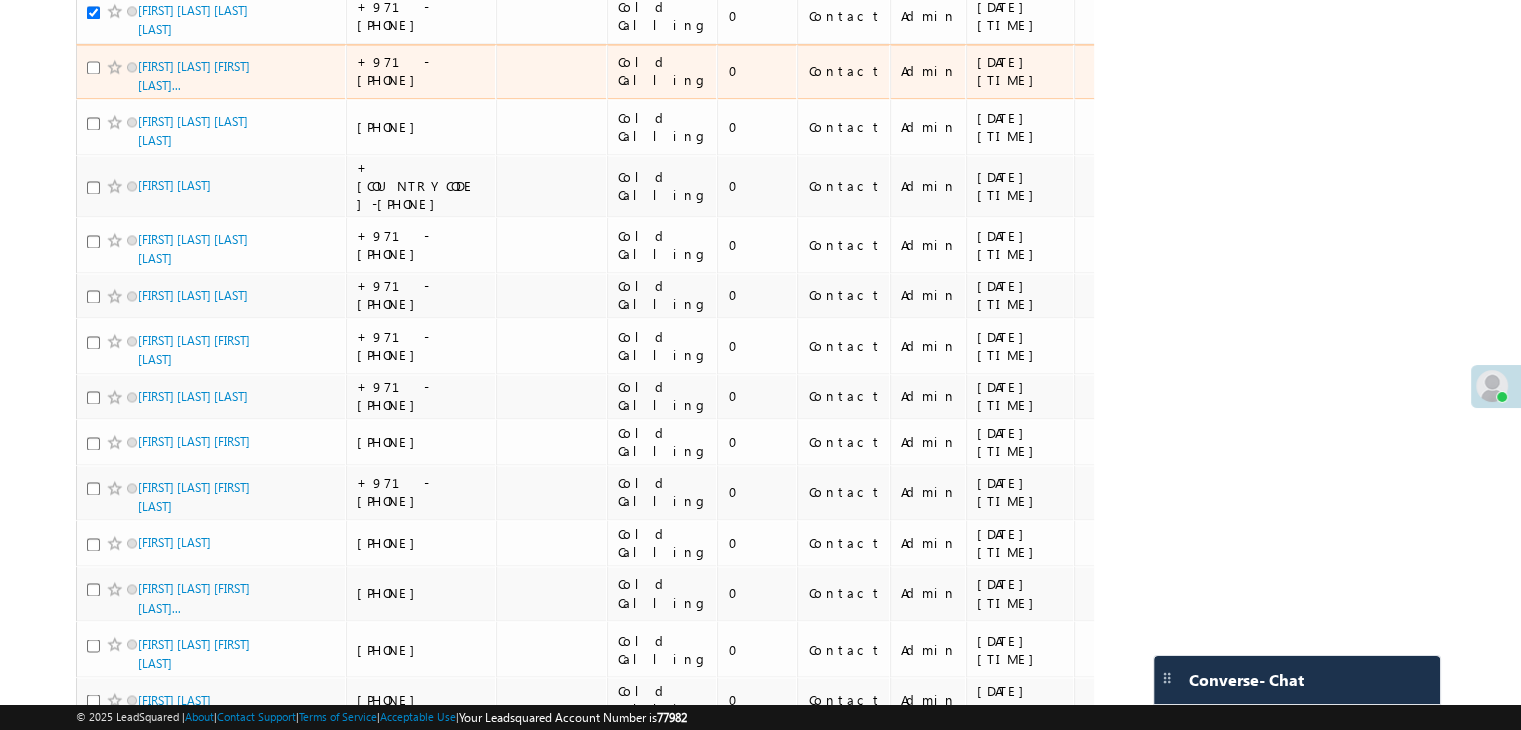 click at bounding box center (93, 67) 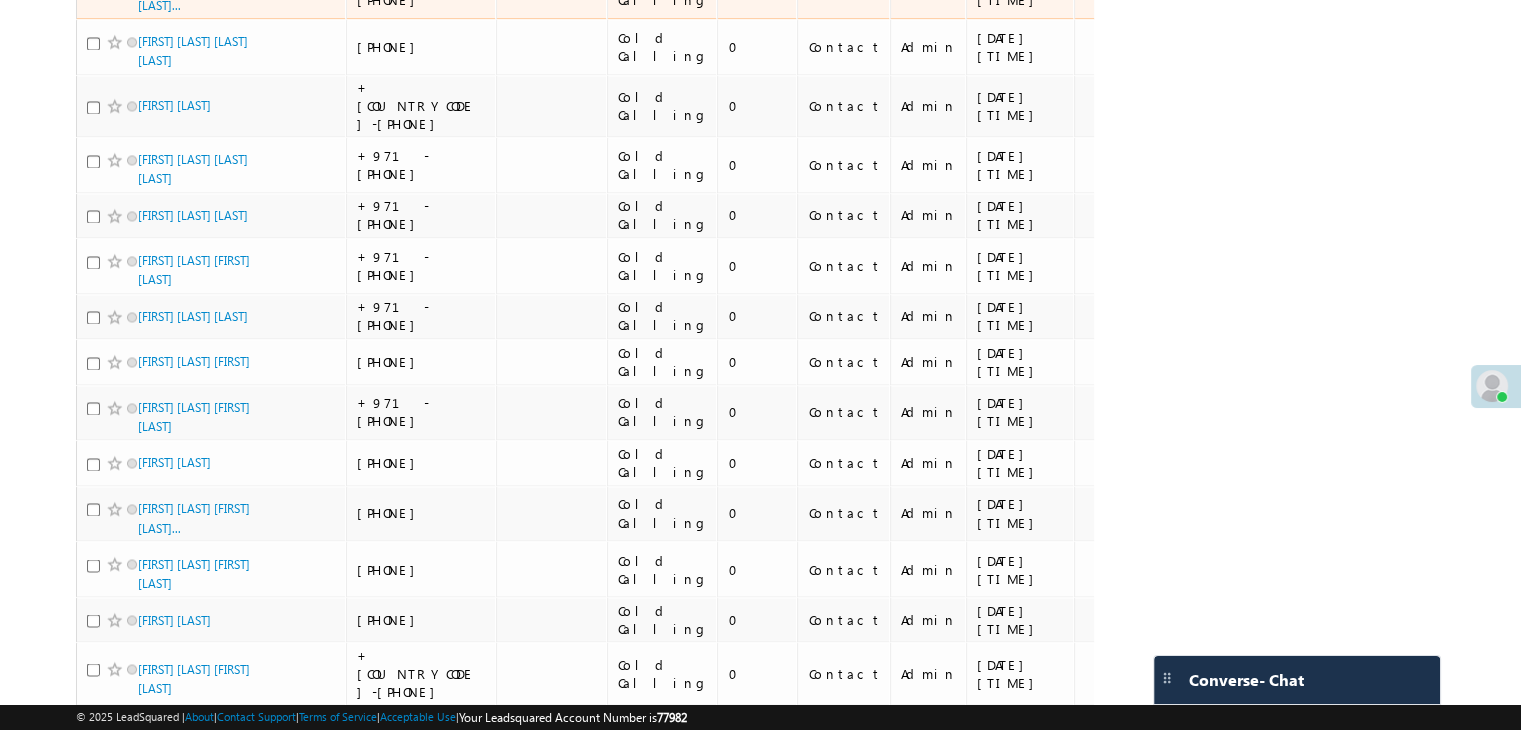 scroll, scrollTop: 3400, scrollLeft: 0, axis: vertical 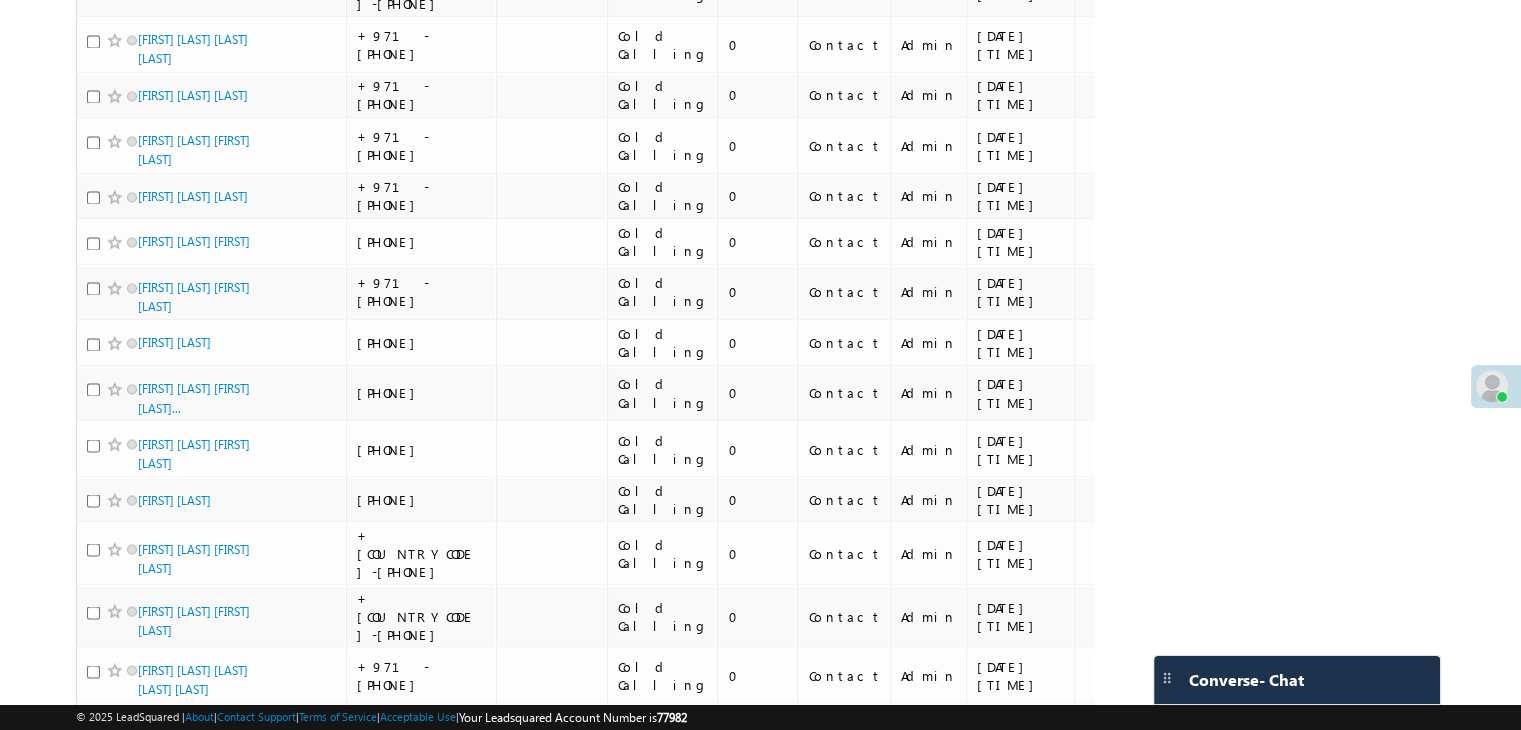 click at bounding box center (93, -77) 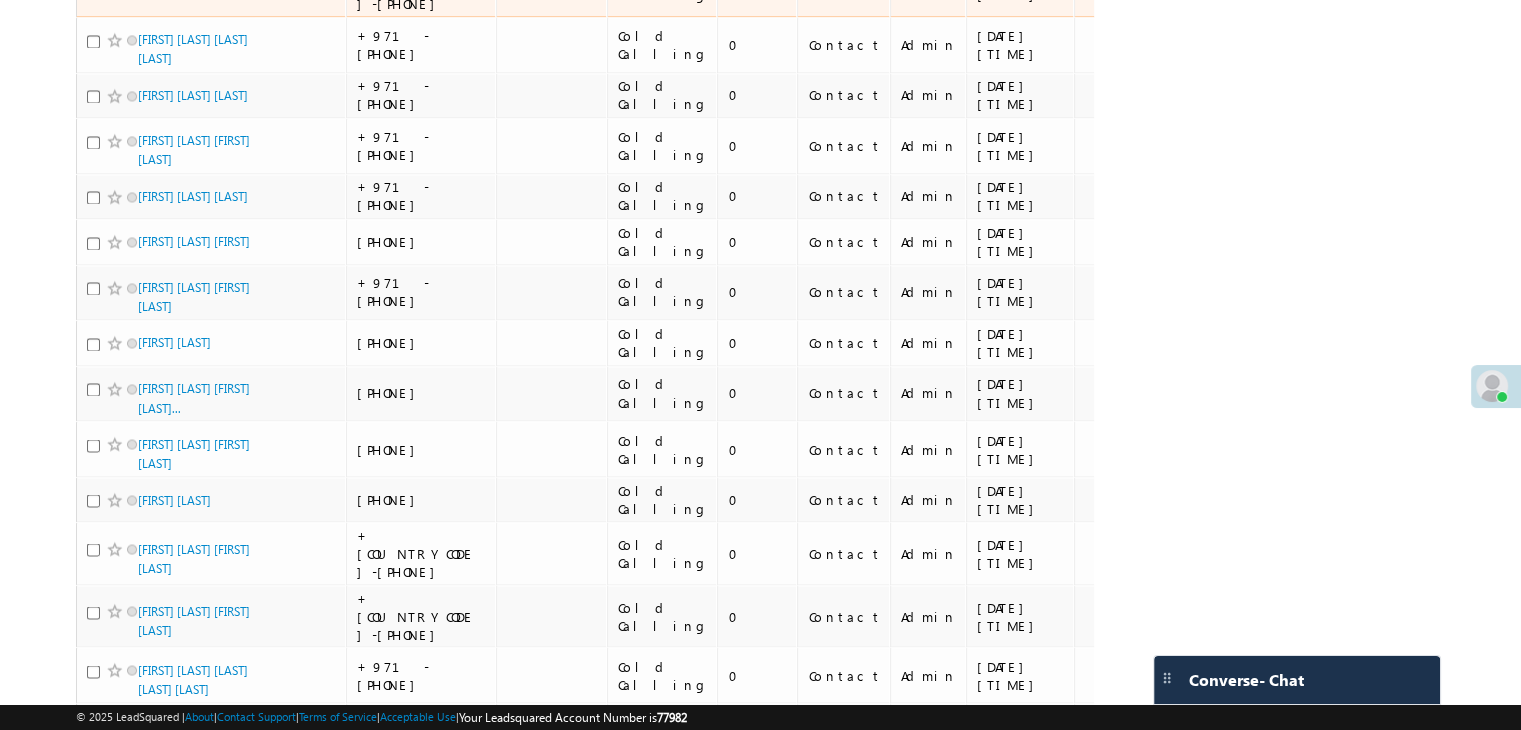 click at bounding box center (93, -13) 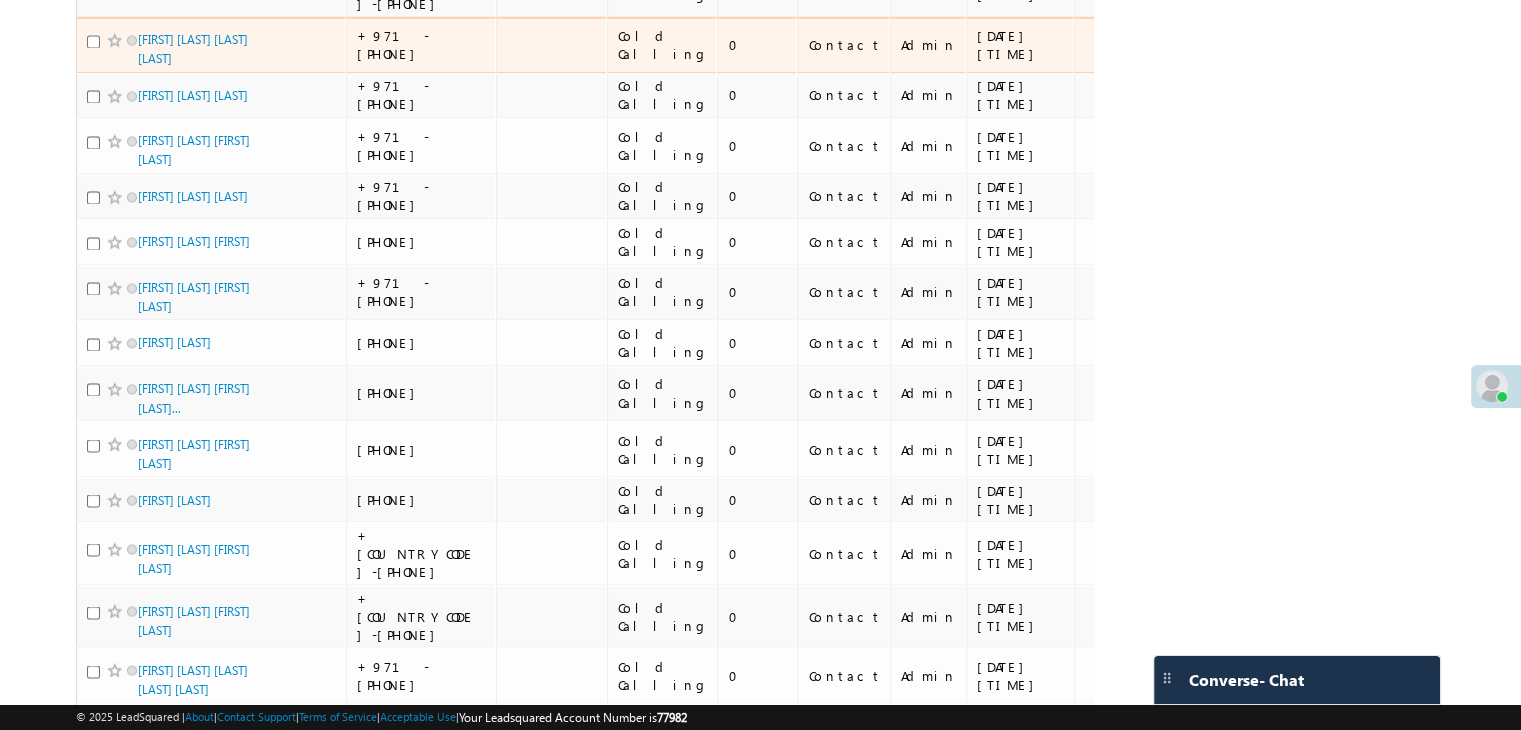 click at bounding box center (93, 41) 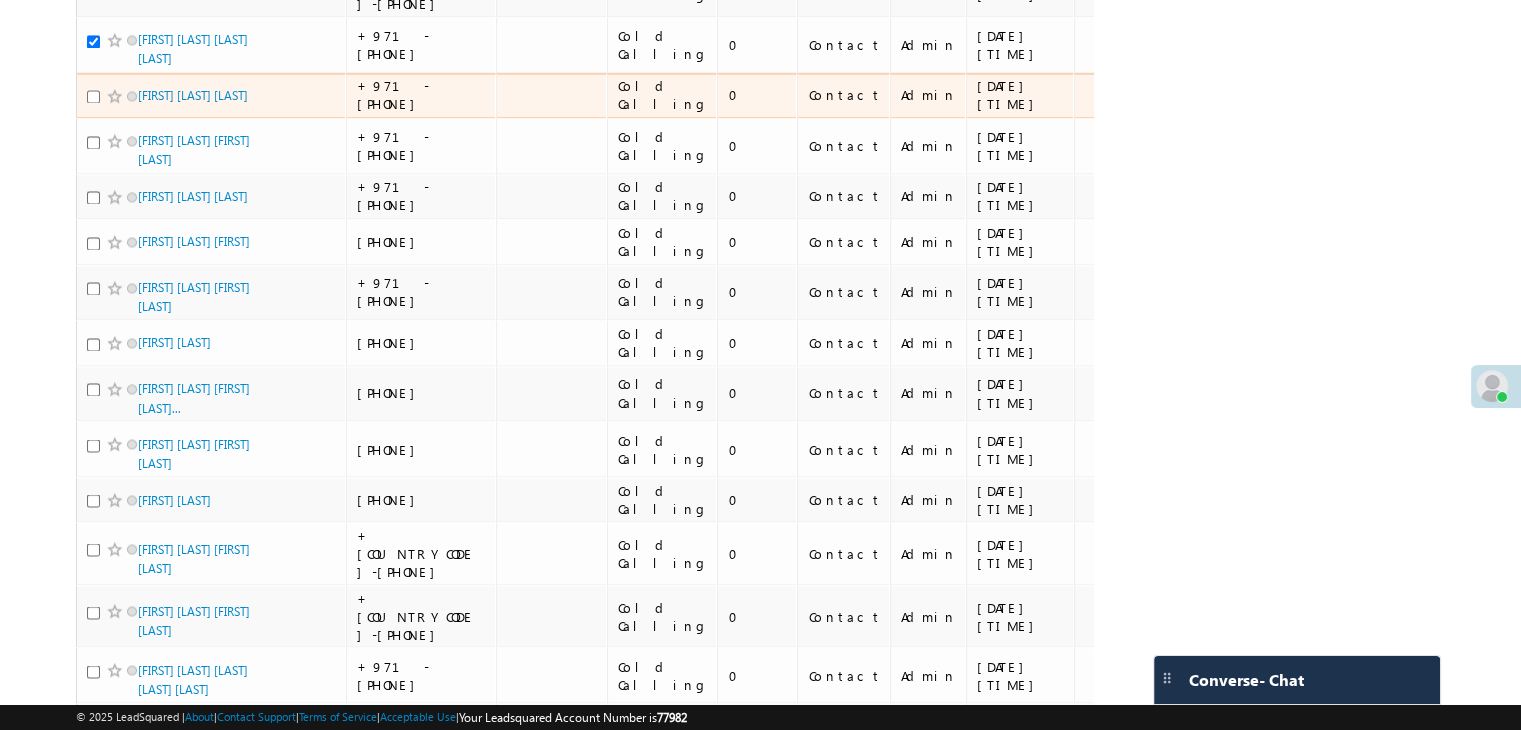 click at bounding box center (93, 96) 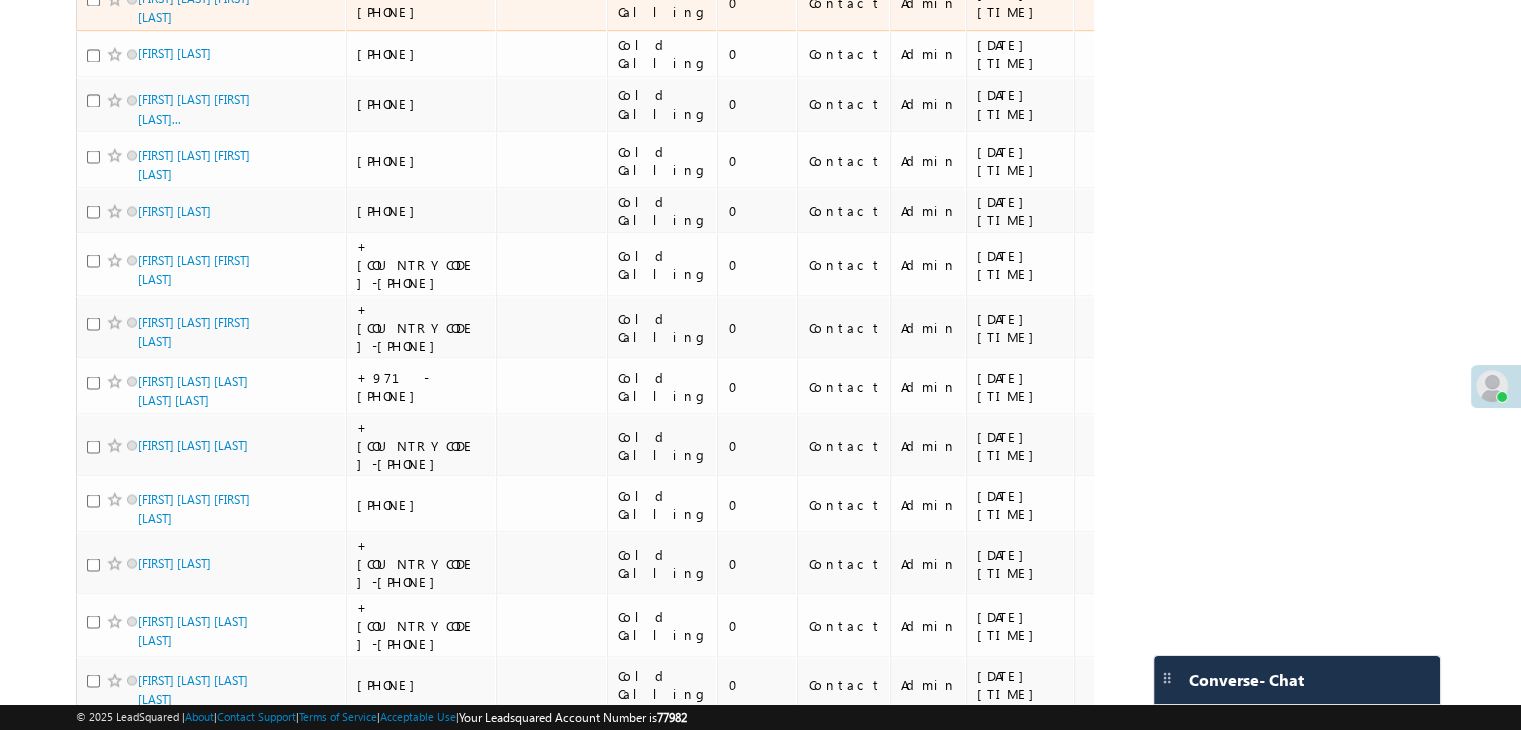 scroll, scrollTop: 3700, scrollLeft: 0, axis: vertical 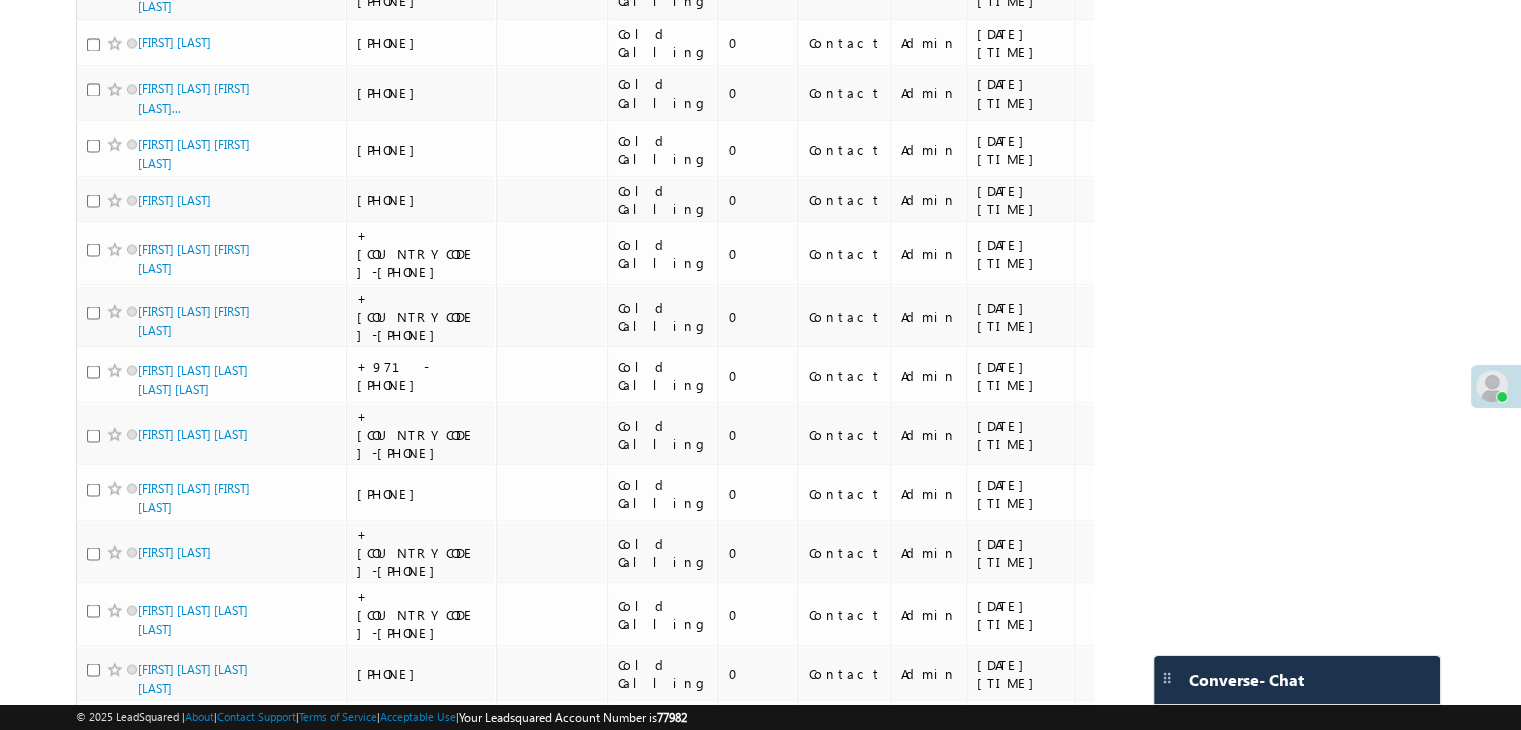 click at bounding box center [93, -158] 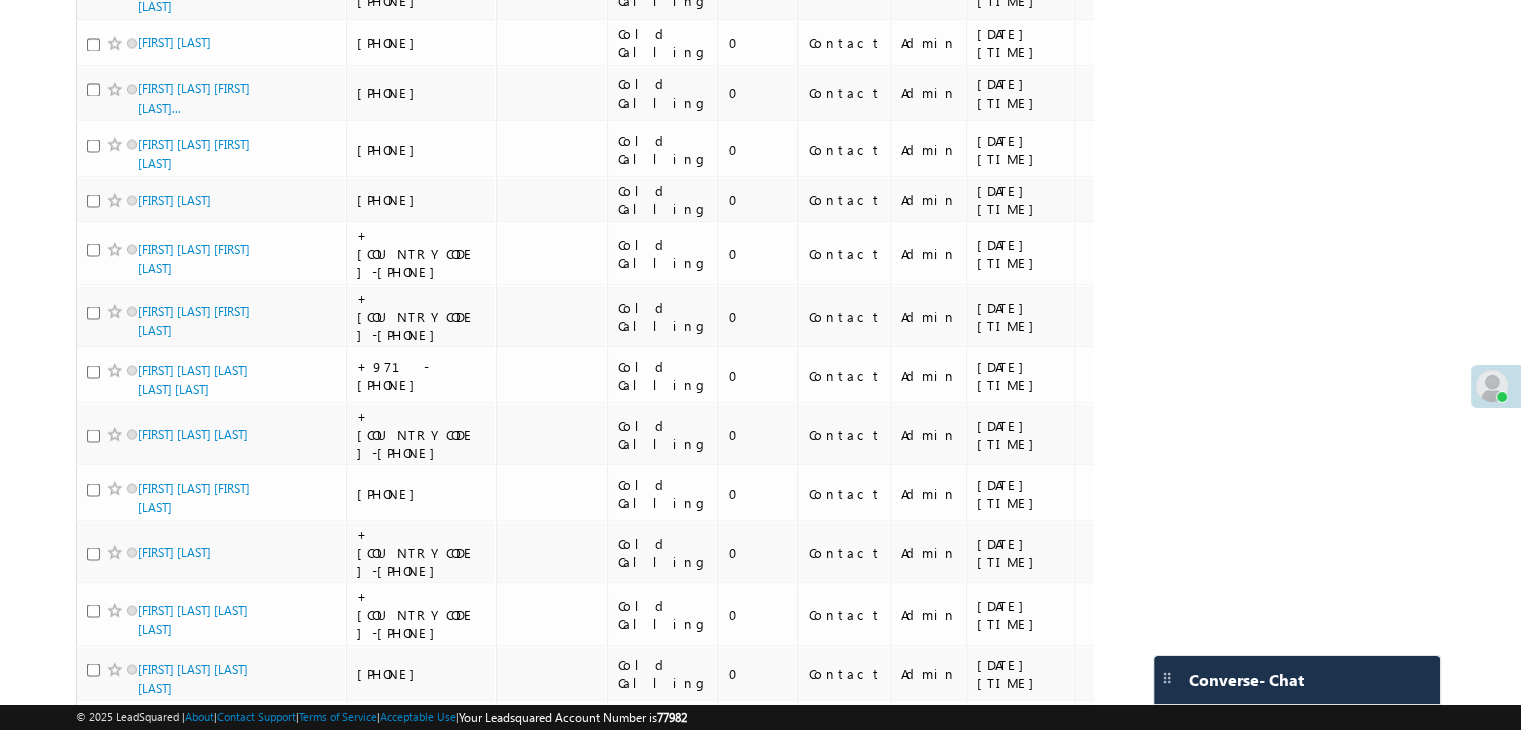 click at bounding box center (93, -103) 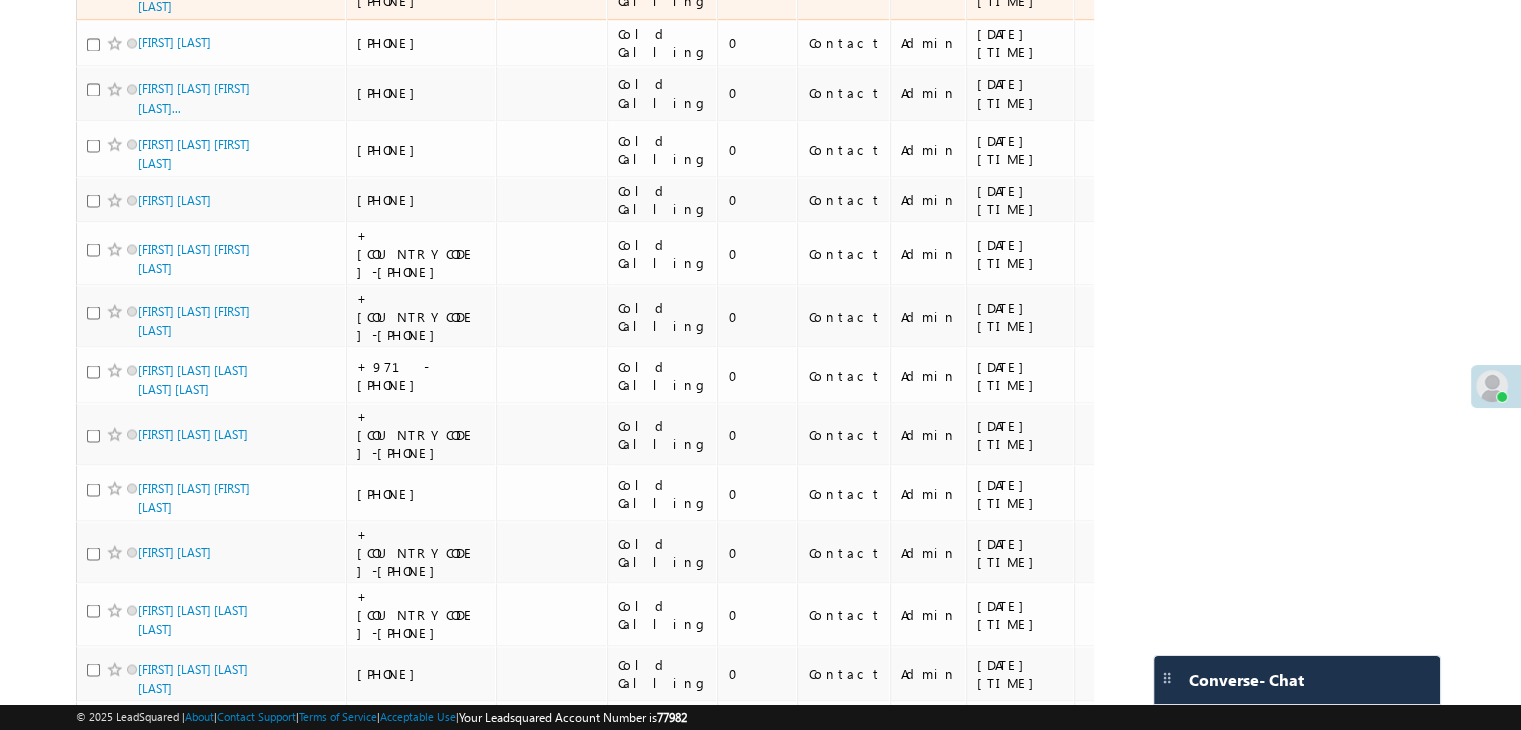 click at bounding box center (93, -12) 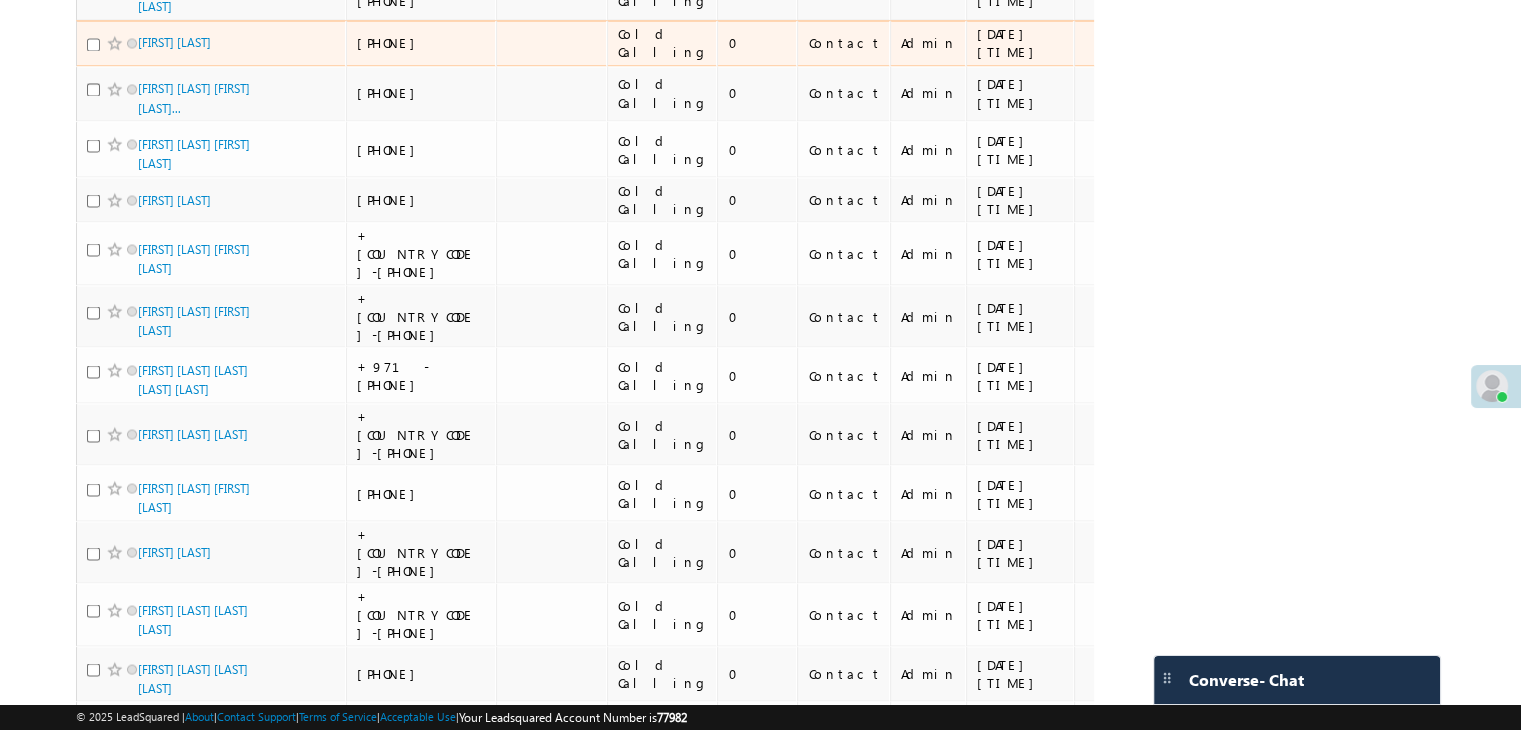 click at bounding box center (93, 44) 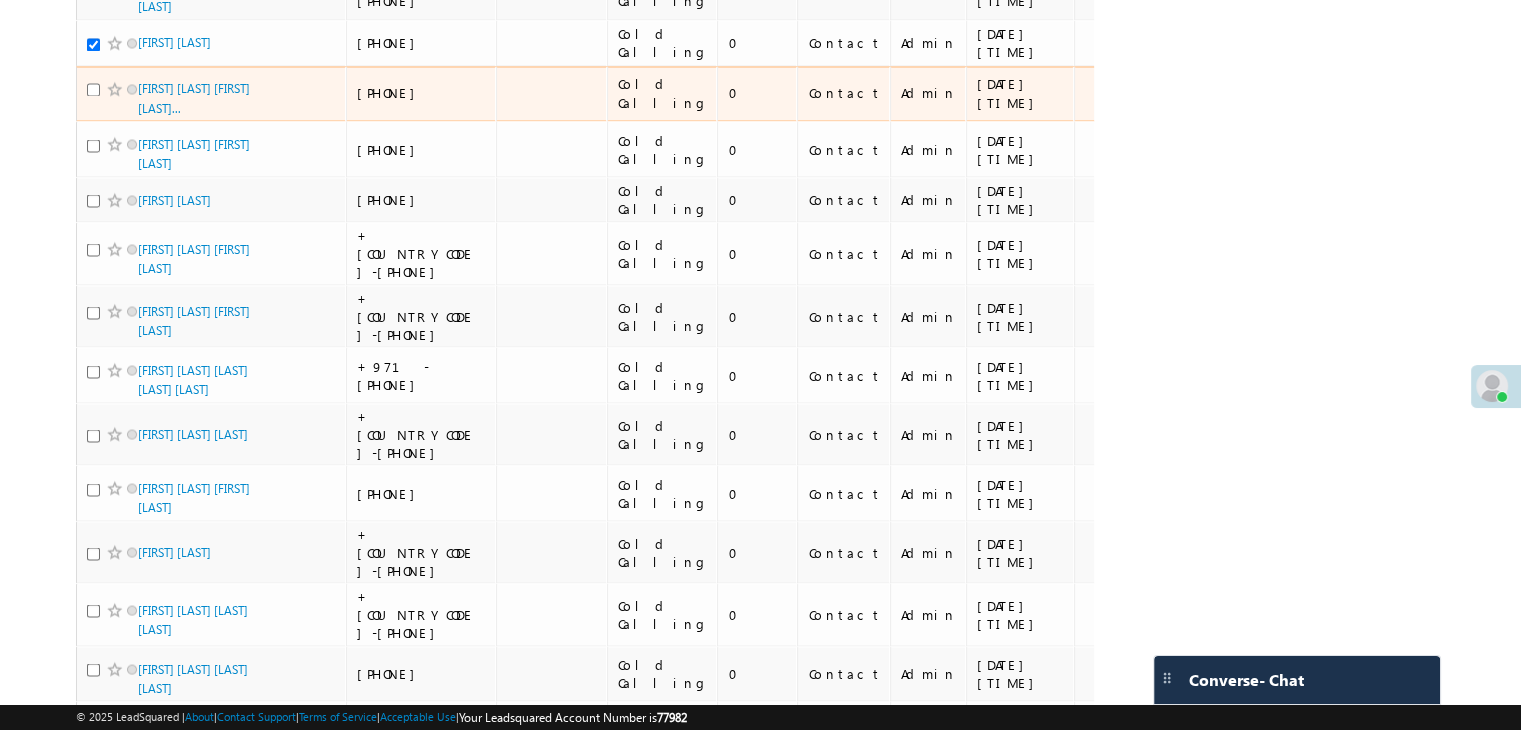 click at bounding box center (93, 89) 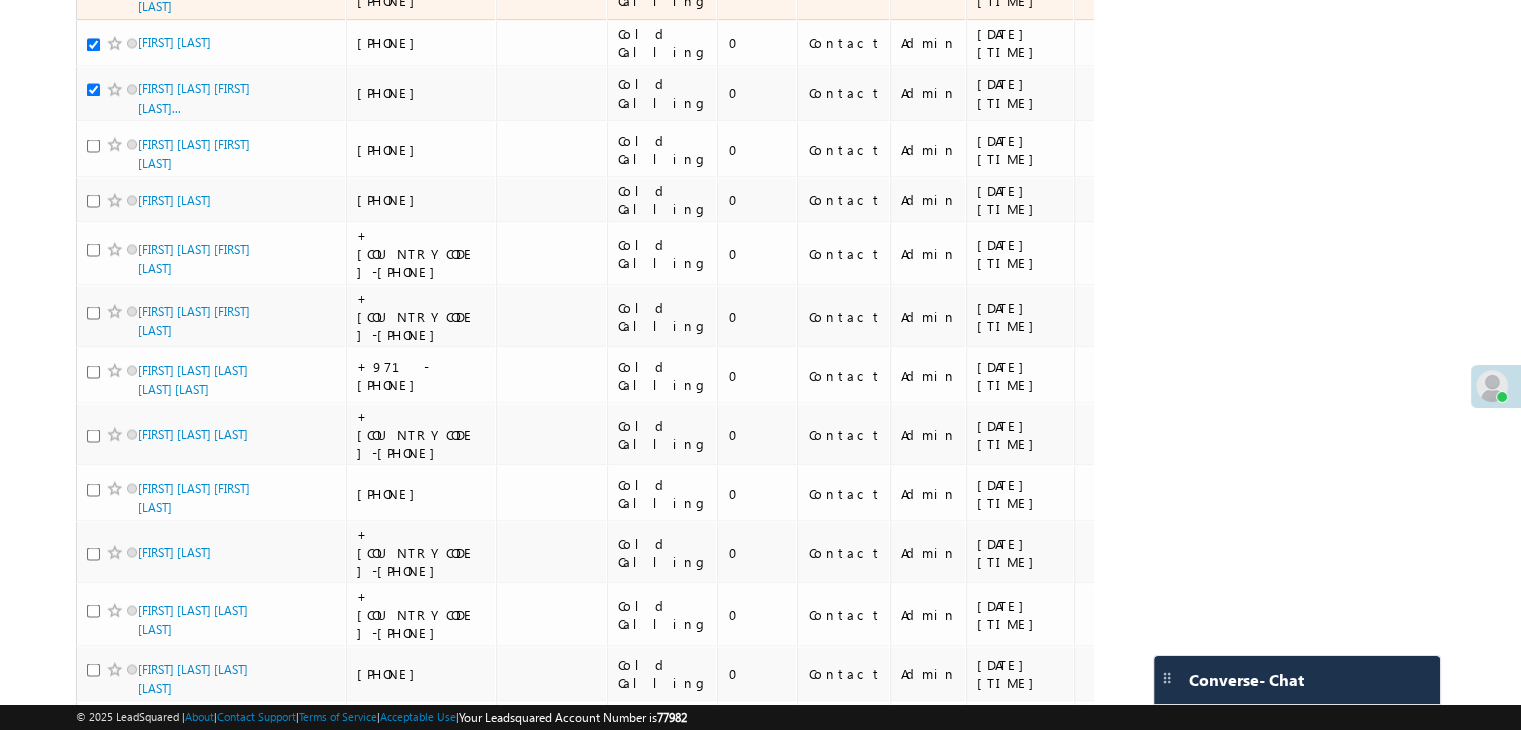 scroll, scrollTop: 3900, scrollLeft: 0, axis: vertical 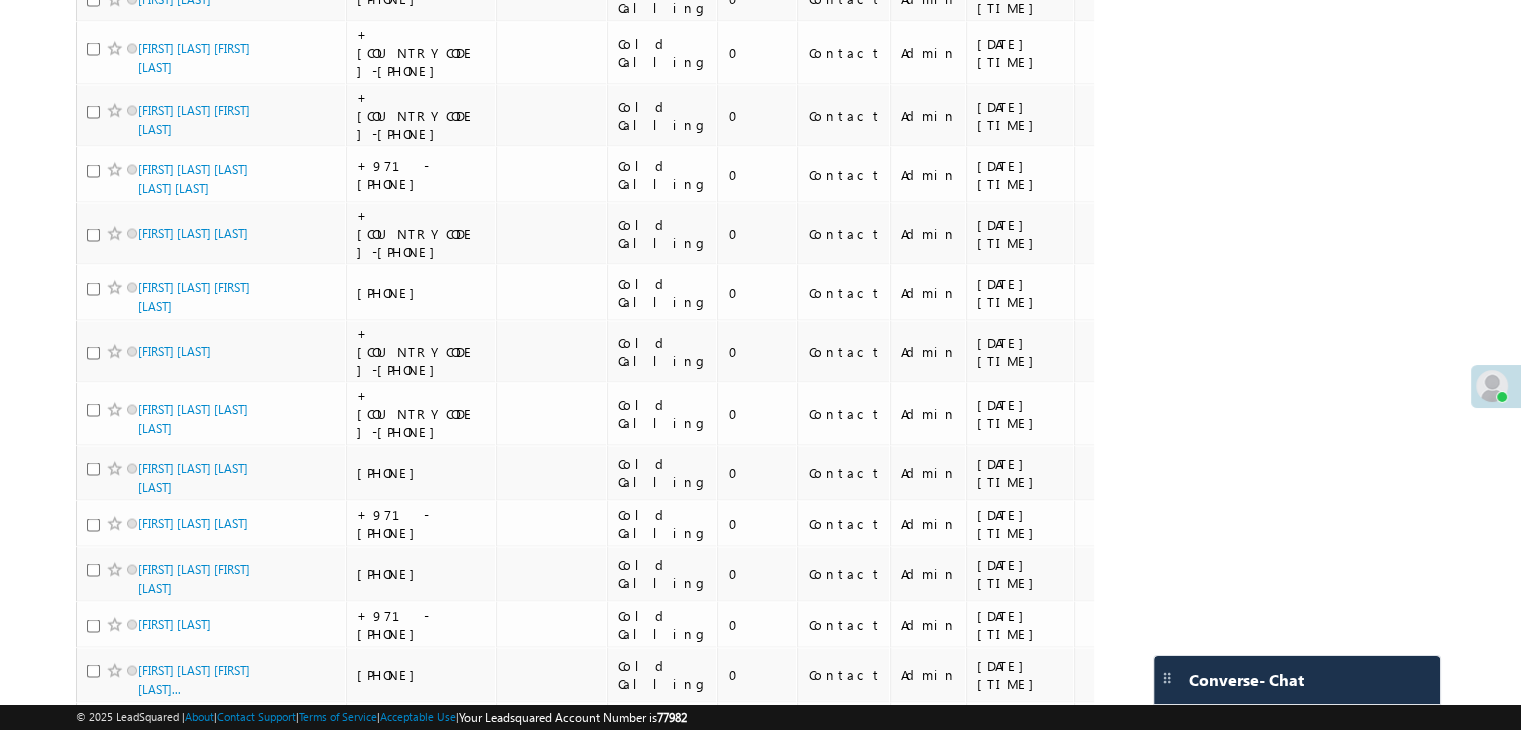 click at bounding box center [93, -55] 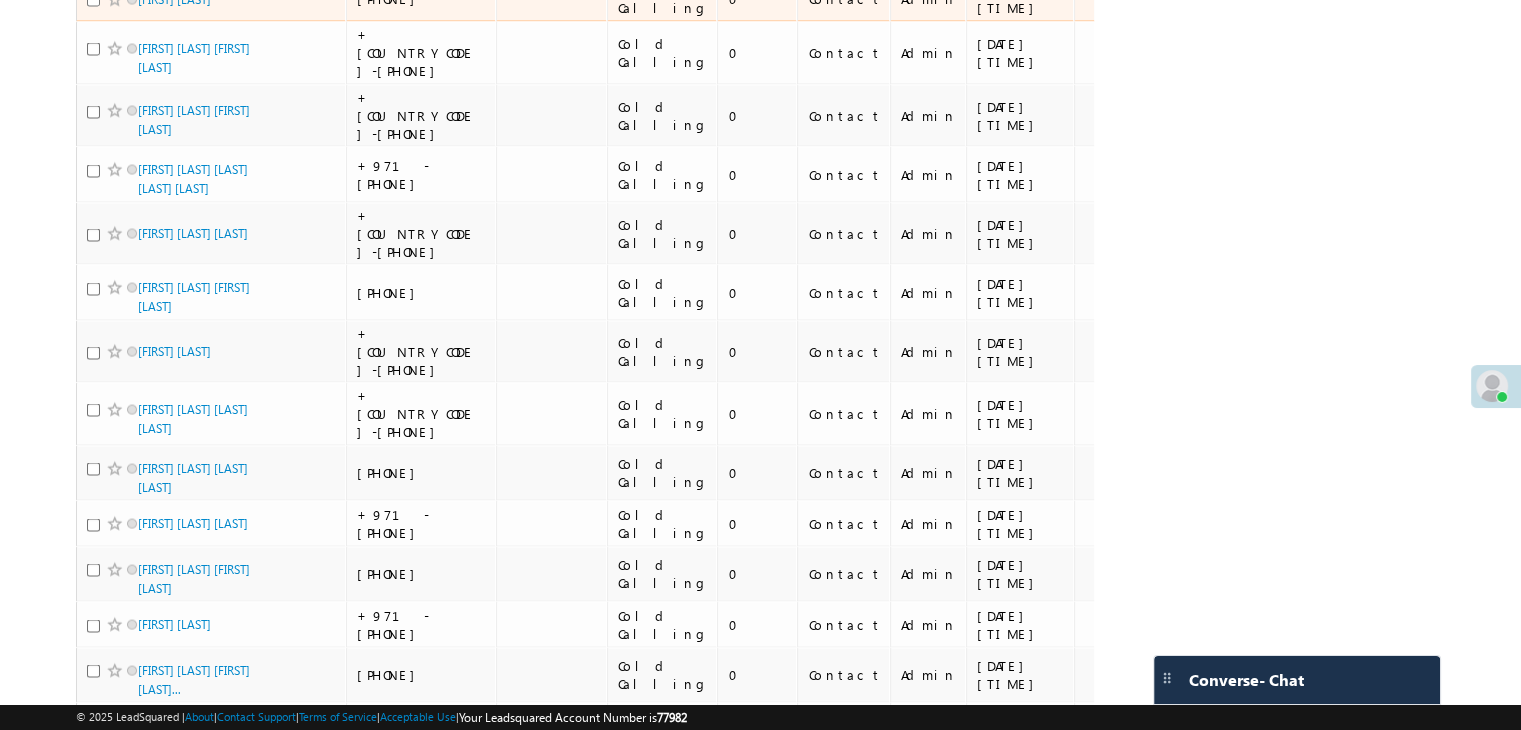 click at bounding box center (93, 0) 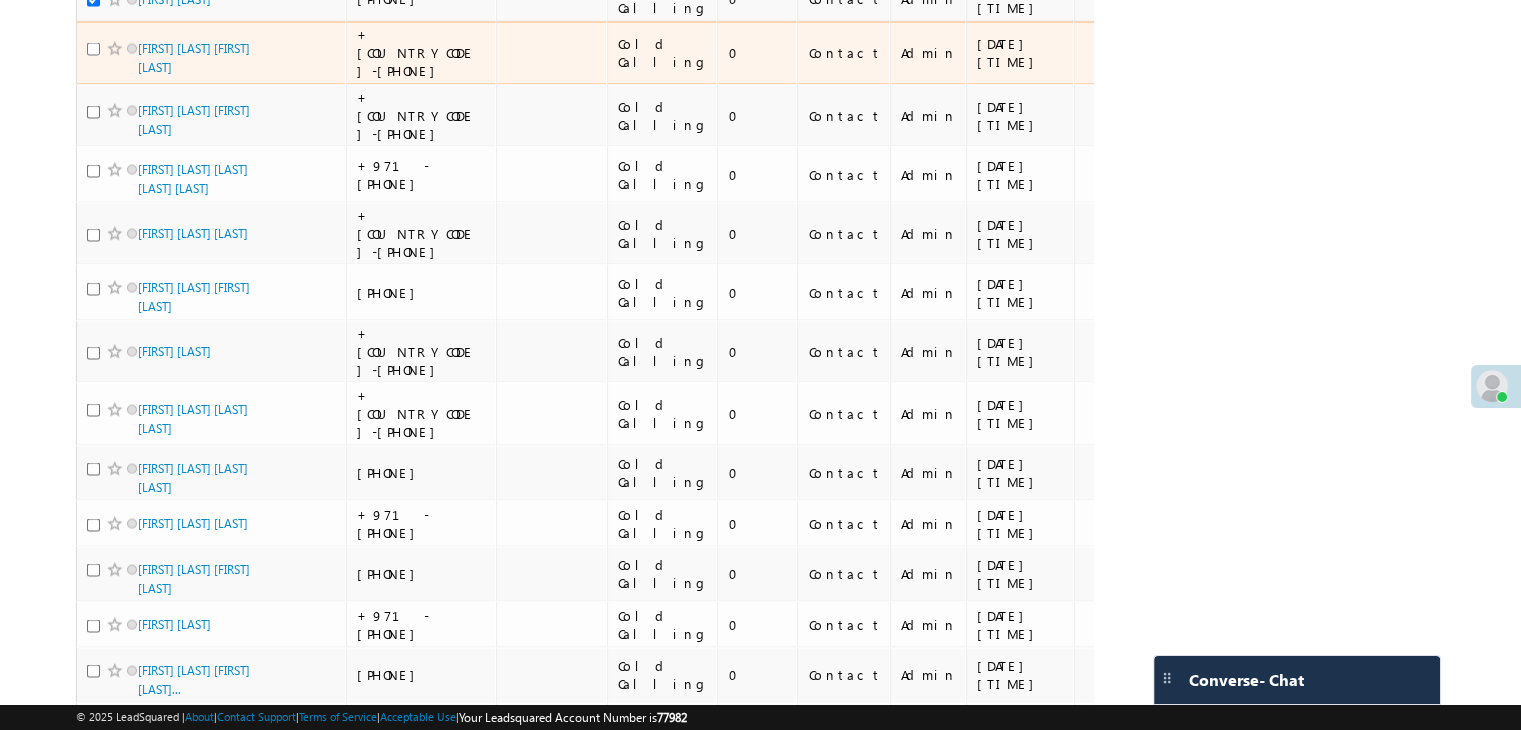 drag, startPoint x: 92, startPoint y: 373, endPoint x: 113, endPoint y: 268, distance: 107.07941 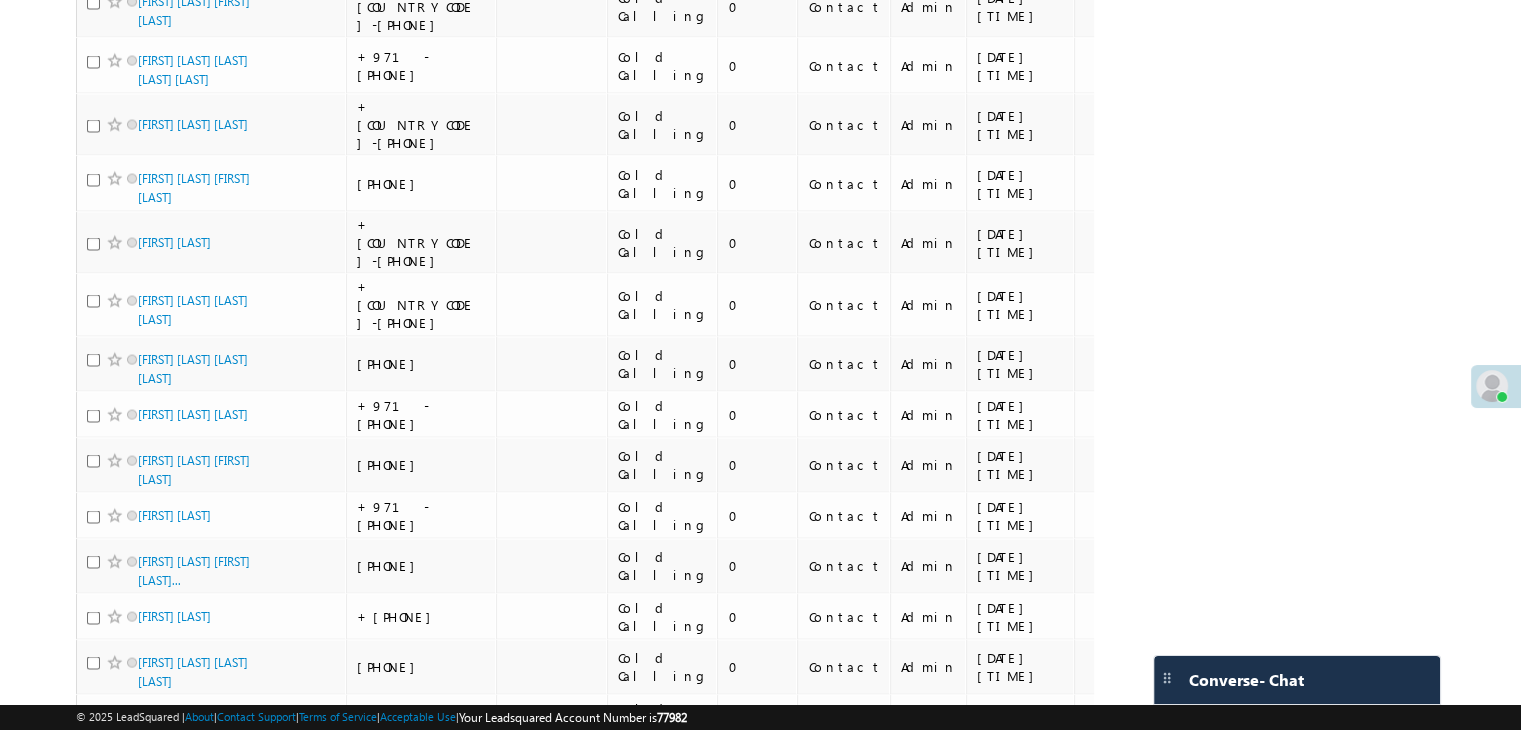 scroll, scrollTop: 4200, scrollLeft: 0, axis: vertical 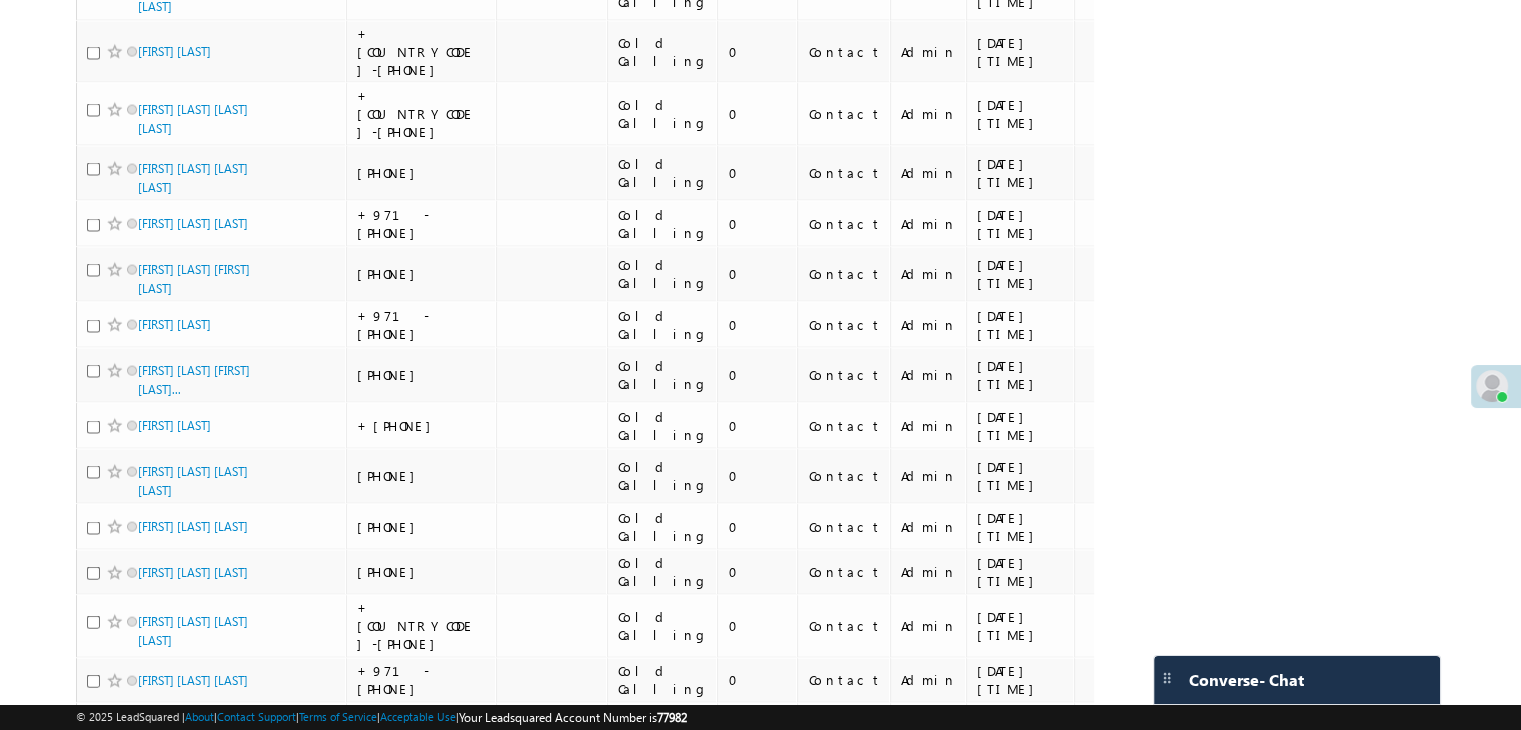 click at bounding box center (93, -188) 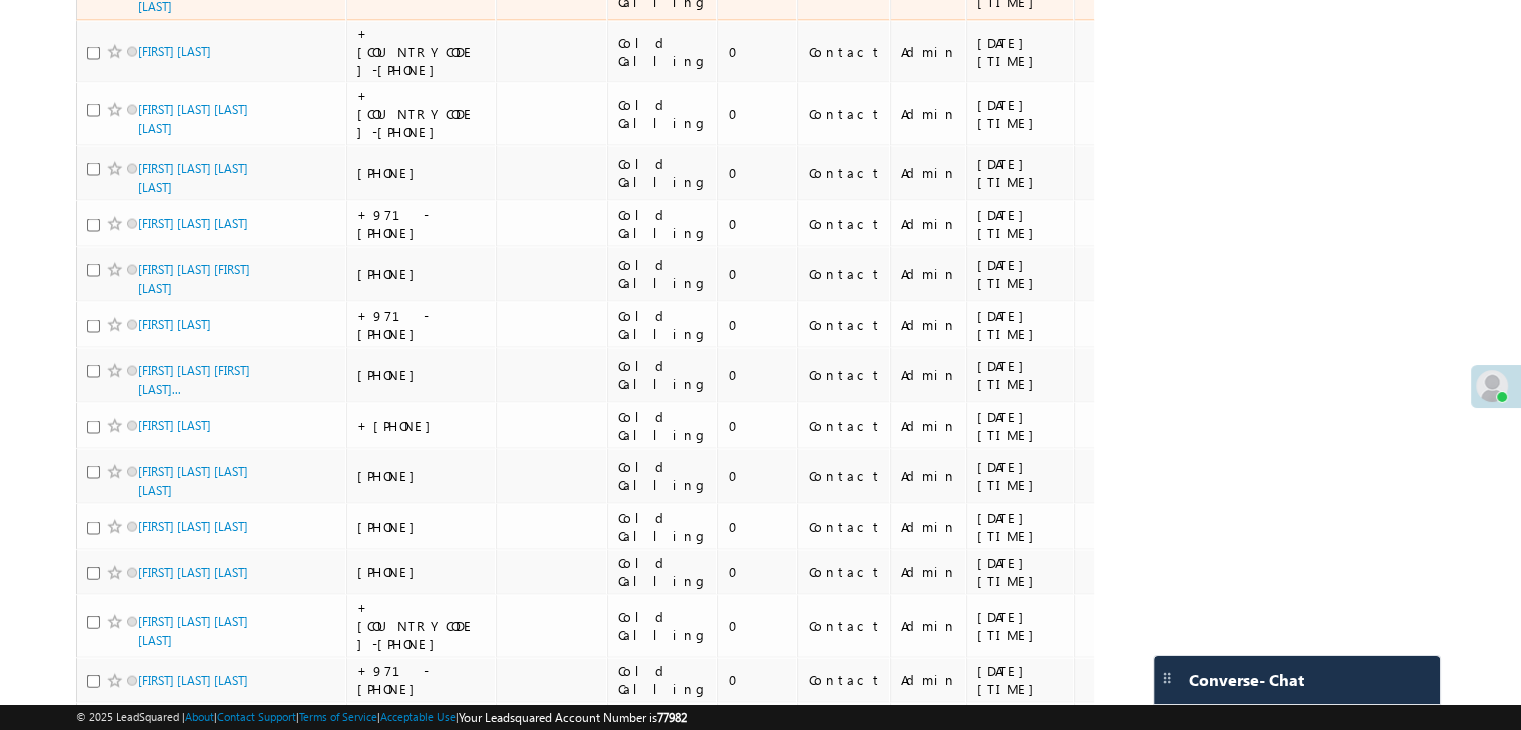click at bounding box center [93, -11] 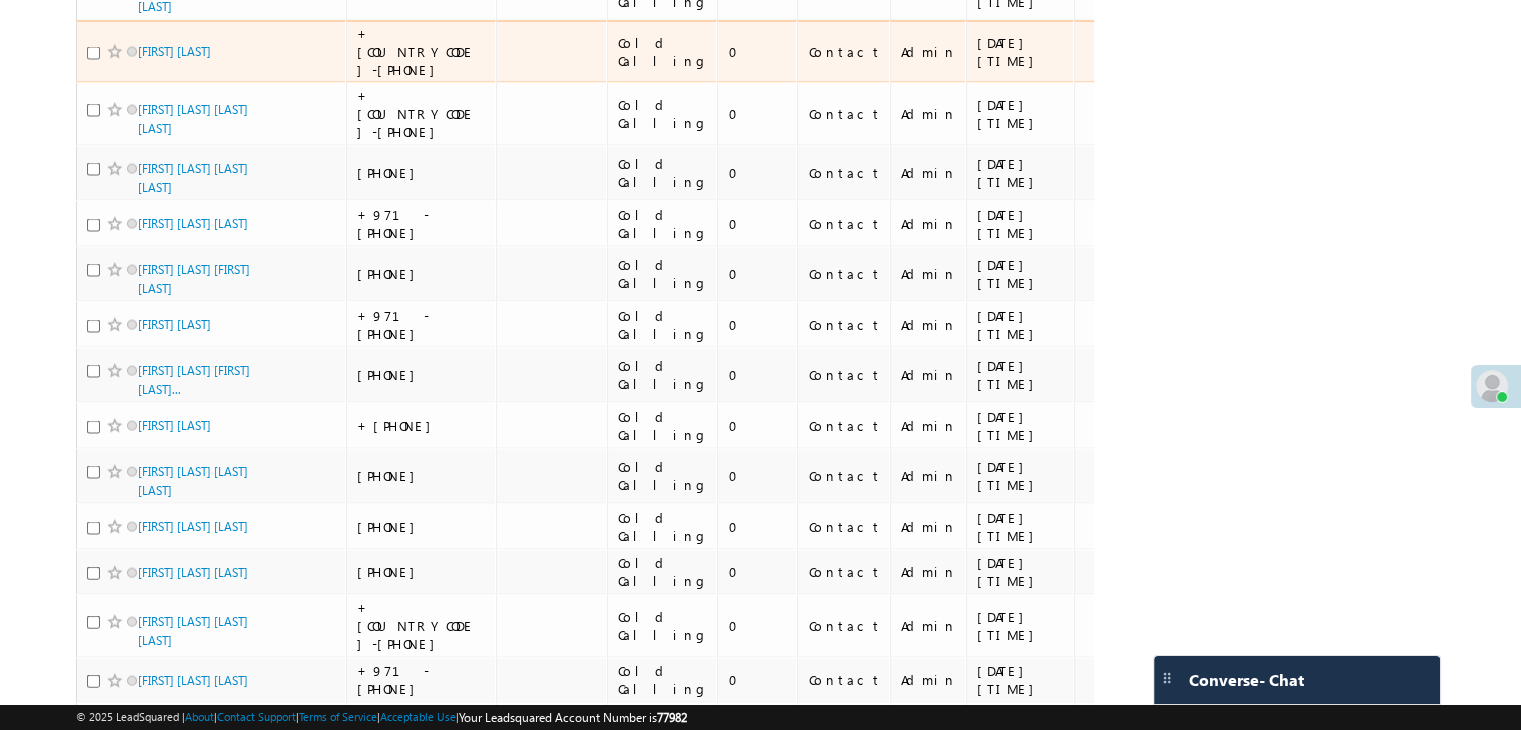 click at bounding box center (93, 53) 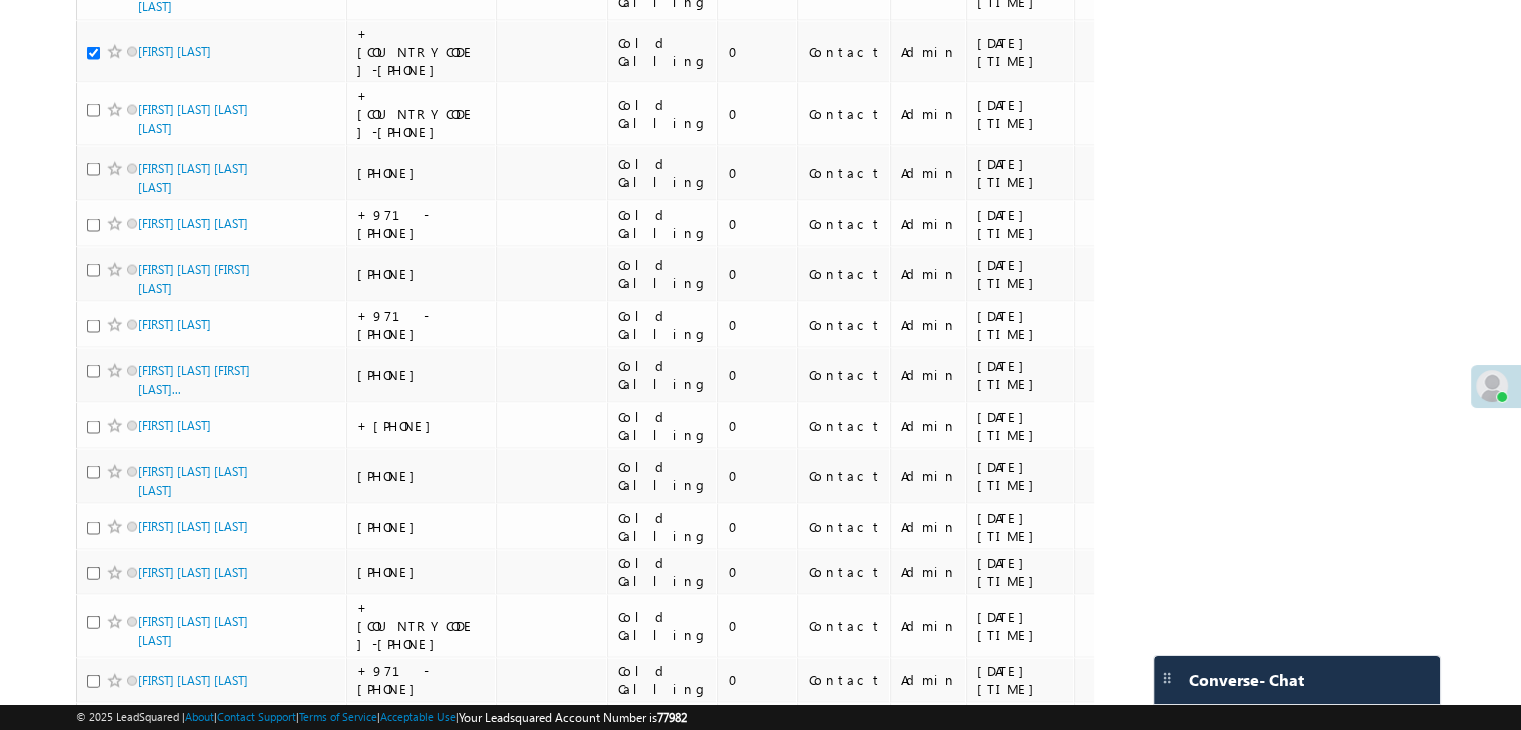 scroll, scrollTop: 4400, scrollLeft: 0, axis: vertical 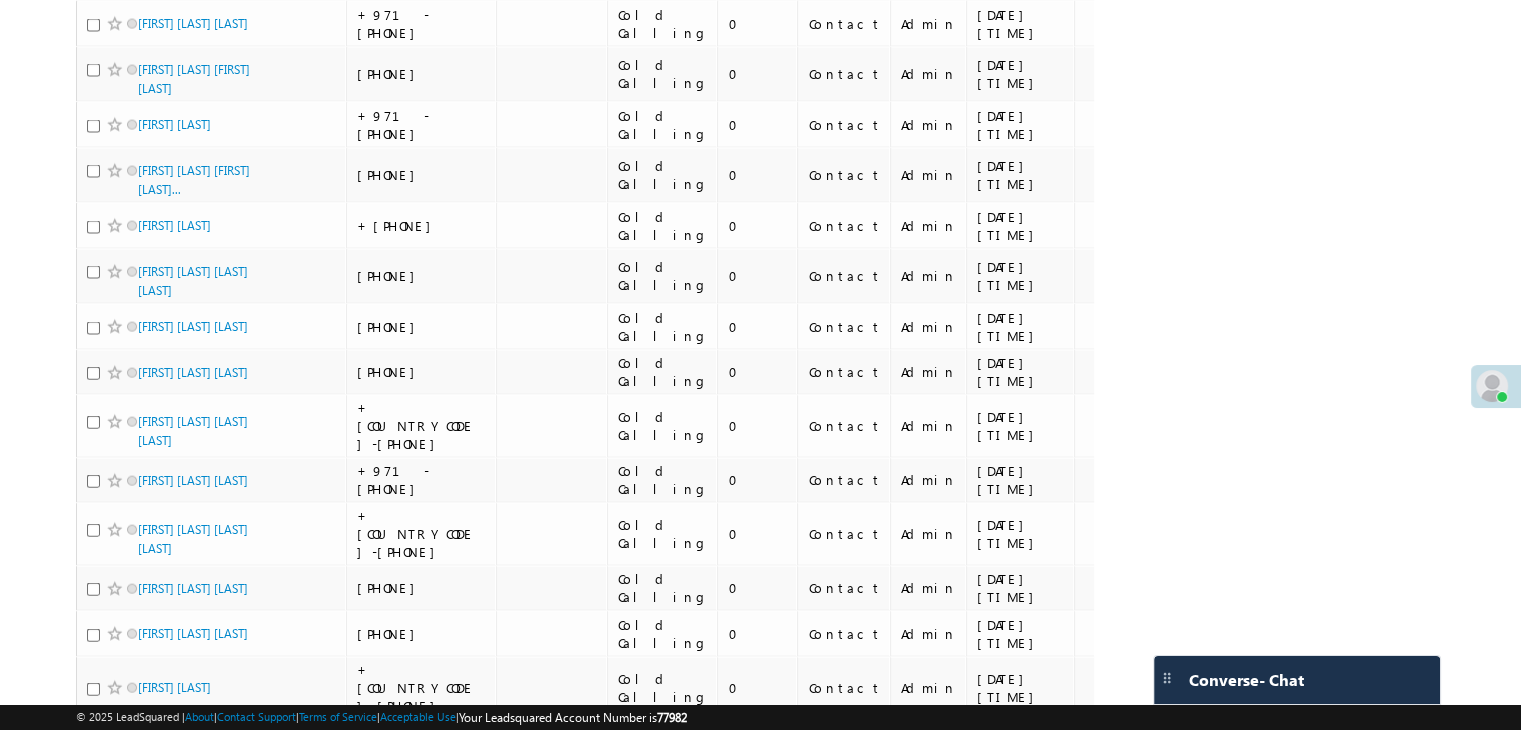 click at bounding box center (93, -90) 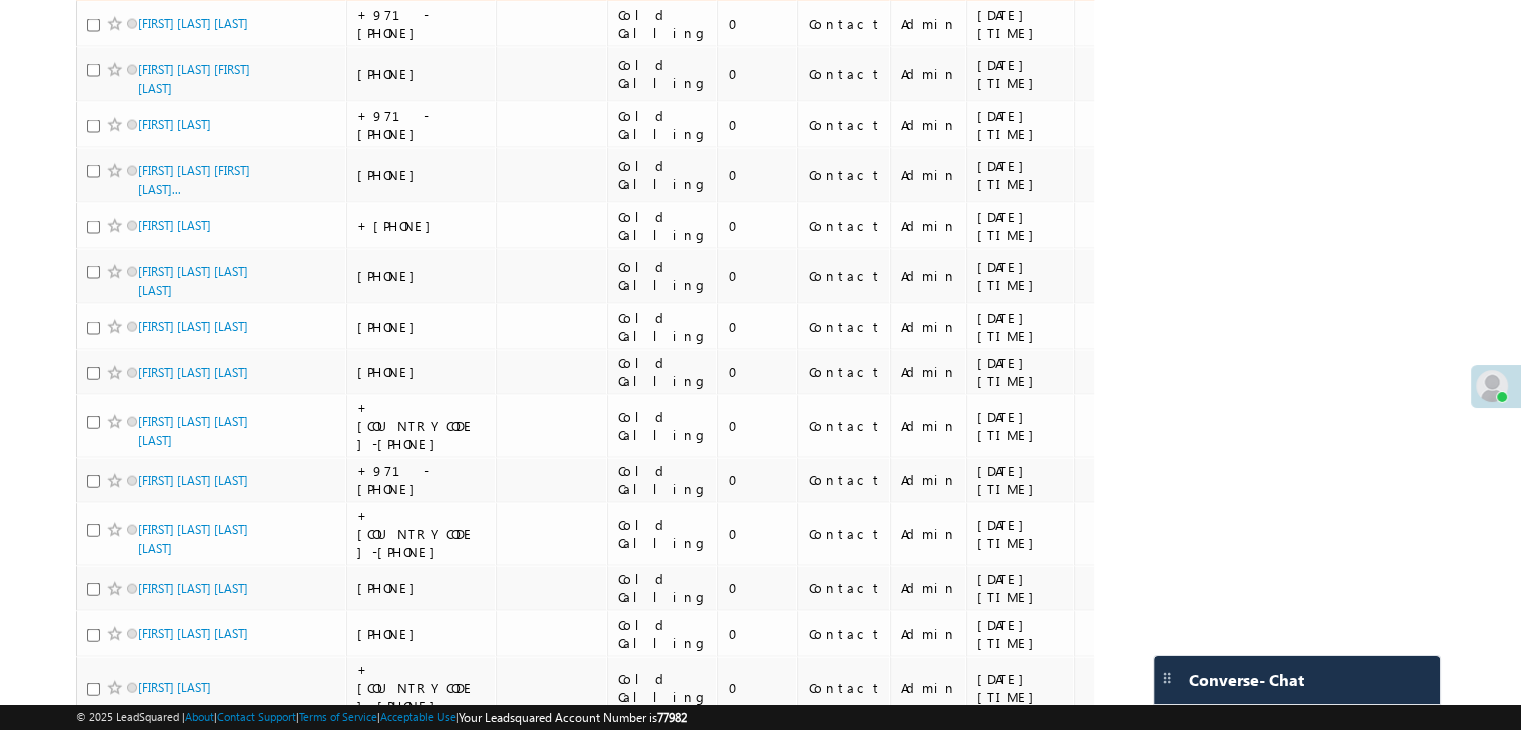 click at bounding box center [93, -31] 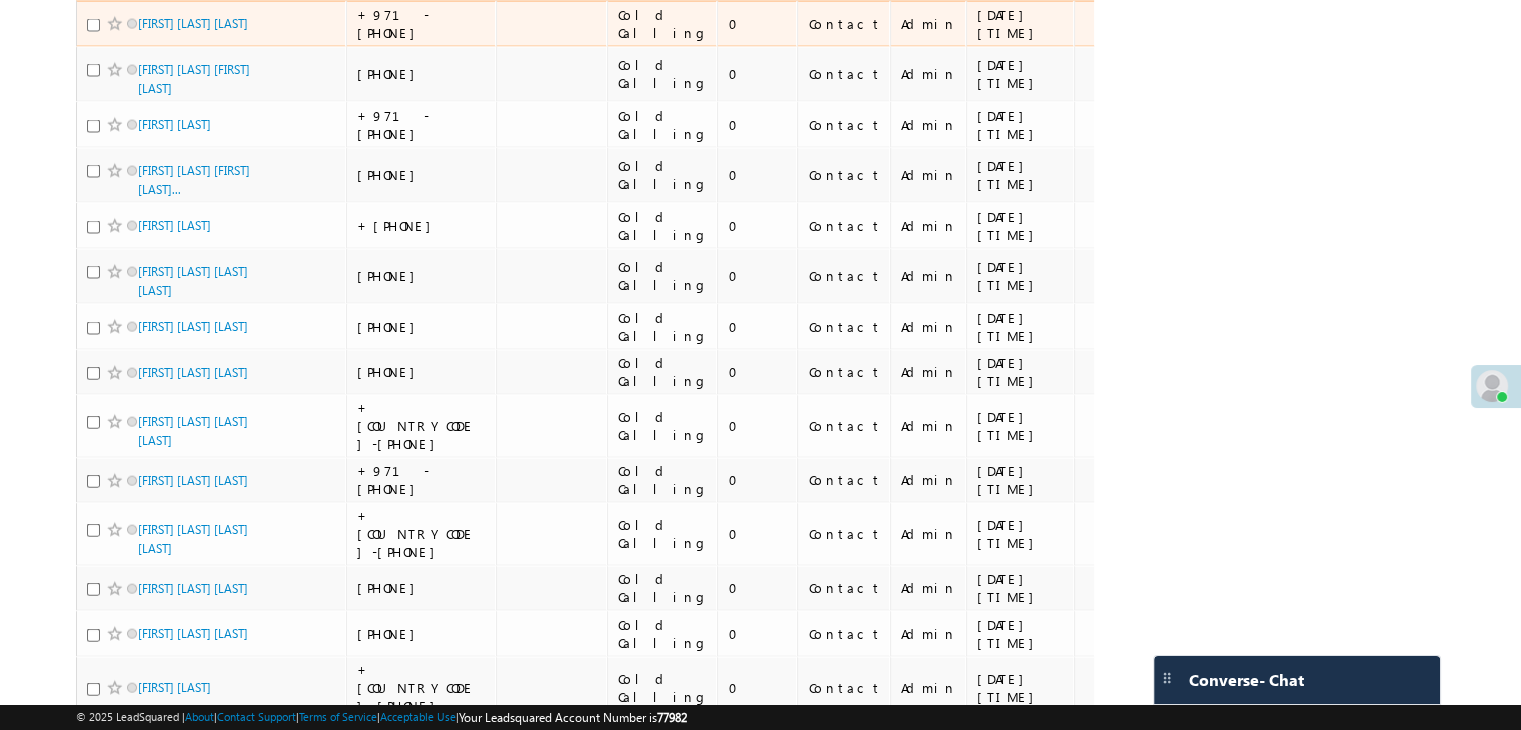 click at bounding box center [93, 25] 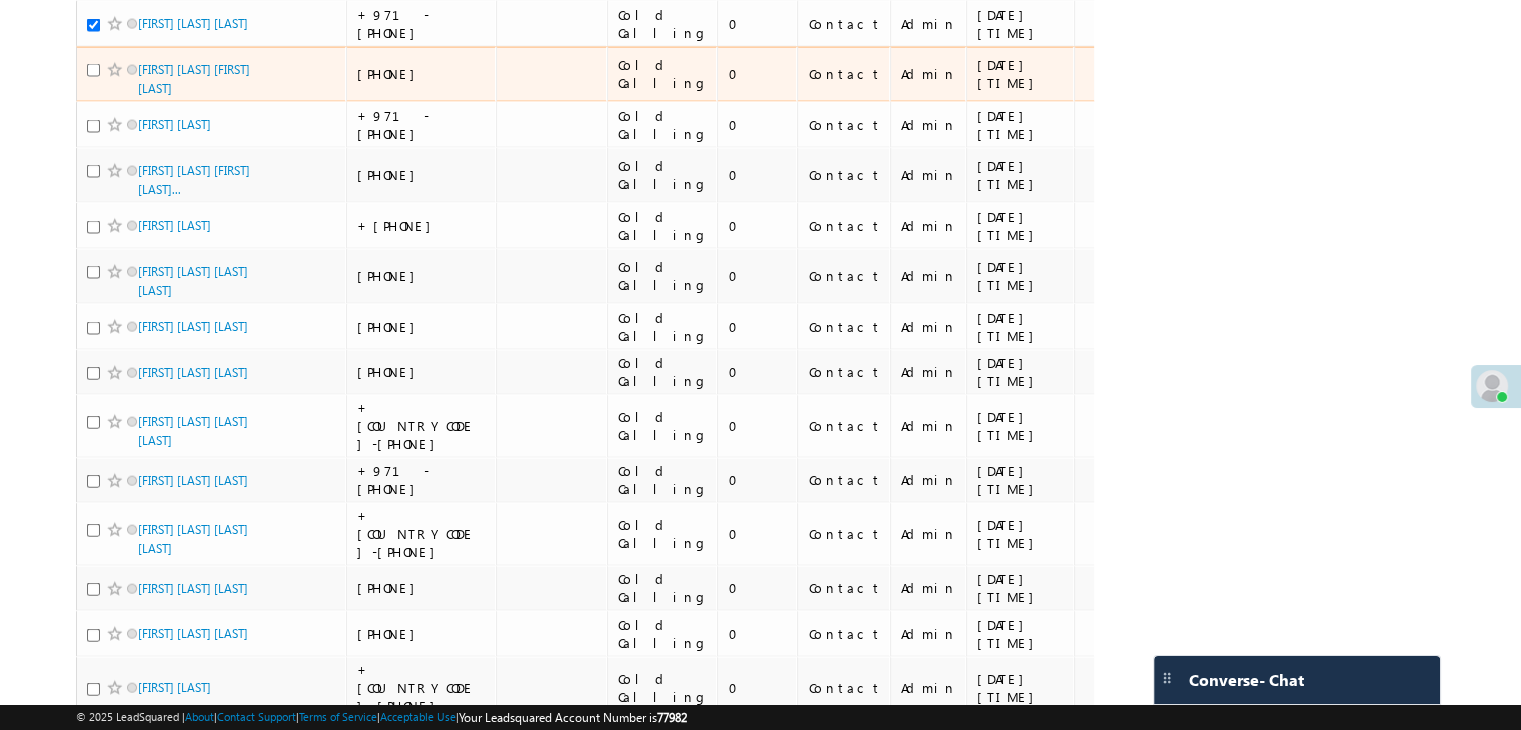 click at bounding box center [93, 70] 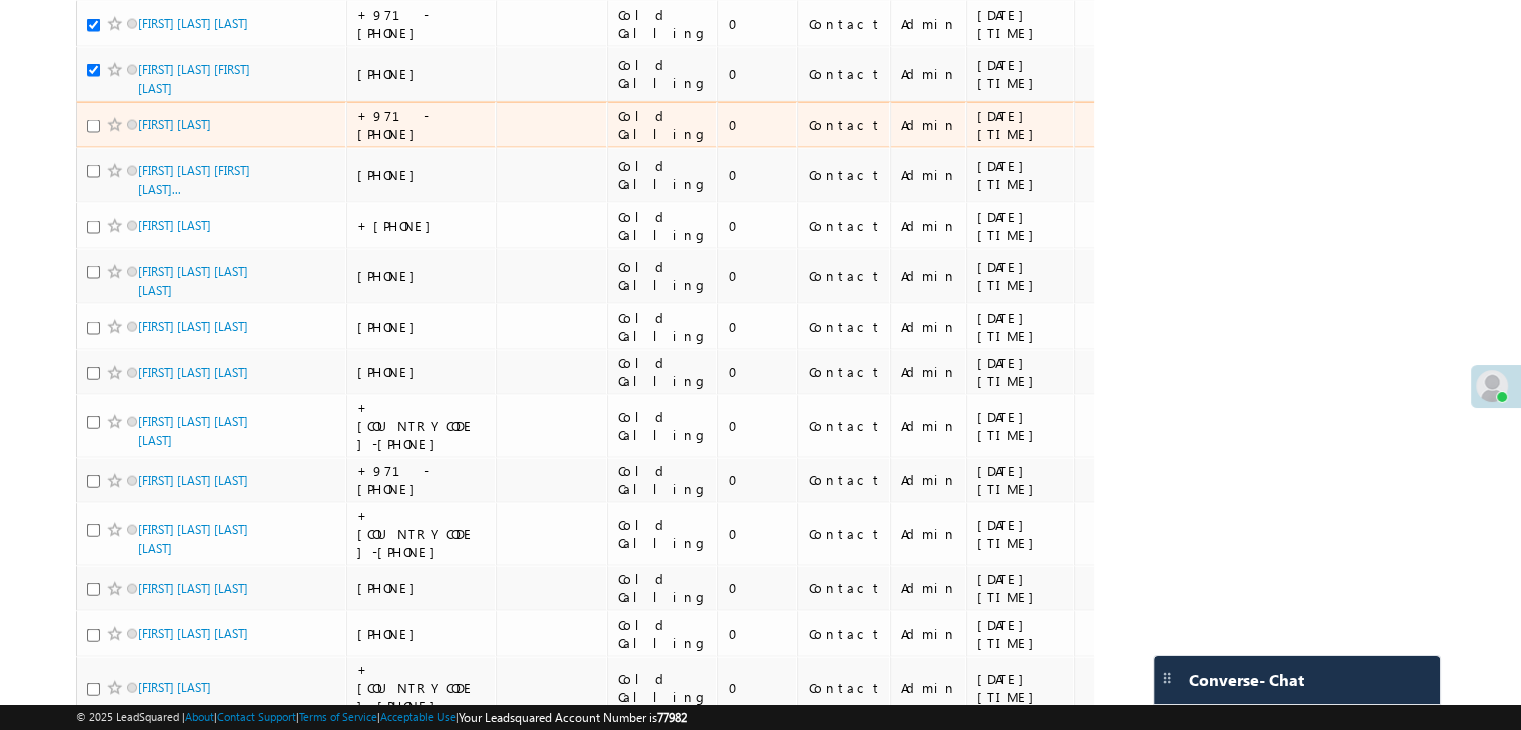click at bounding box center [93, 126] 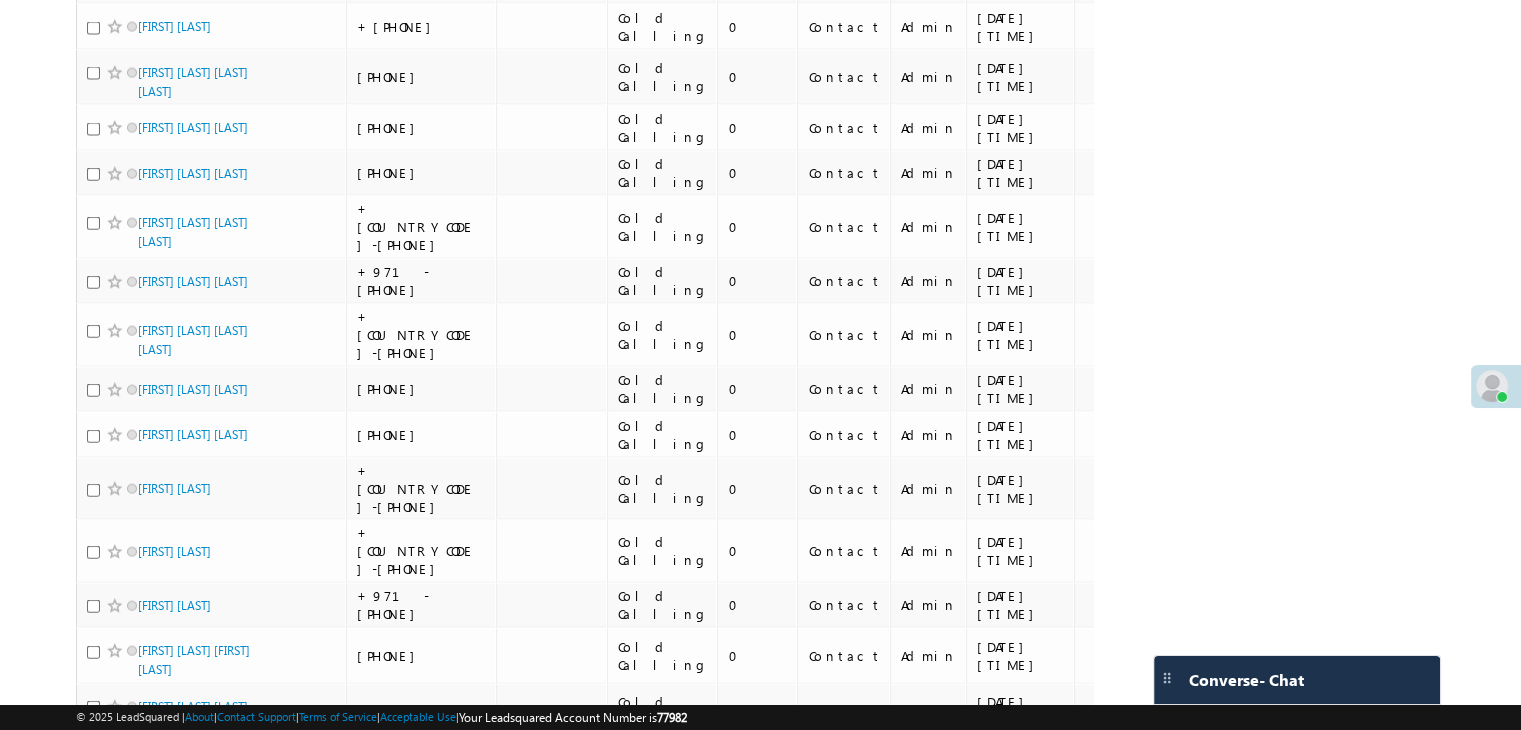 scroll, scrollTop: 4600, scrollLeft: 0, axis: vertical 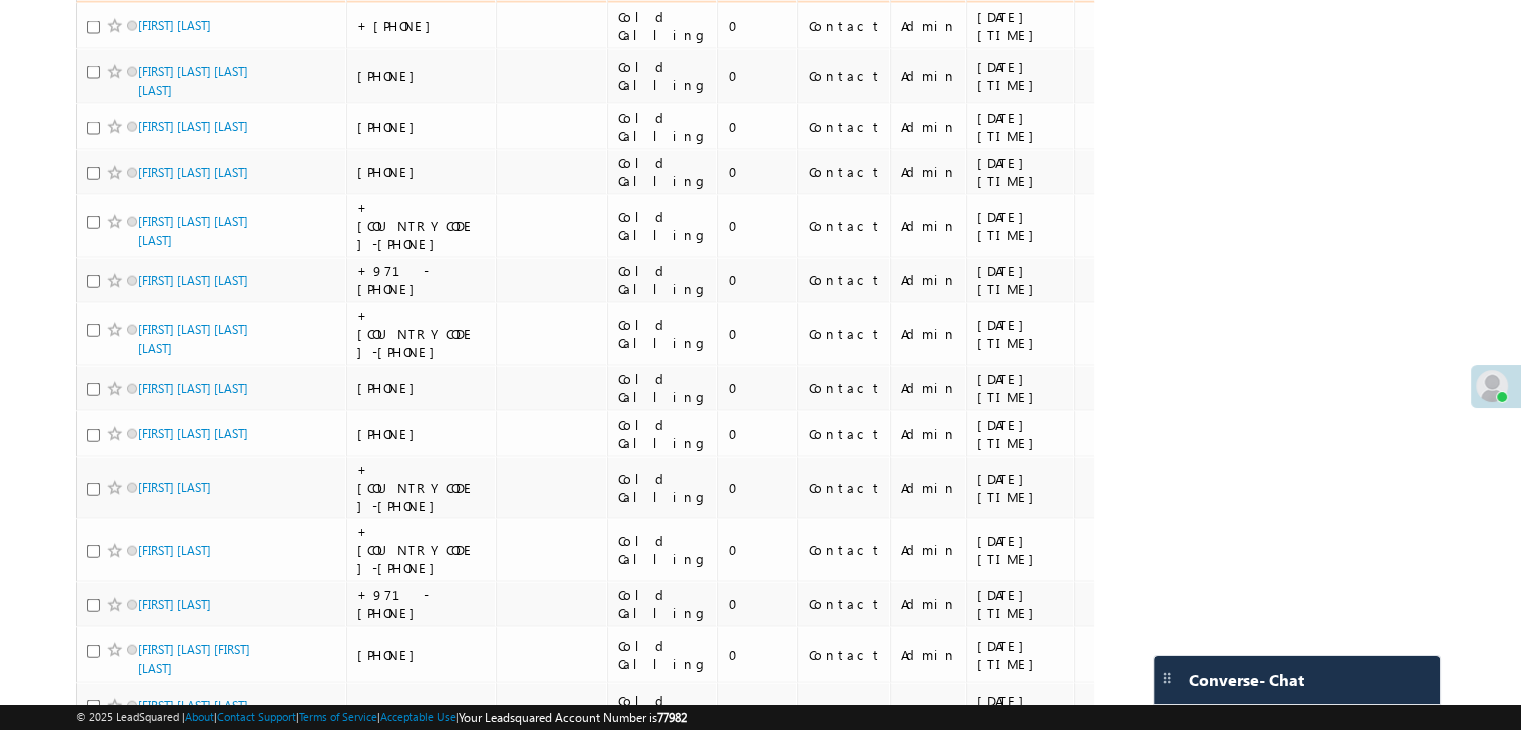 click at bounding box center [93, -29] 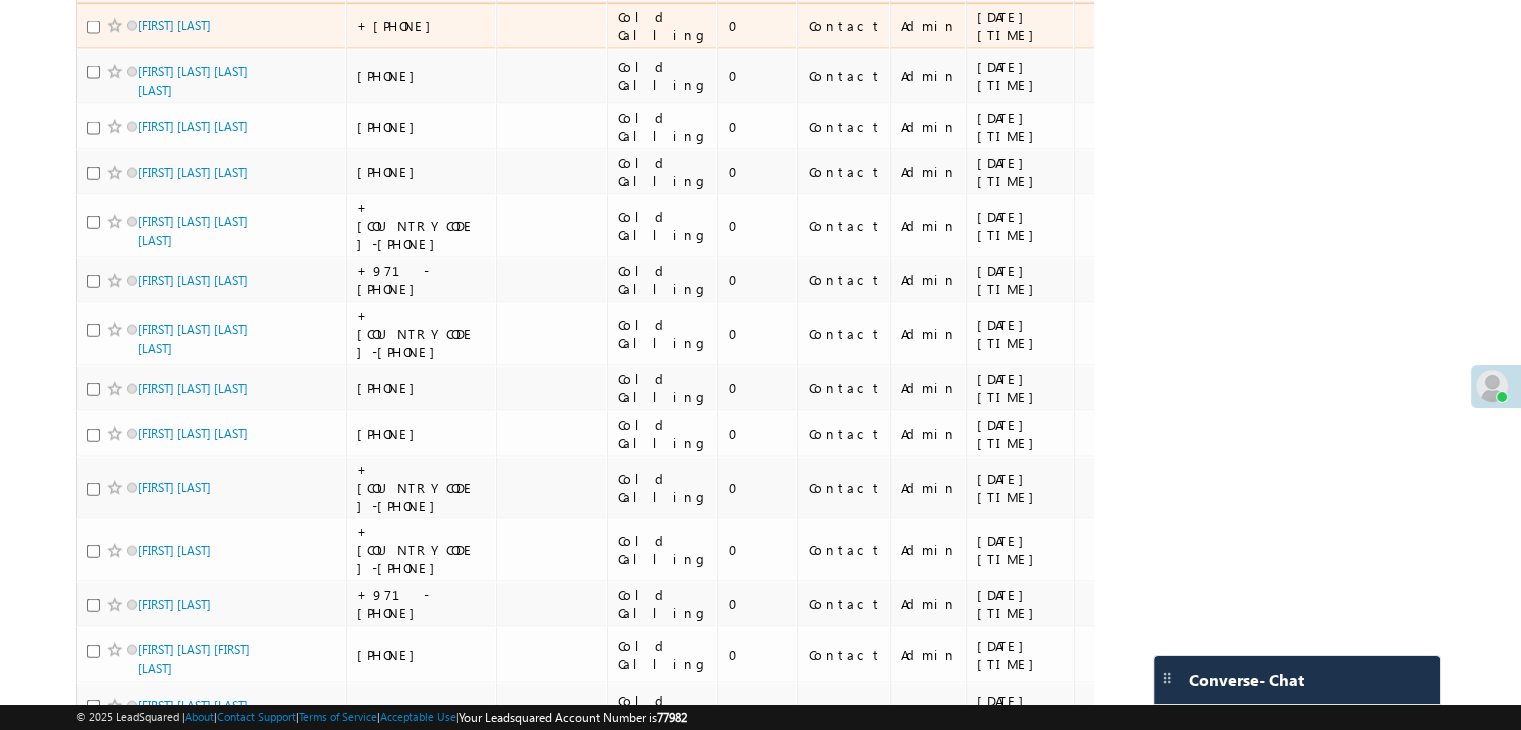 click at bounding box center [93, 27] 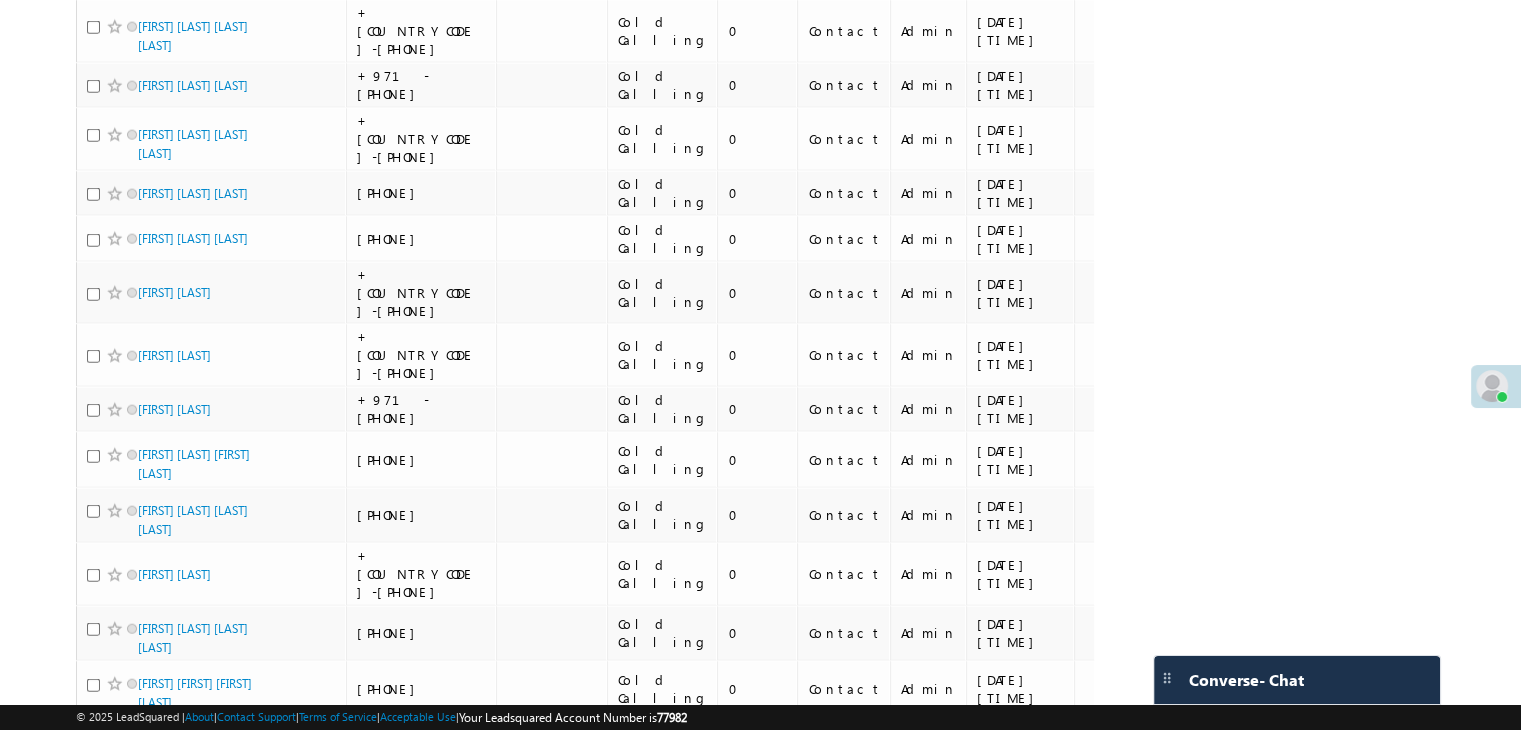 scroll, scrollTop: 4800, scrollLeft: 0, axis: vertical 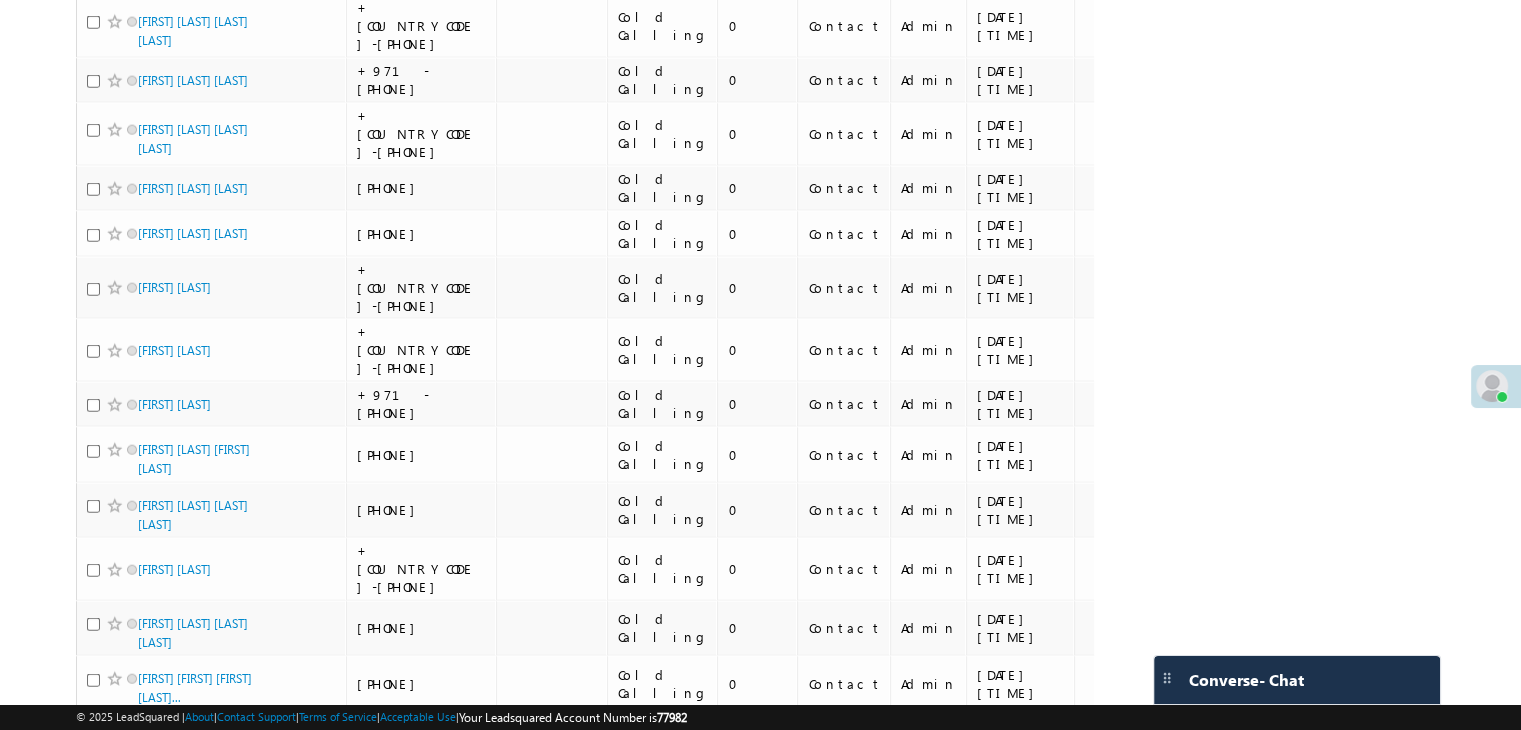 click at bounding box center (93, -128) 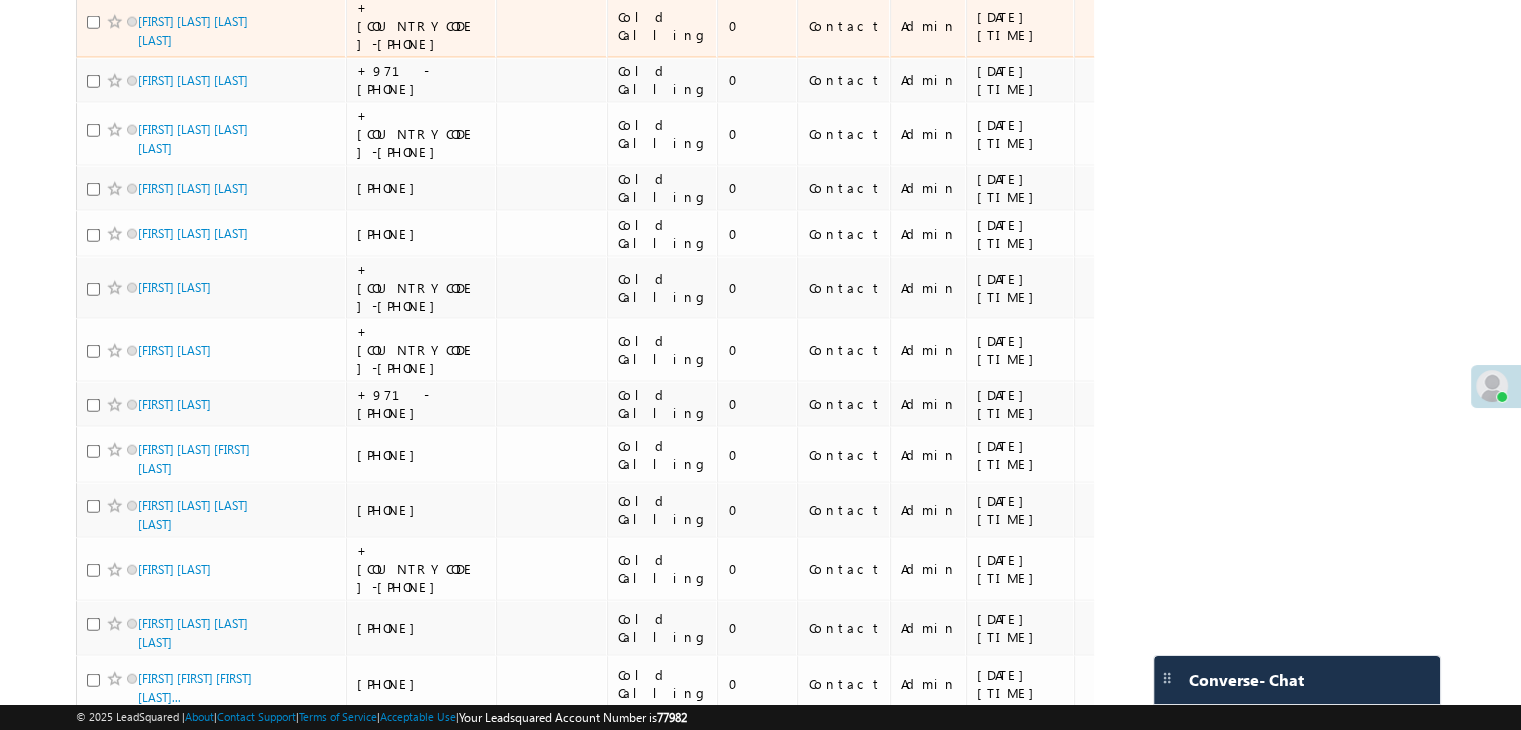 click at bounding box center [93, 22] 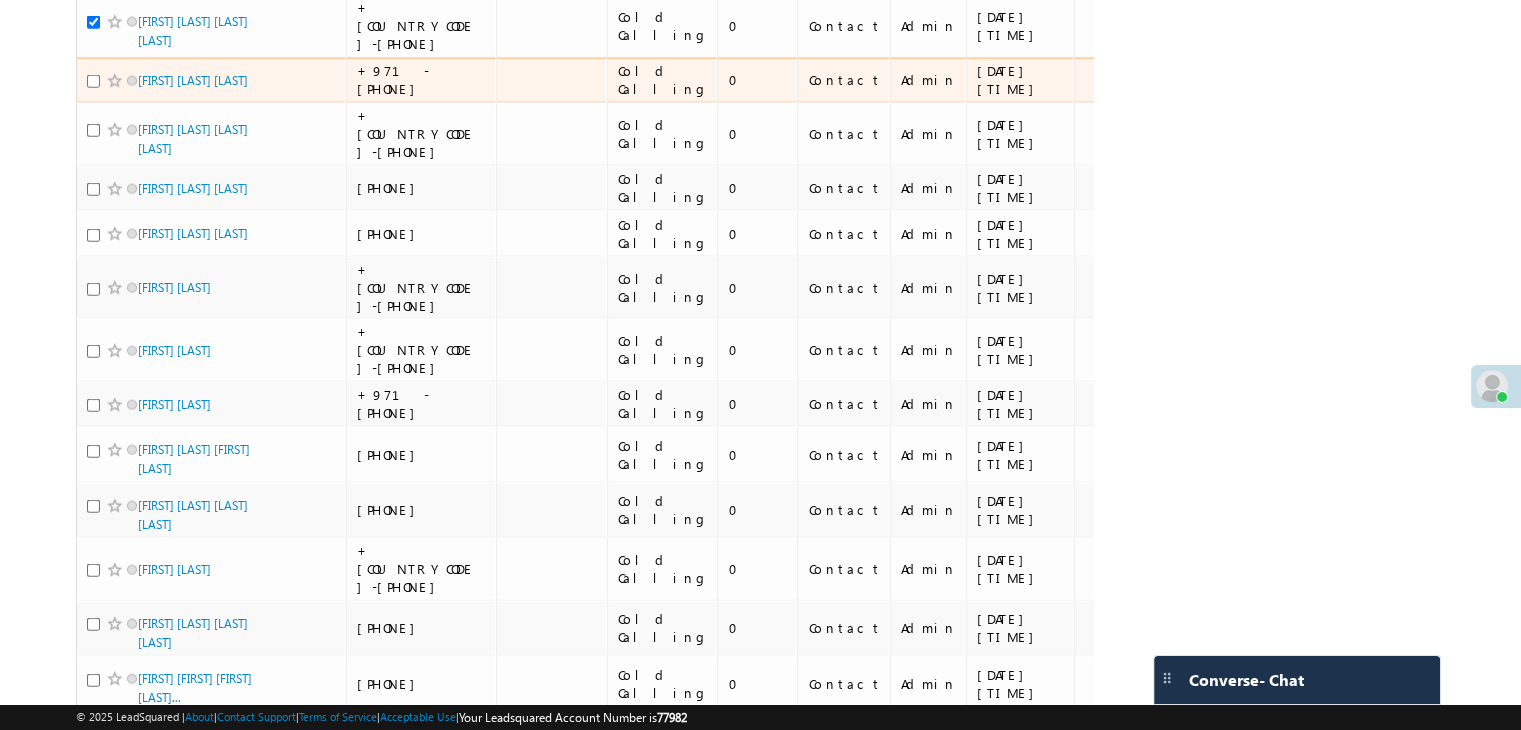click at bounding box center [93, 81] 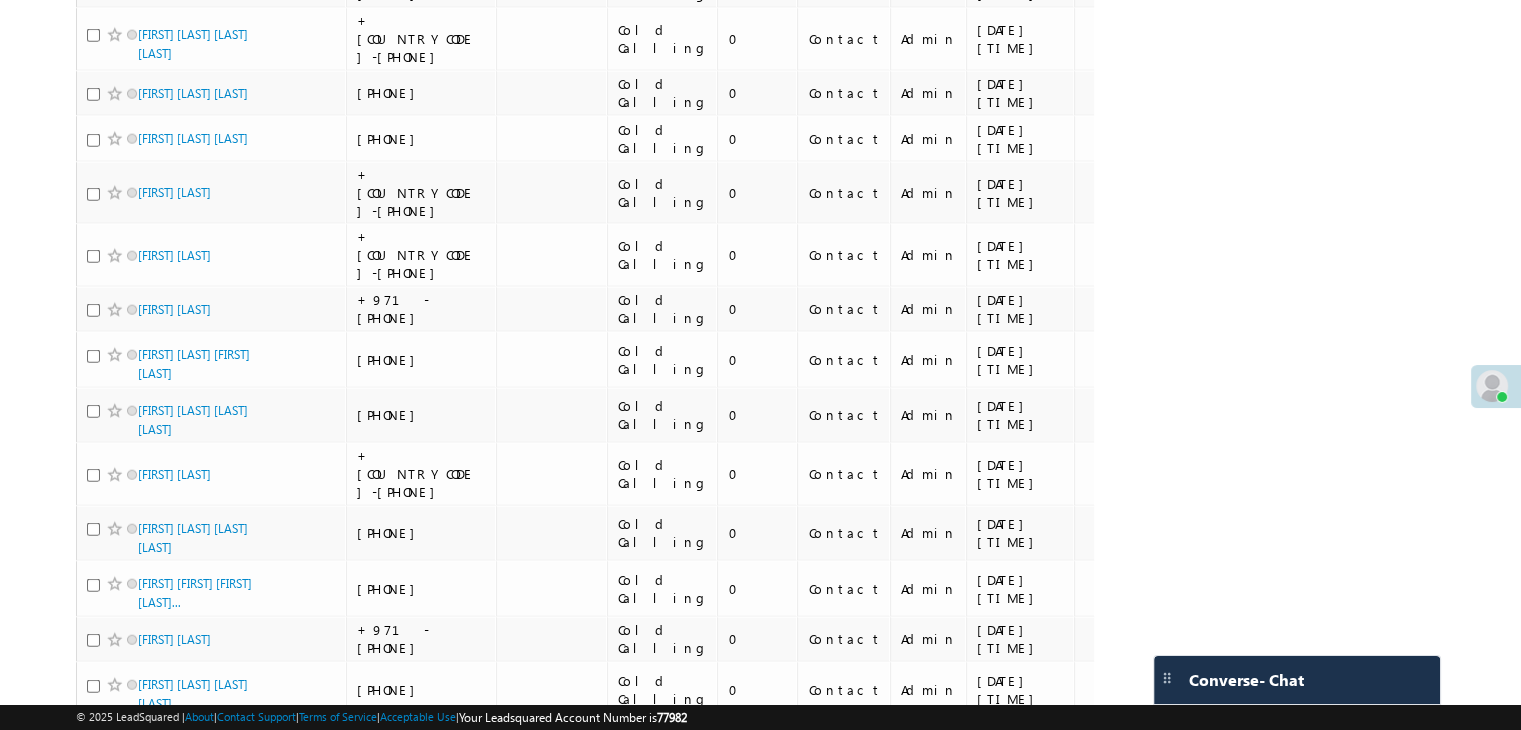 scroll, scrollTop: 5000, scrollLeft: 0, axis: vertical 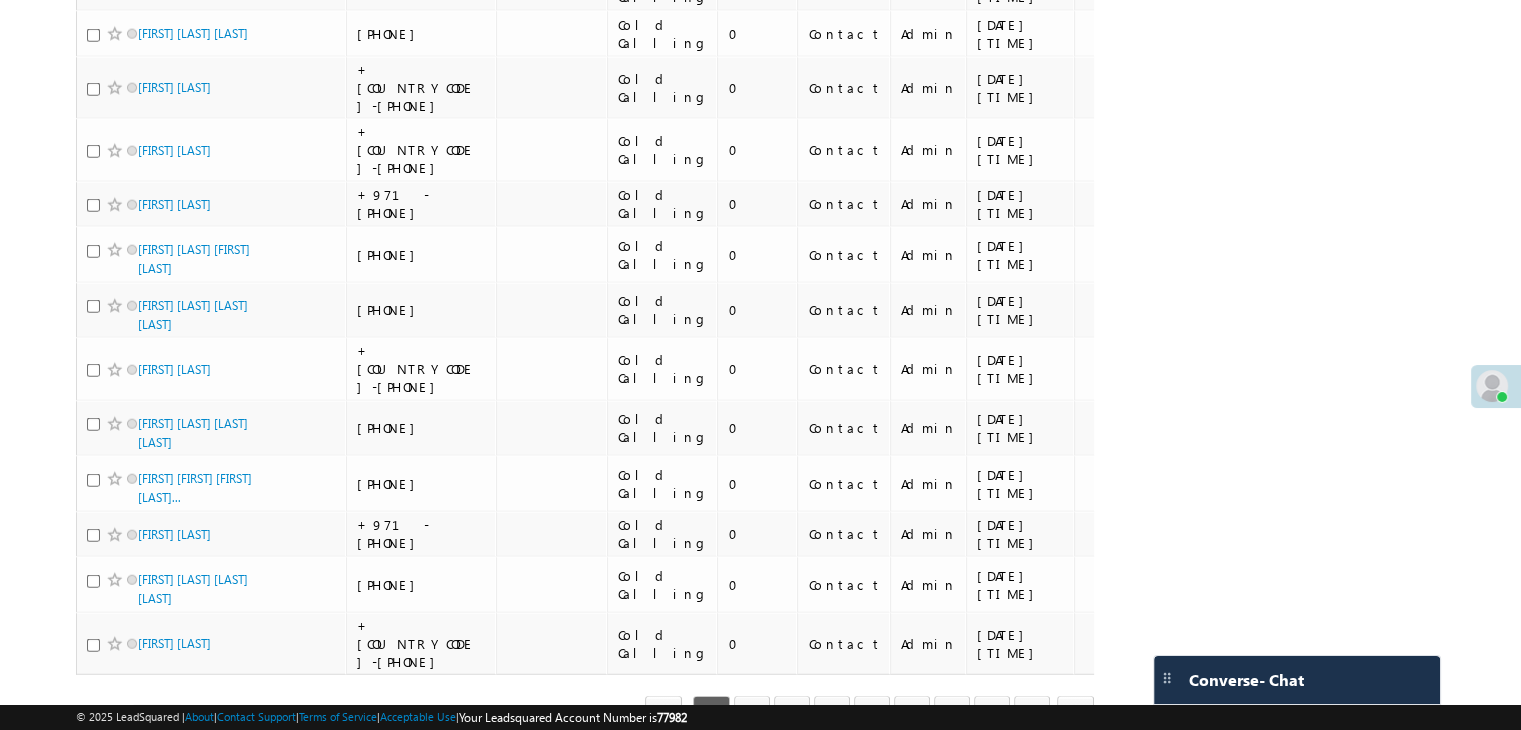 click at bounding box center [93, -70] 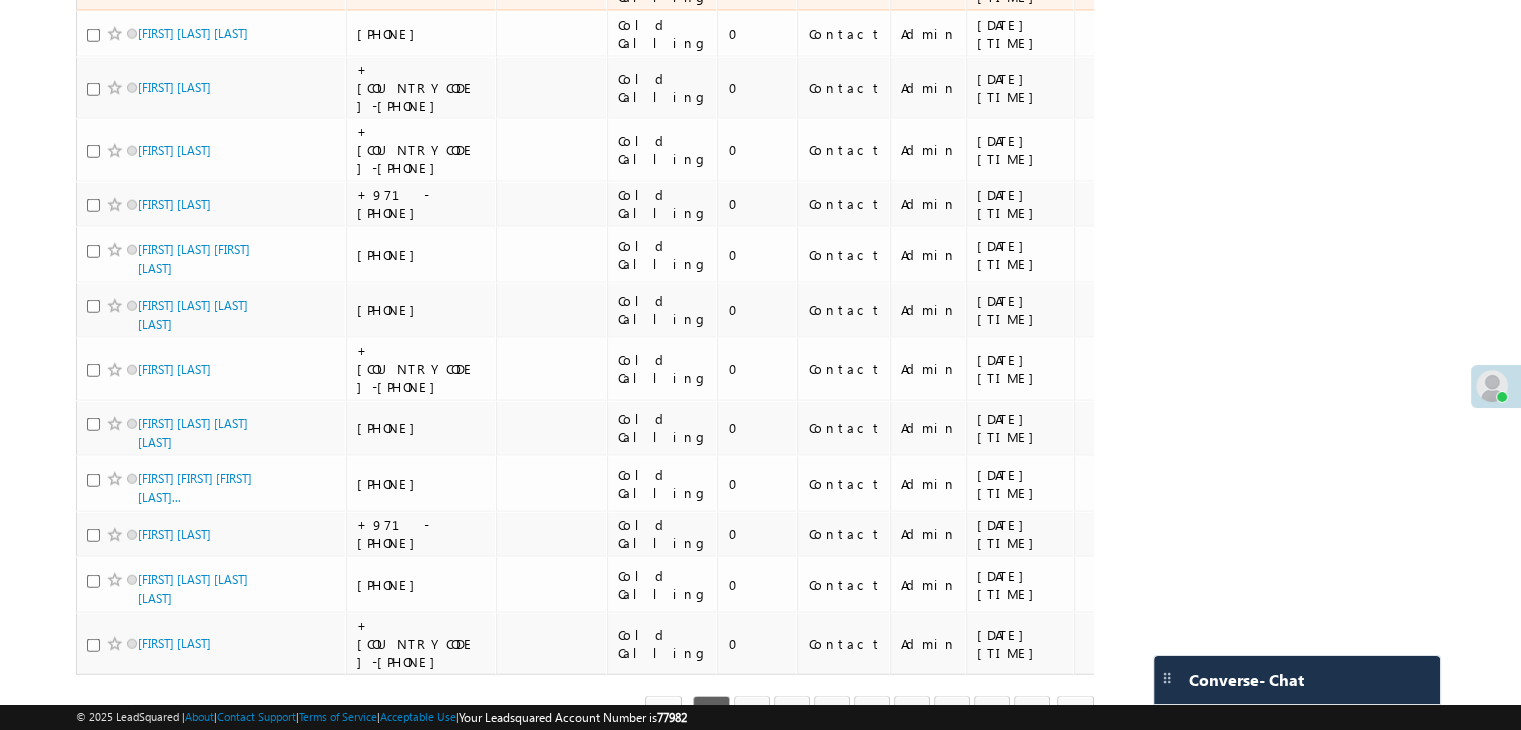 click at bounding box center [93, -11] 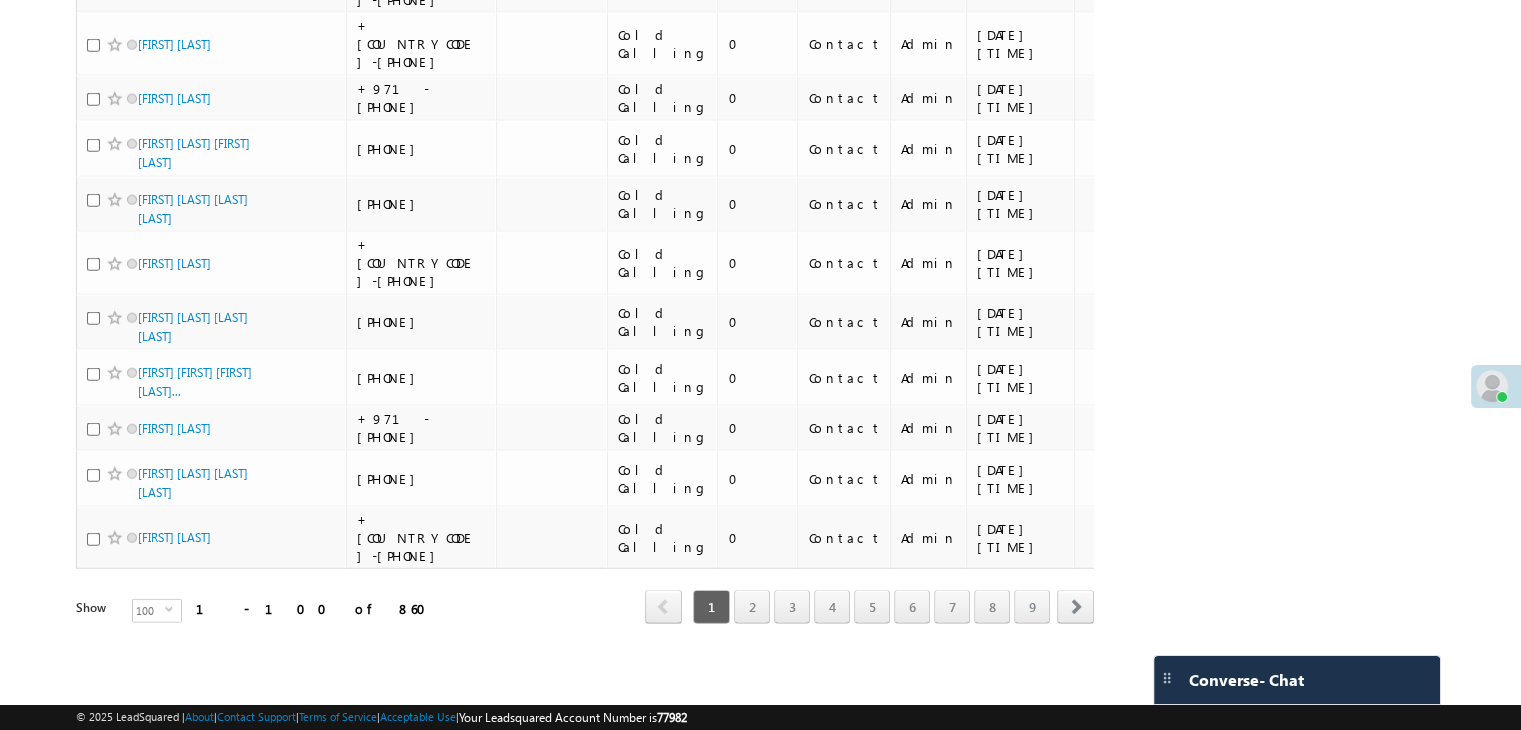 scroll, scrollTop: 5200, scrollLeft: 0, axis: vertical 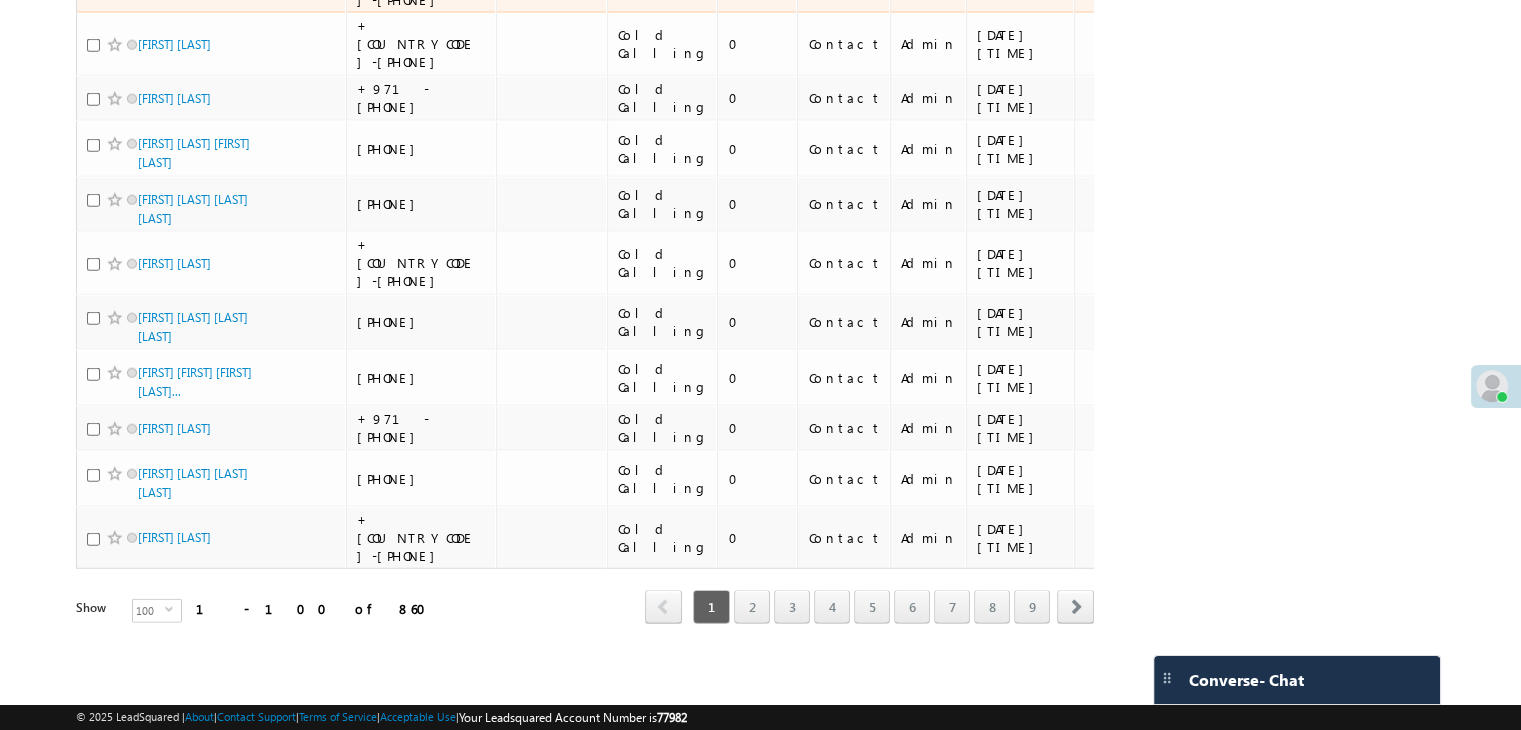 click at bounding box center (93, -17) 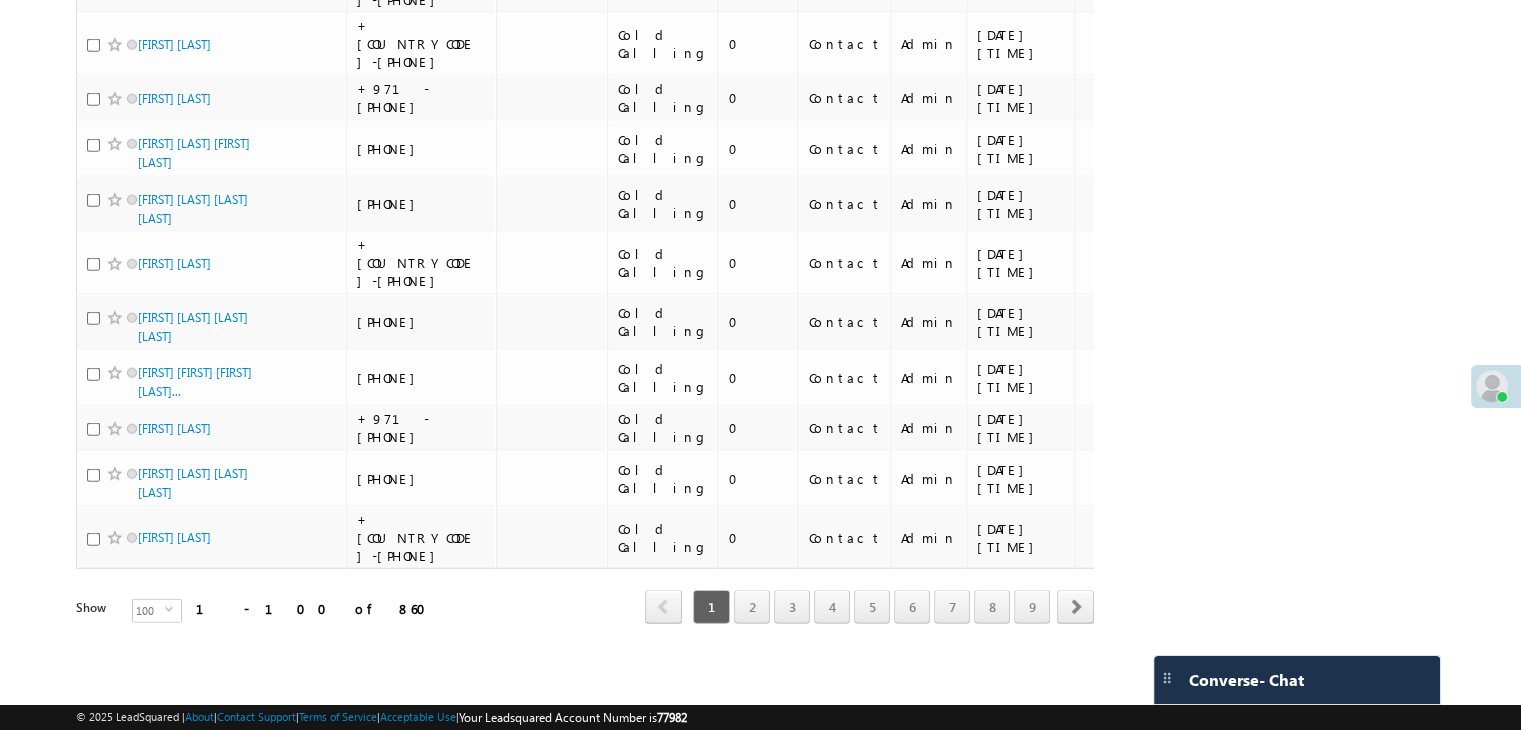 scroll, scrollTop: 5400, scrollLeft: 0, axis: vertical 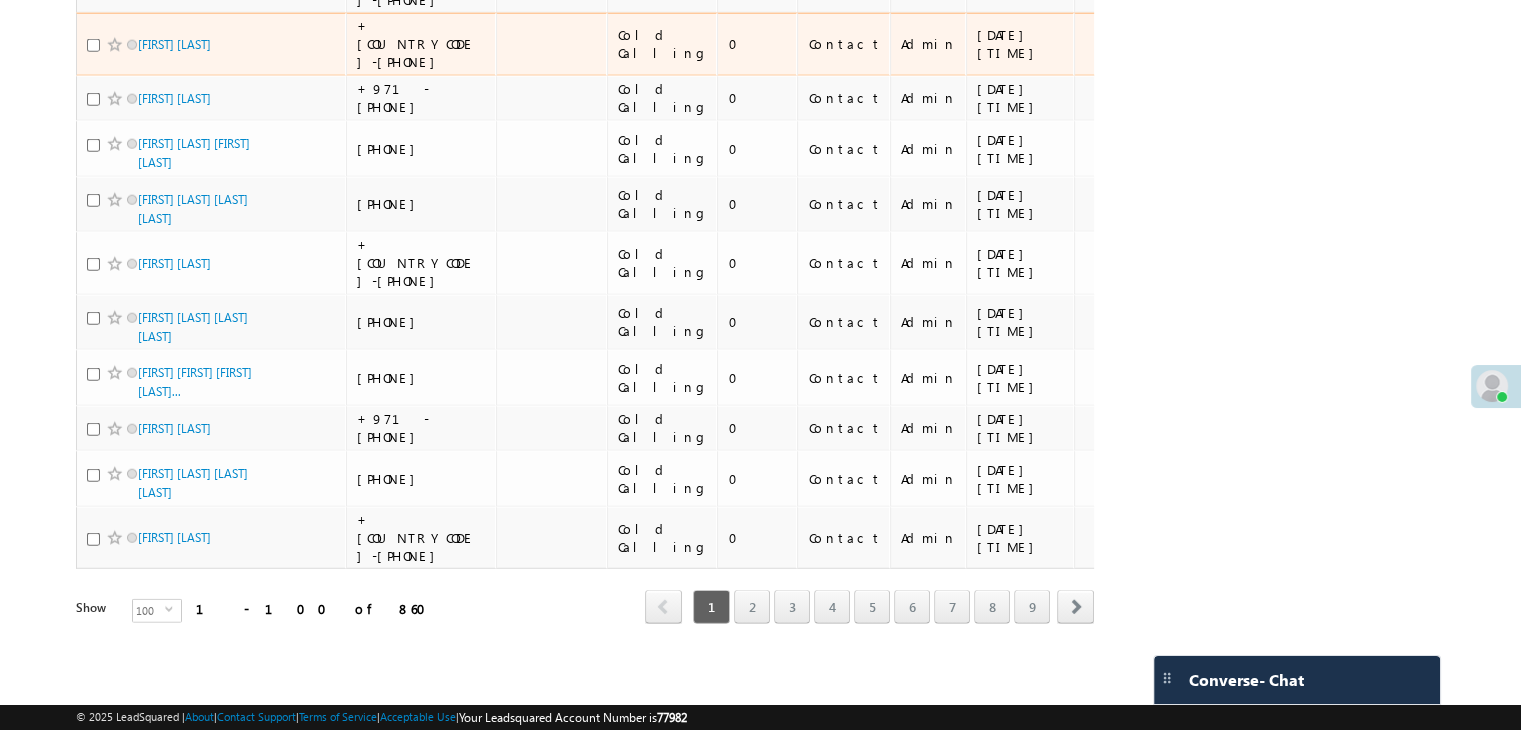 click at bounding box center (93, 45) 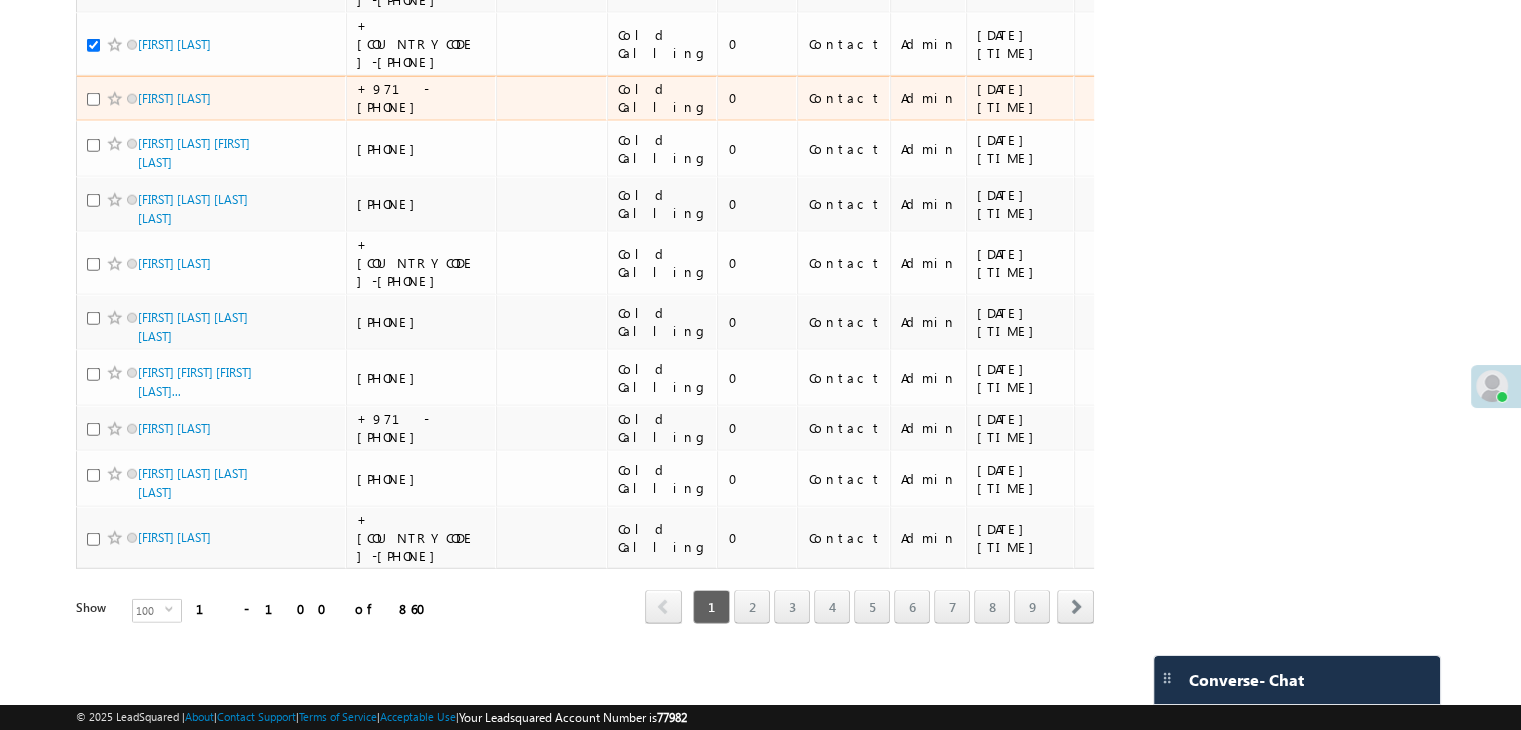 click at bounding box center [117, 99] 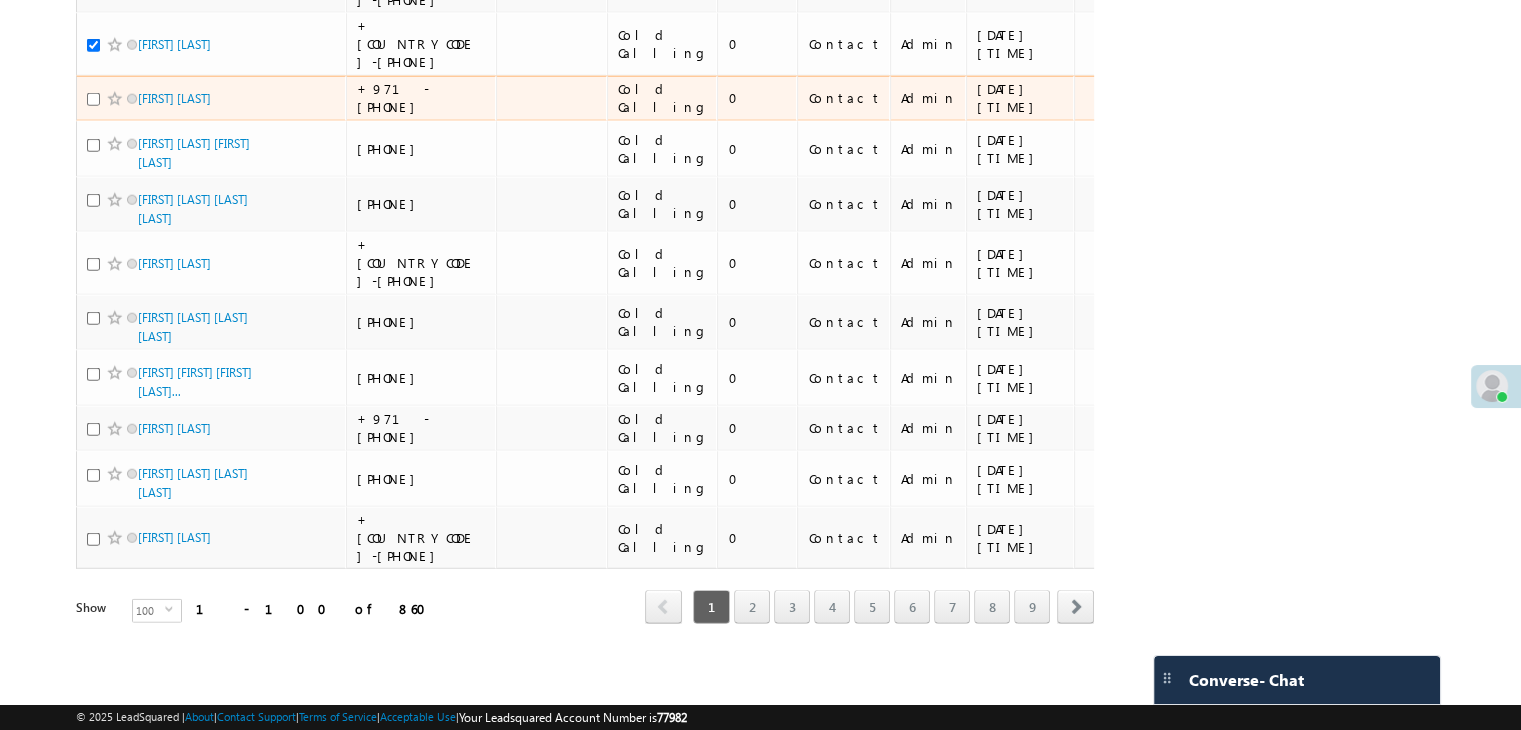click at bounding box center [93, 99] 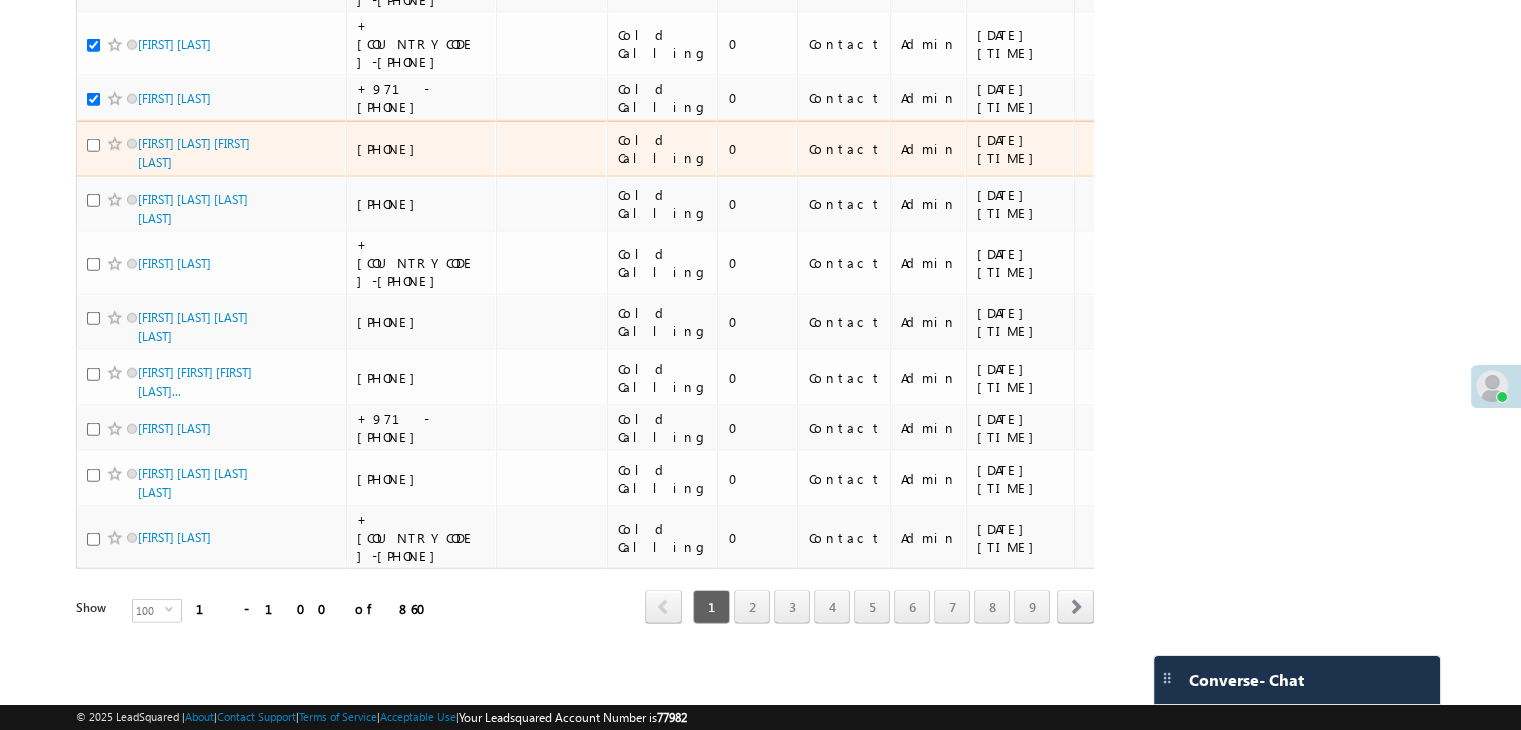 click at bounding box center [93, 145] 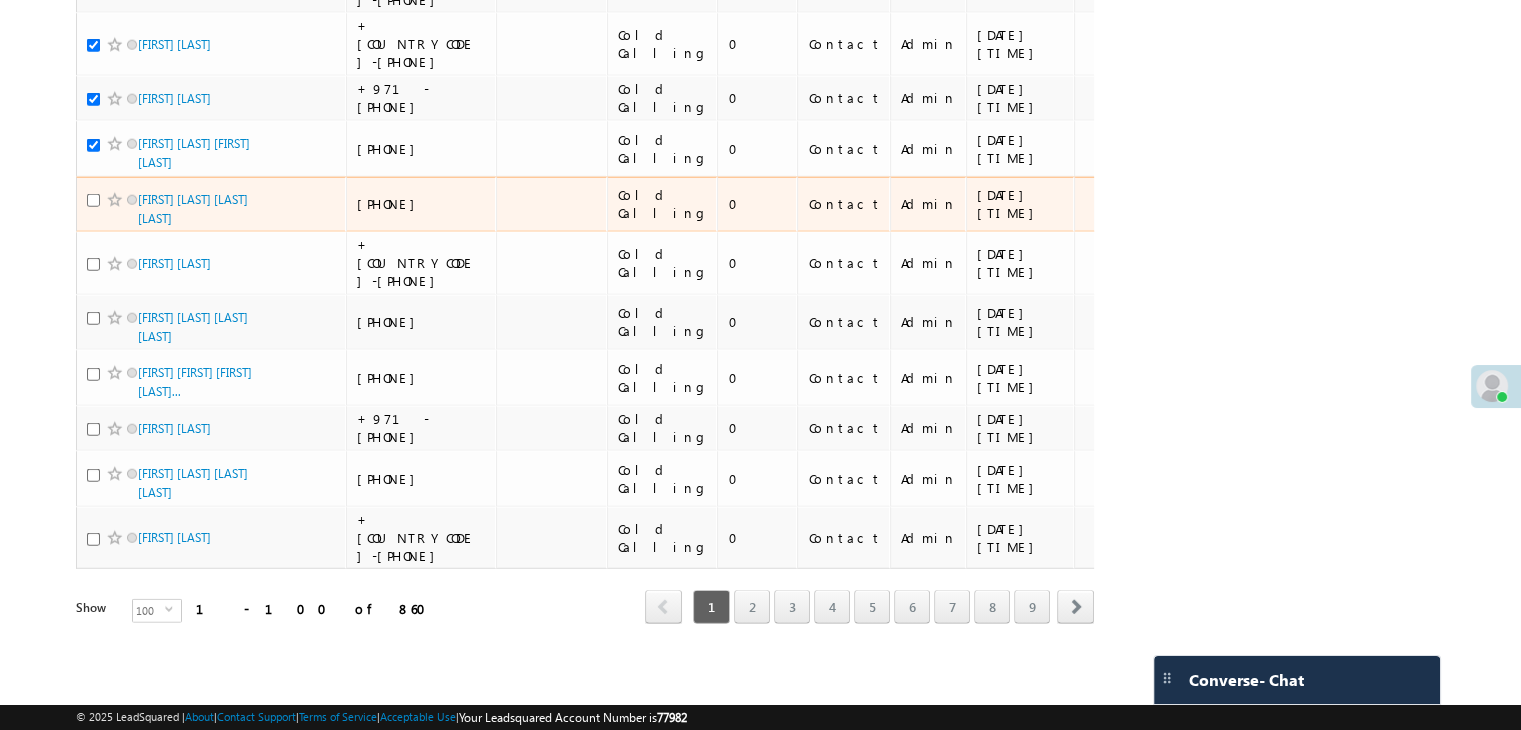 click at bounding box center [93, 200] 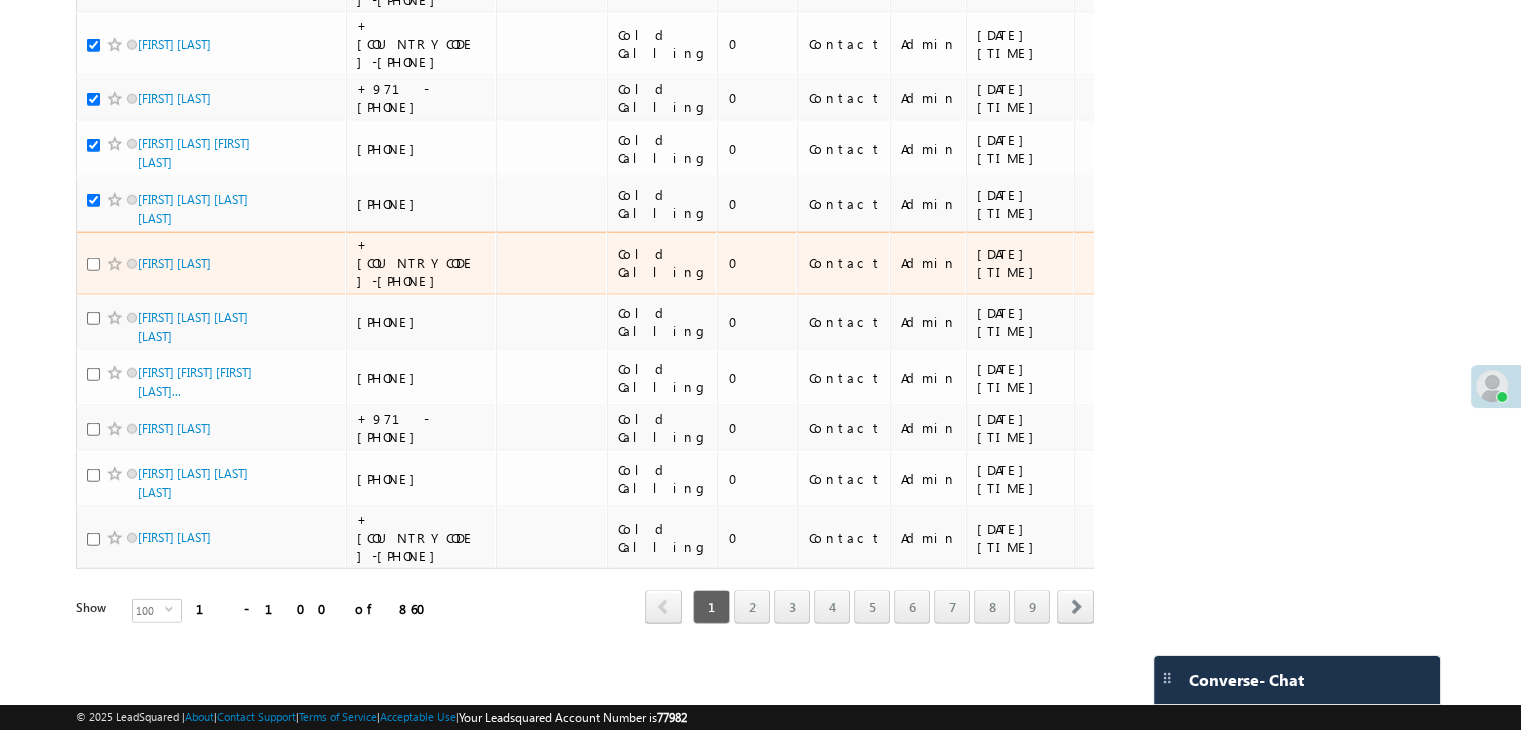 click at bounding box center (93, 264) 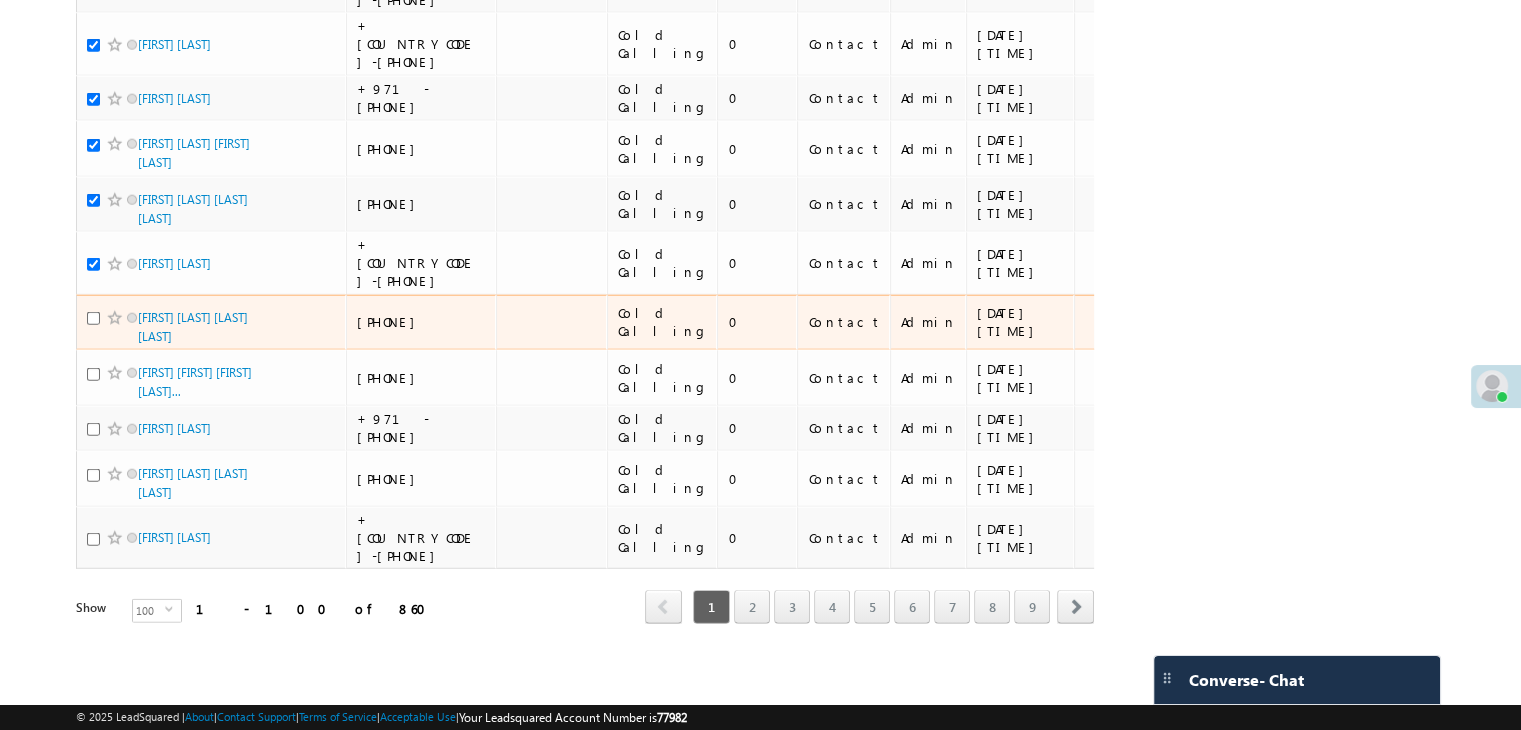 scroll, scrollTop: 5508, scrollLeft: 0, axis: vertical 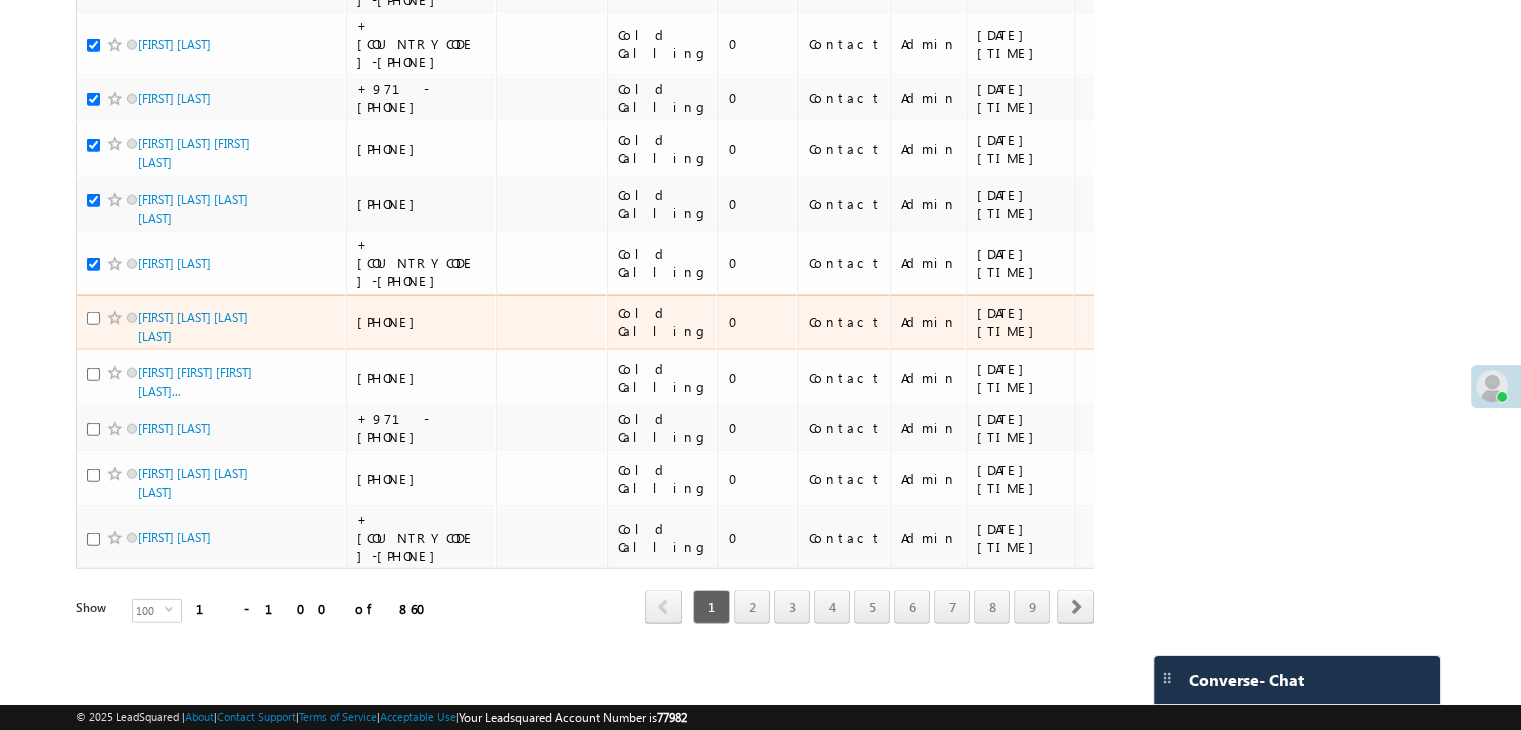 click at bounding box center [93, 318] 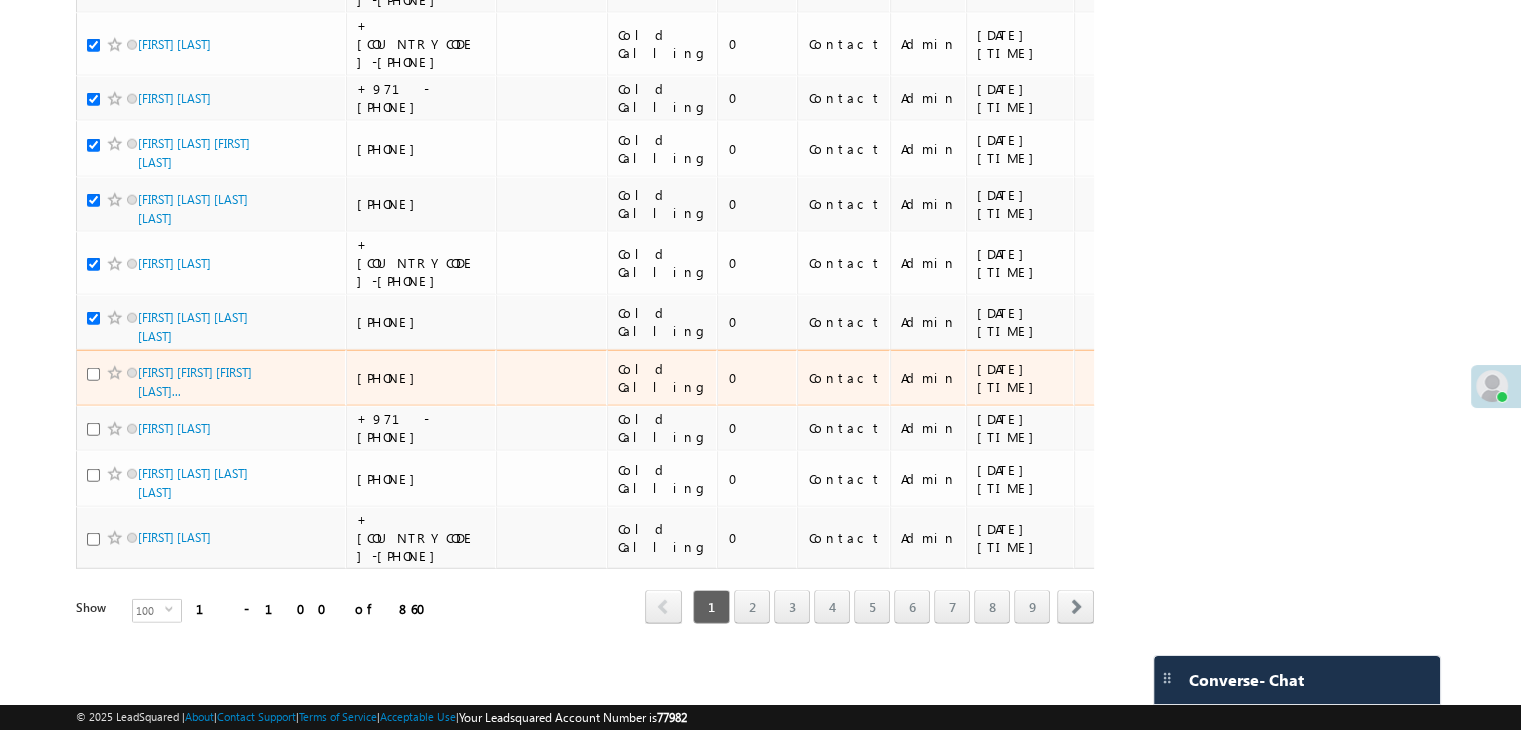 click at bounding box center [93, 374] 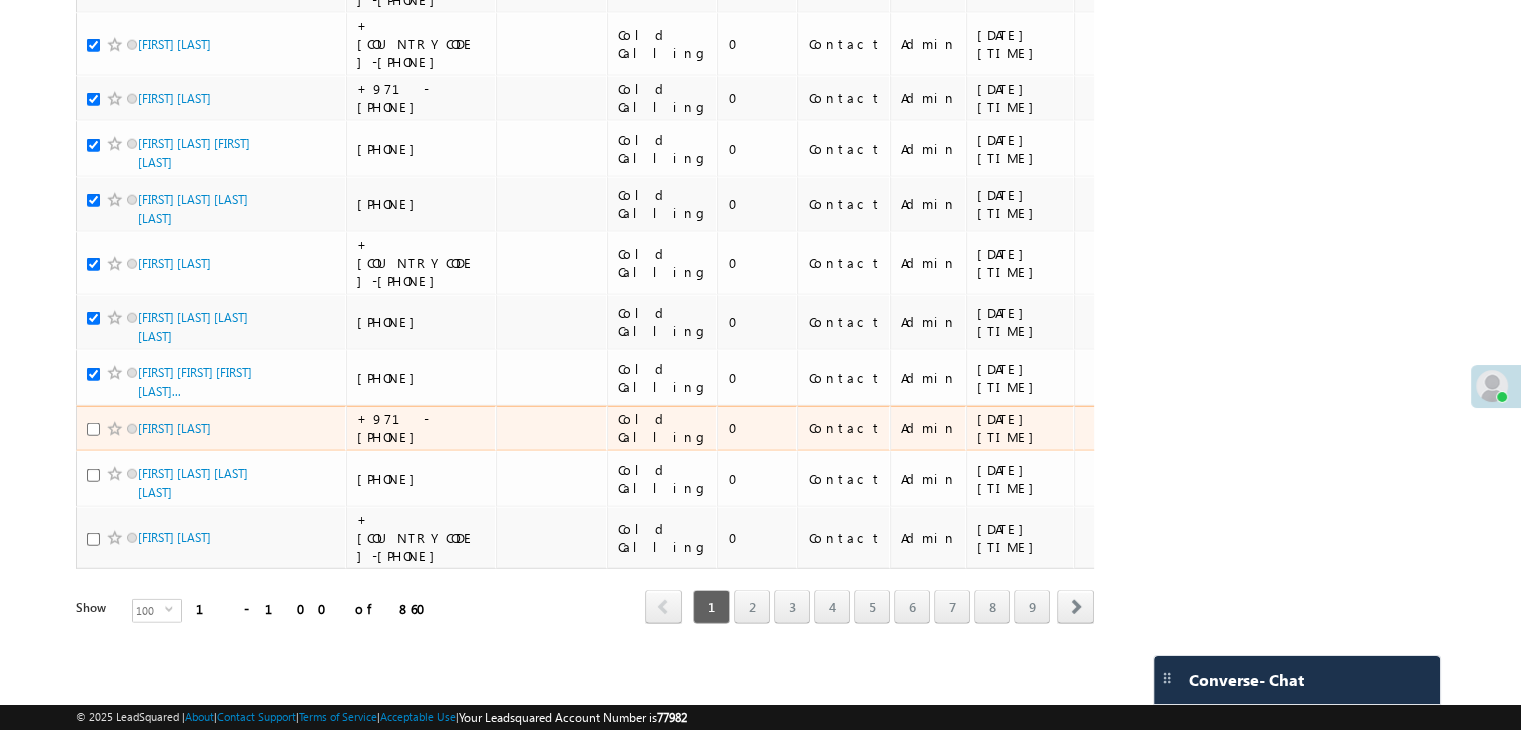 click at bounding box center [93, 429] 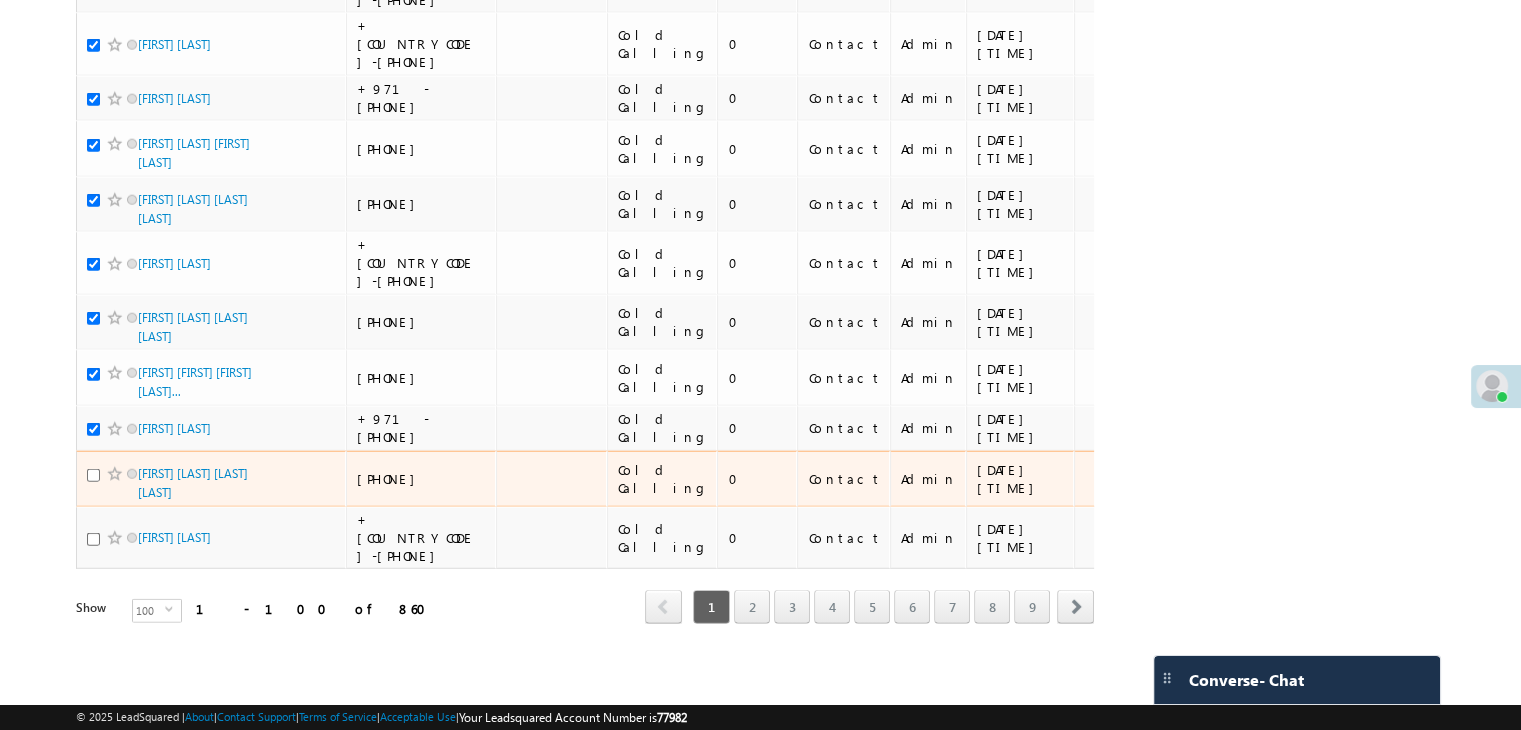 click at bounding box center [93, 475] 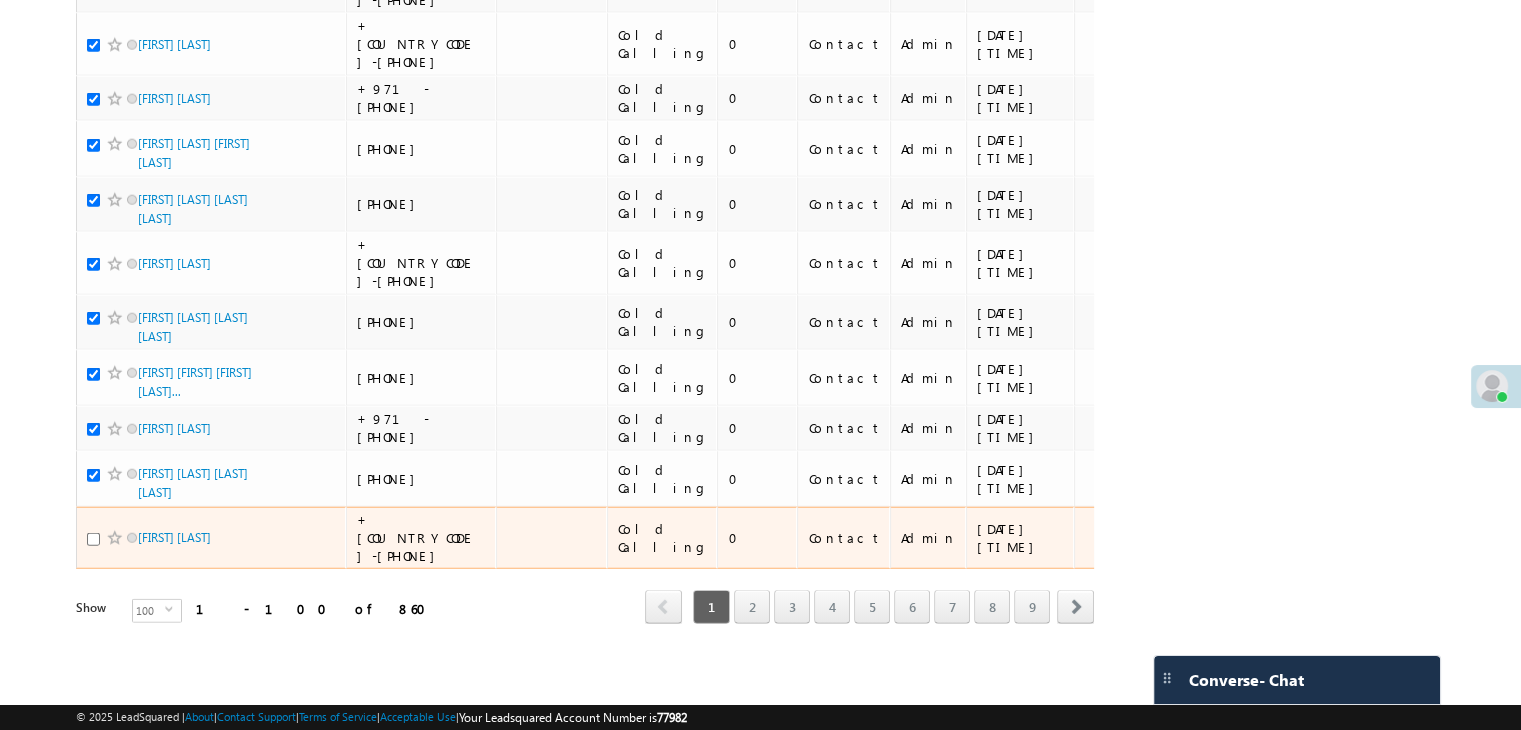 click at bounding box center [93, 539] 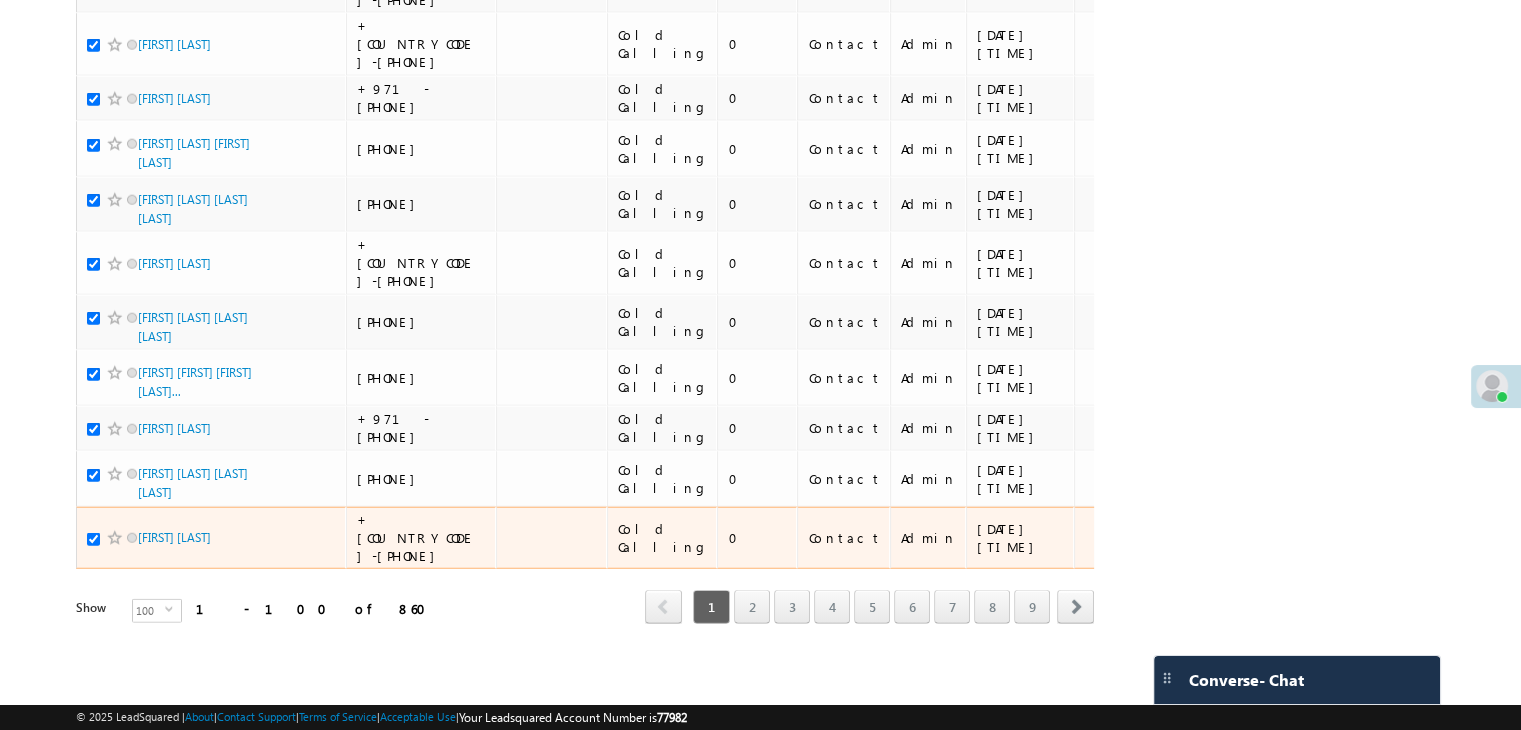 checkbox on "true" 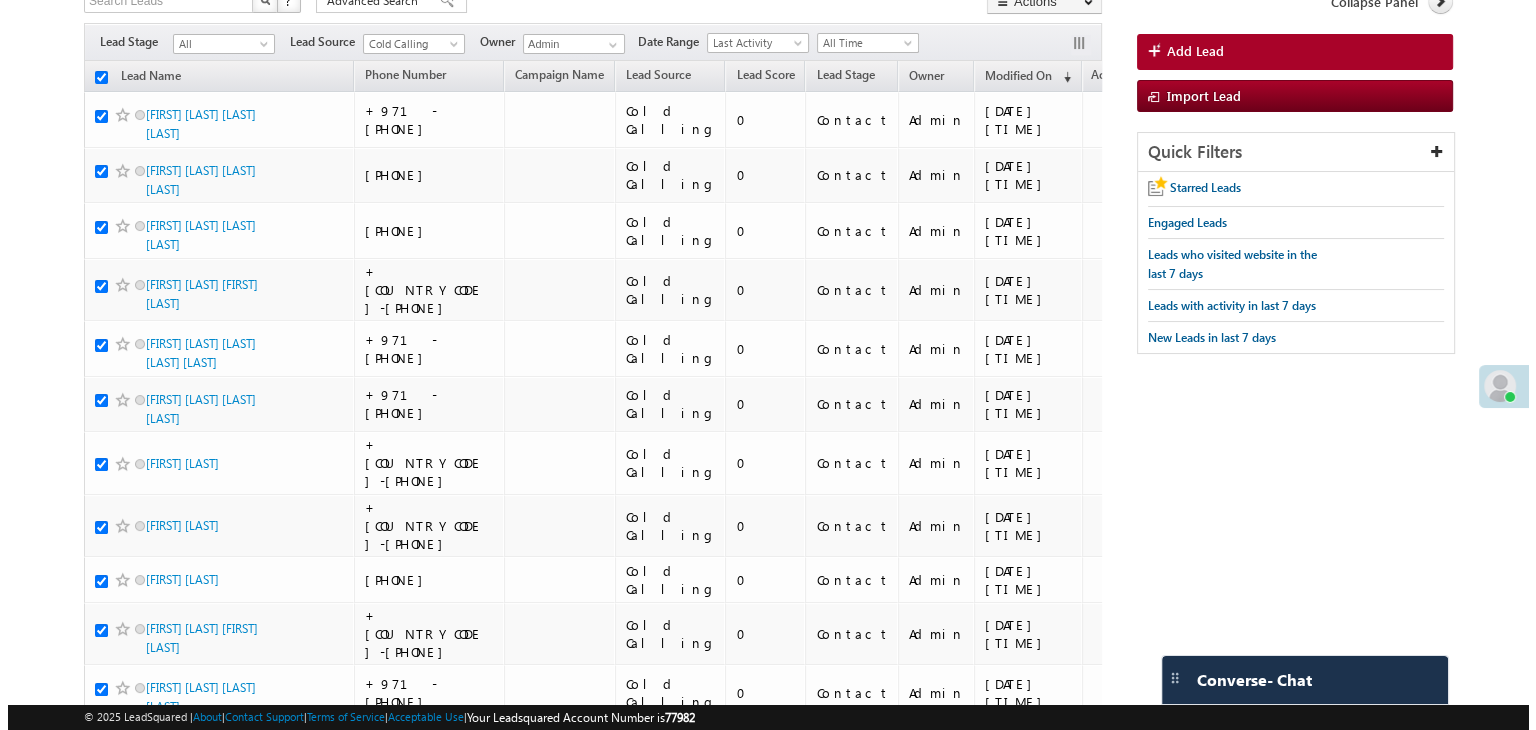 scroll, scrollTop: 0, scrollLeft: 0, axis: both 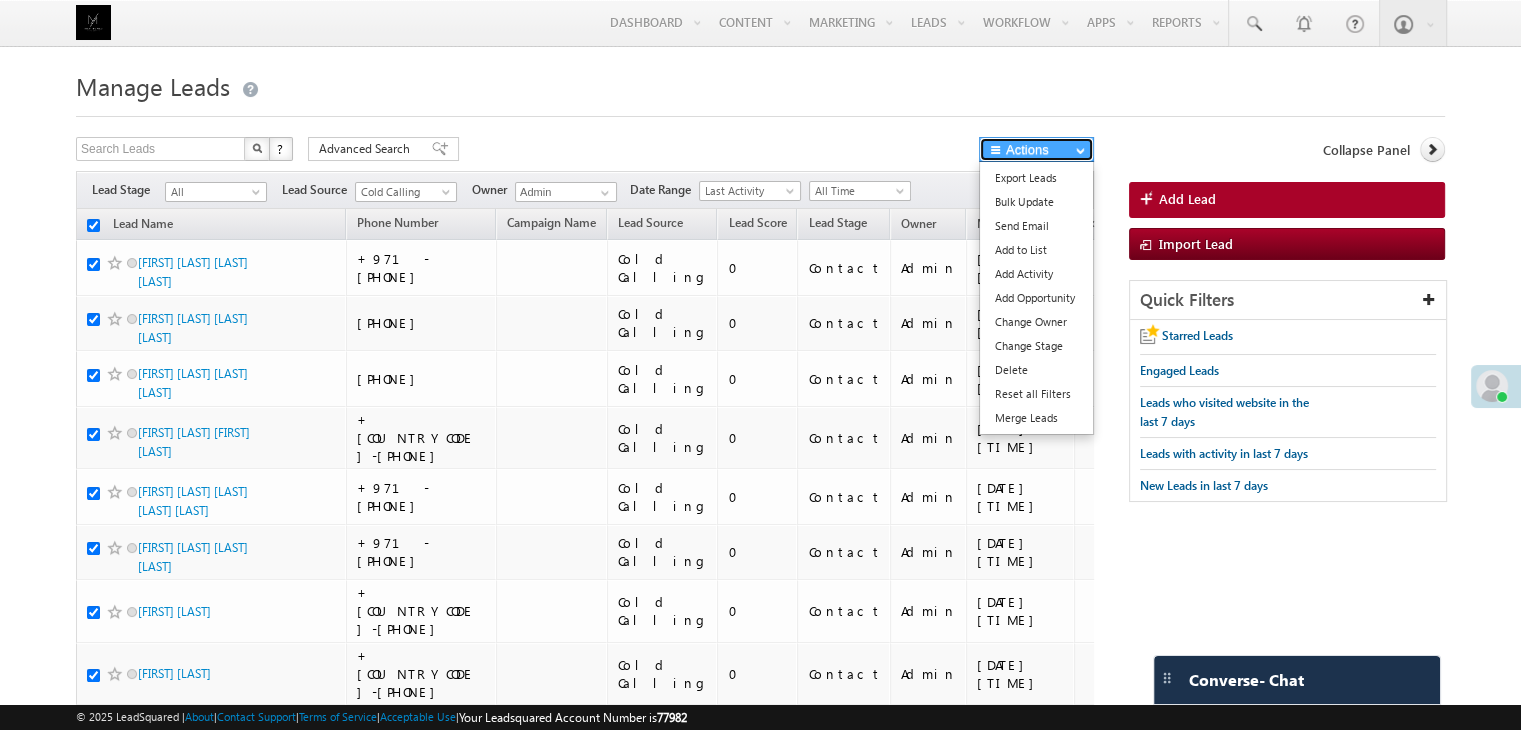 click on "Actions" at bounding box center (1036, 149) 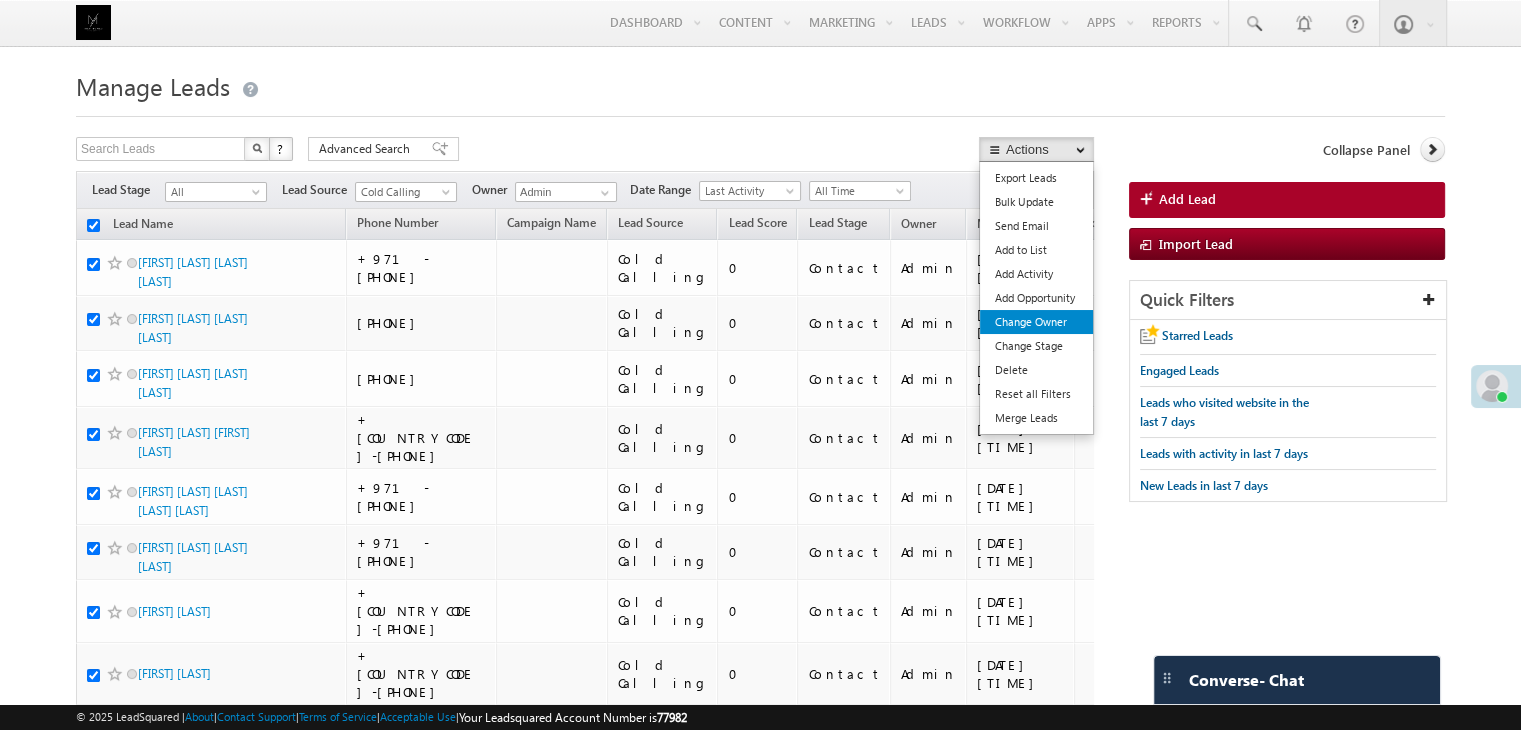 click on "Change Owner" at bounding box center [1036, 322] 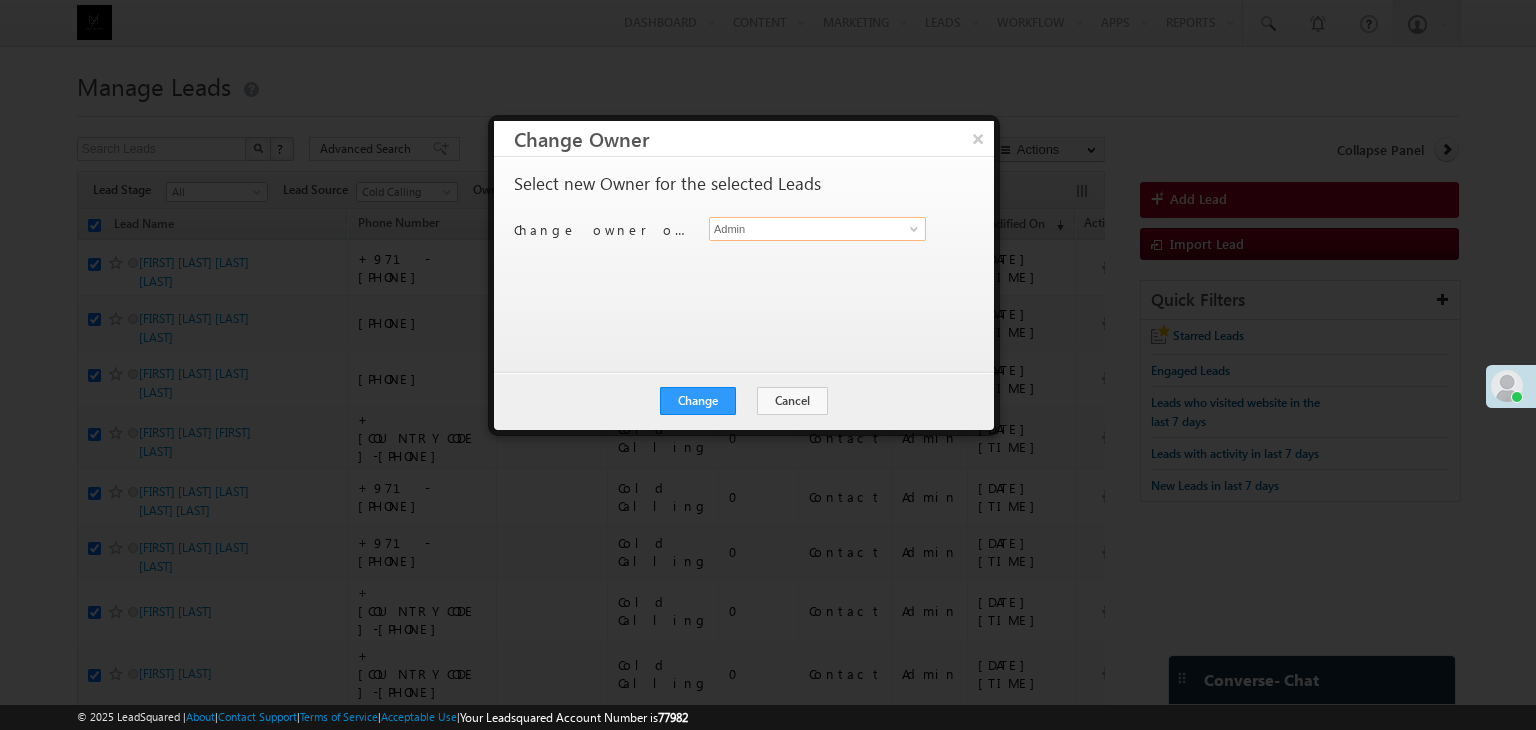 click on "Admin" at bounding box center [817, 229] 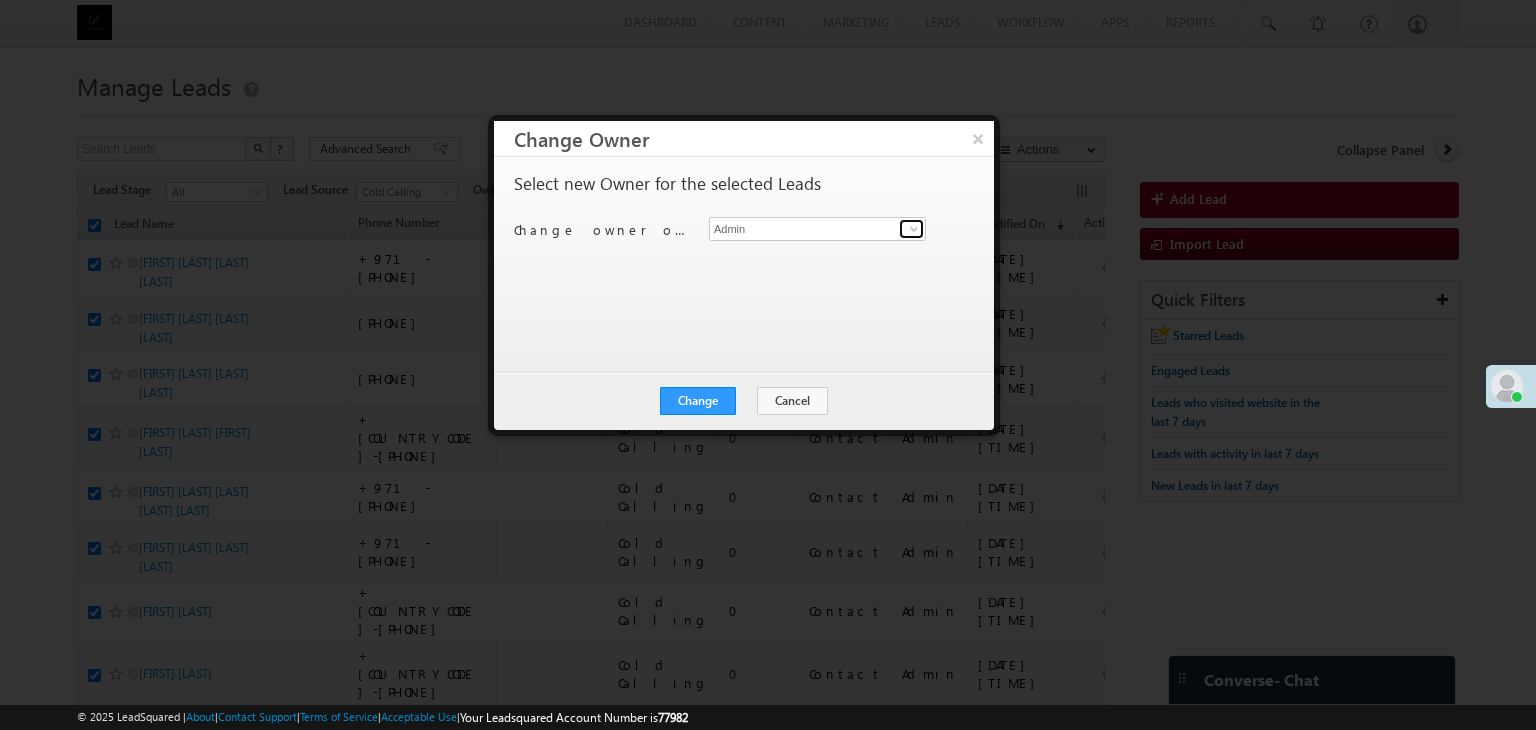 click at bounding box center [914, 229] 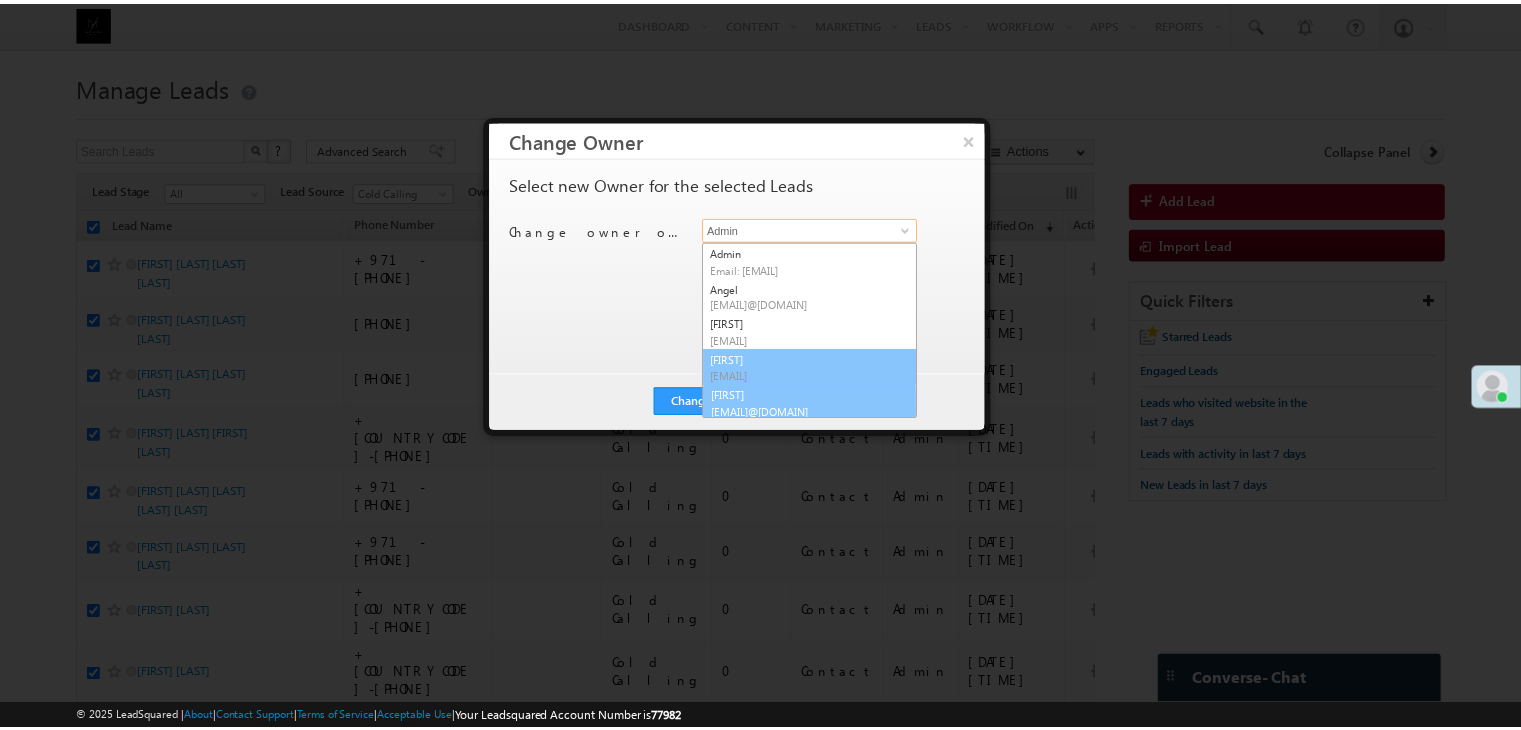 scroll, scrollTop: 4, scrollLeft: 0, axis: vertical 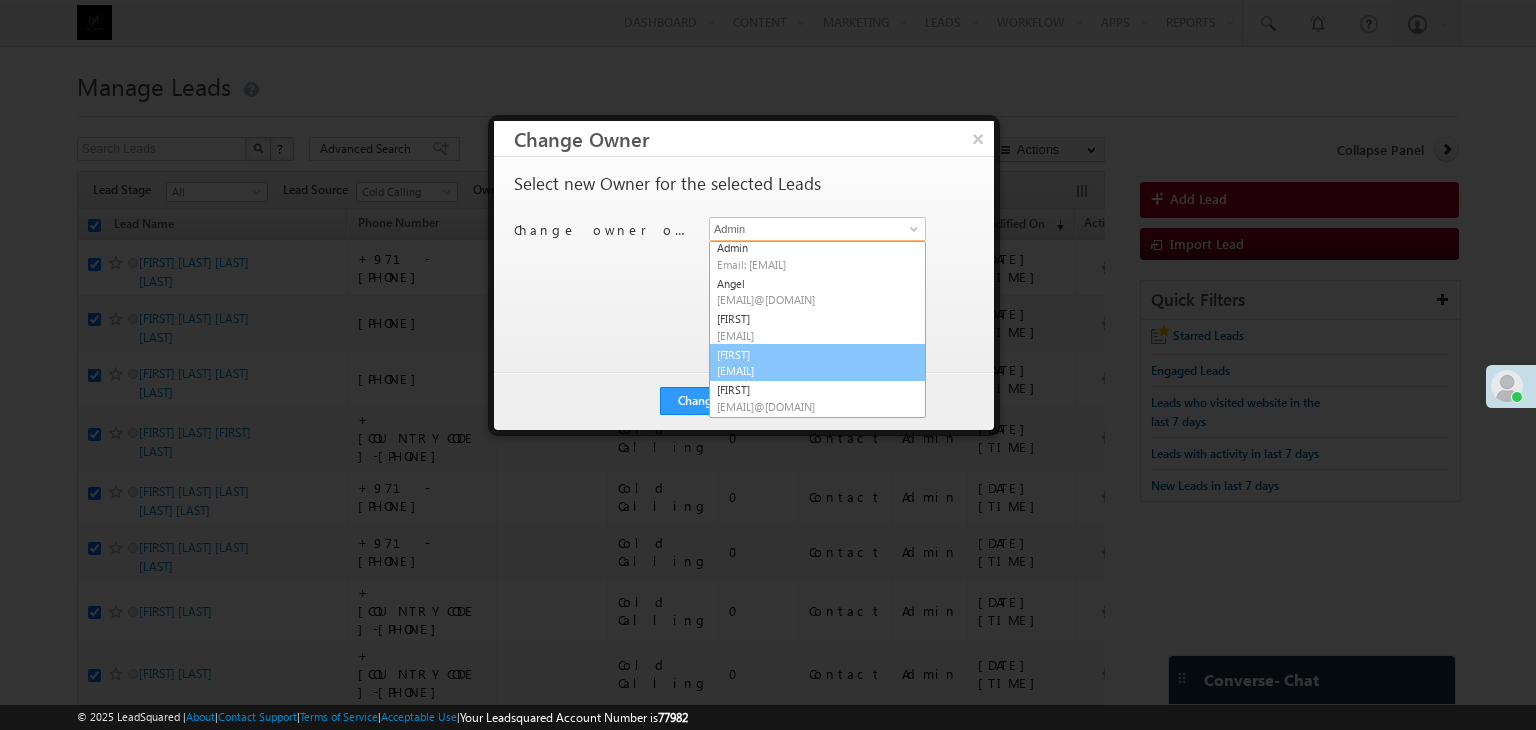 click on "[EMAIL]" at bounding box center (807, 370) 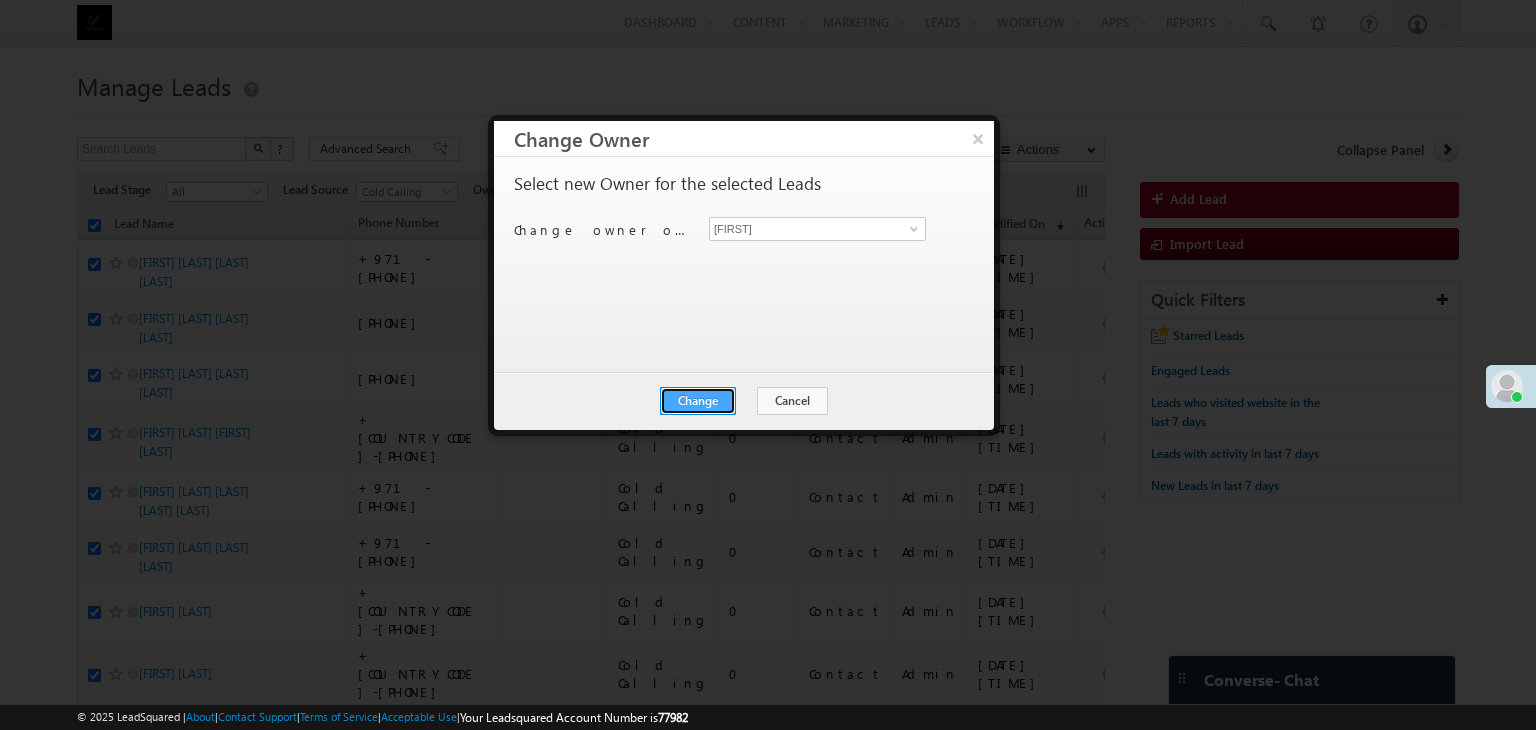 click on "Change" at bounding box center (698, 401) 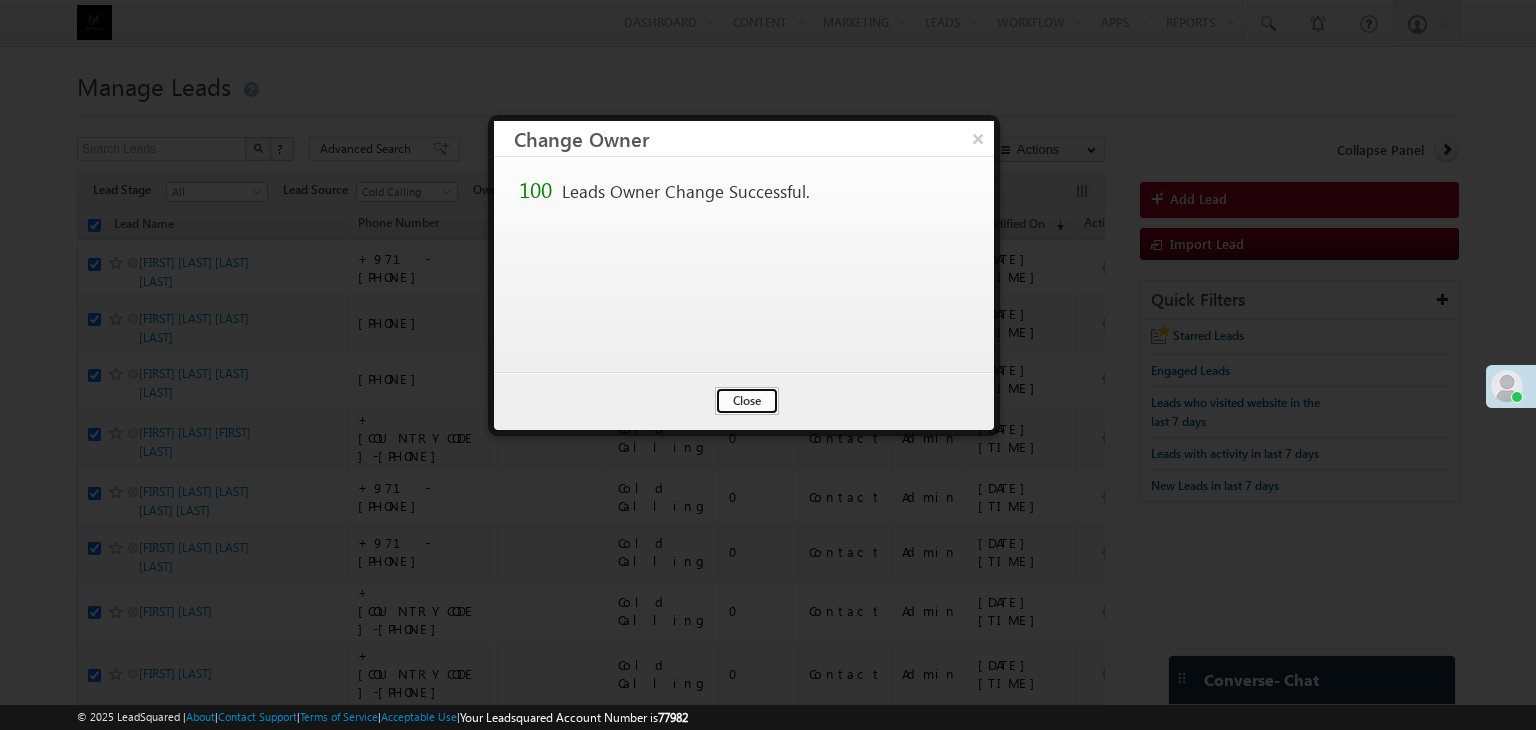 click on "Close" at bounding box center [747, 401] 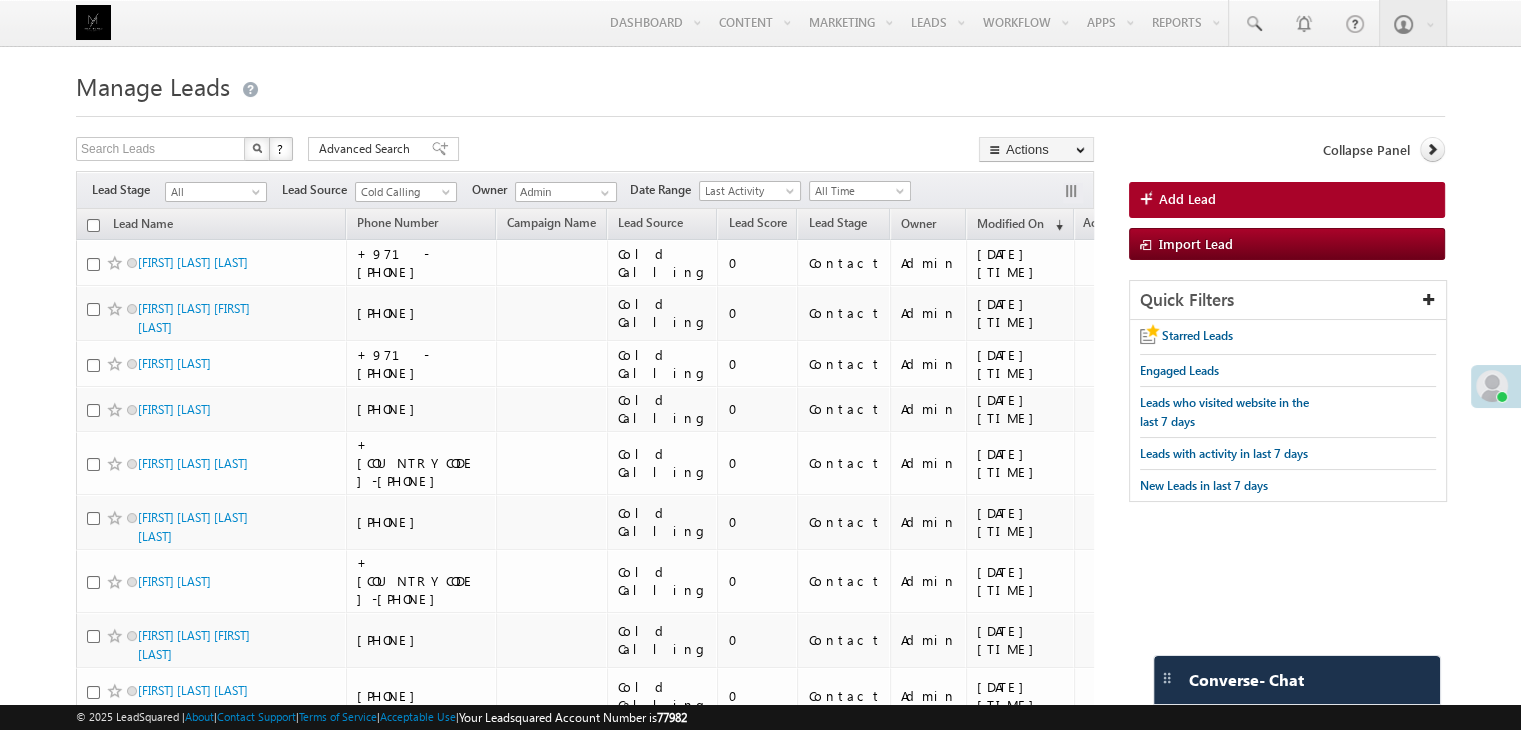click at bounding box center [93, 225] 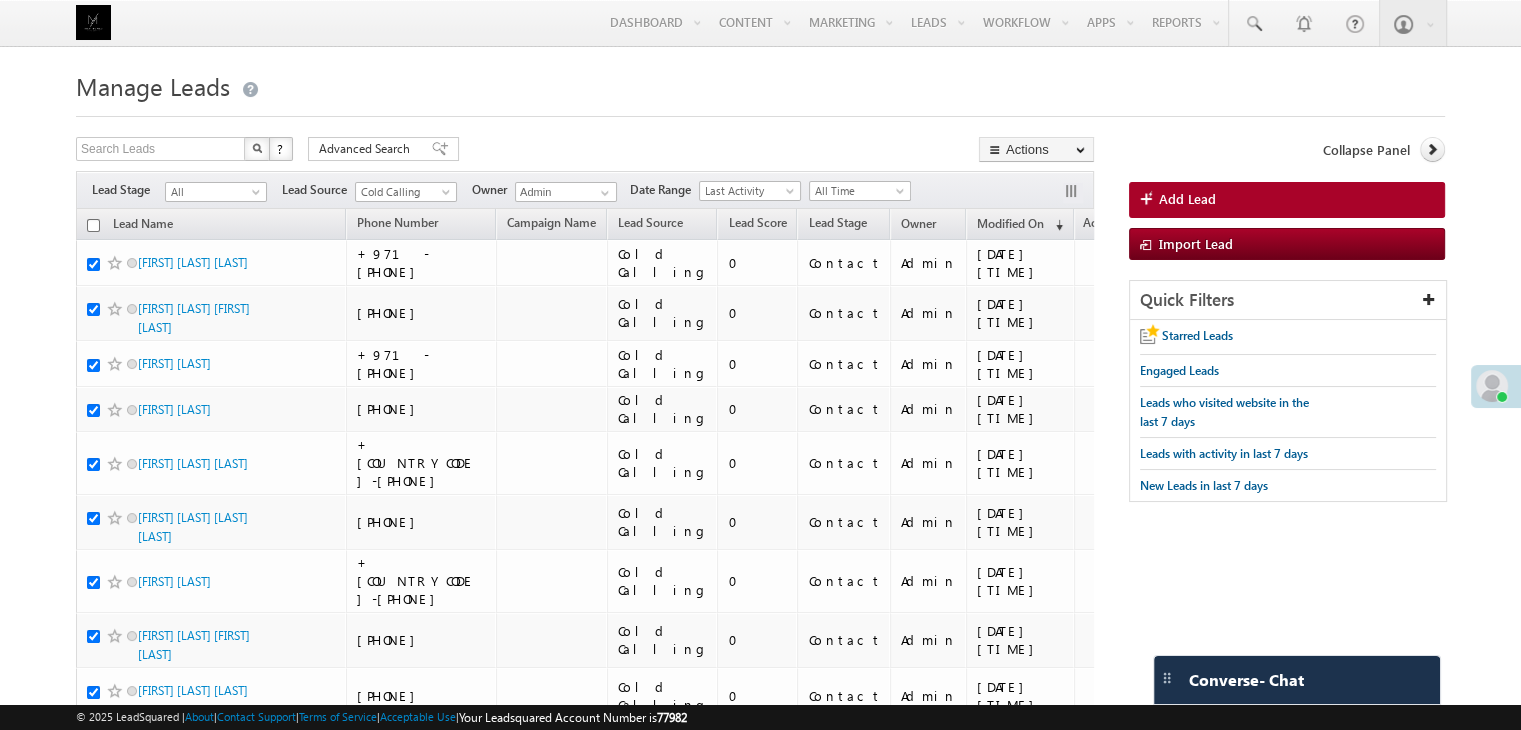 checkbox on "true" 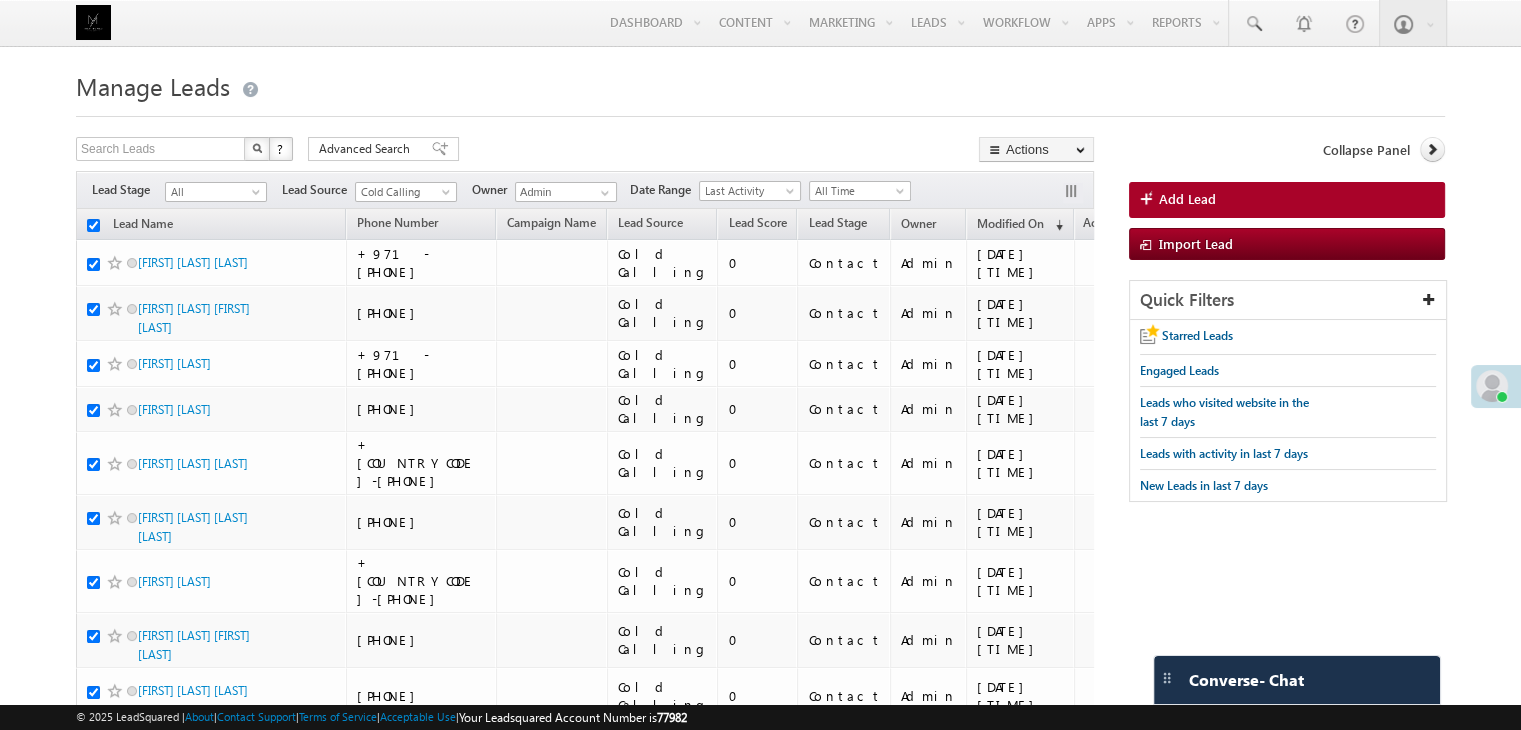 checkbox on "true" 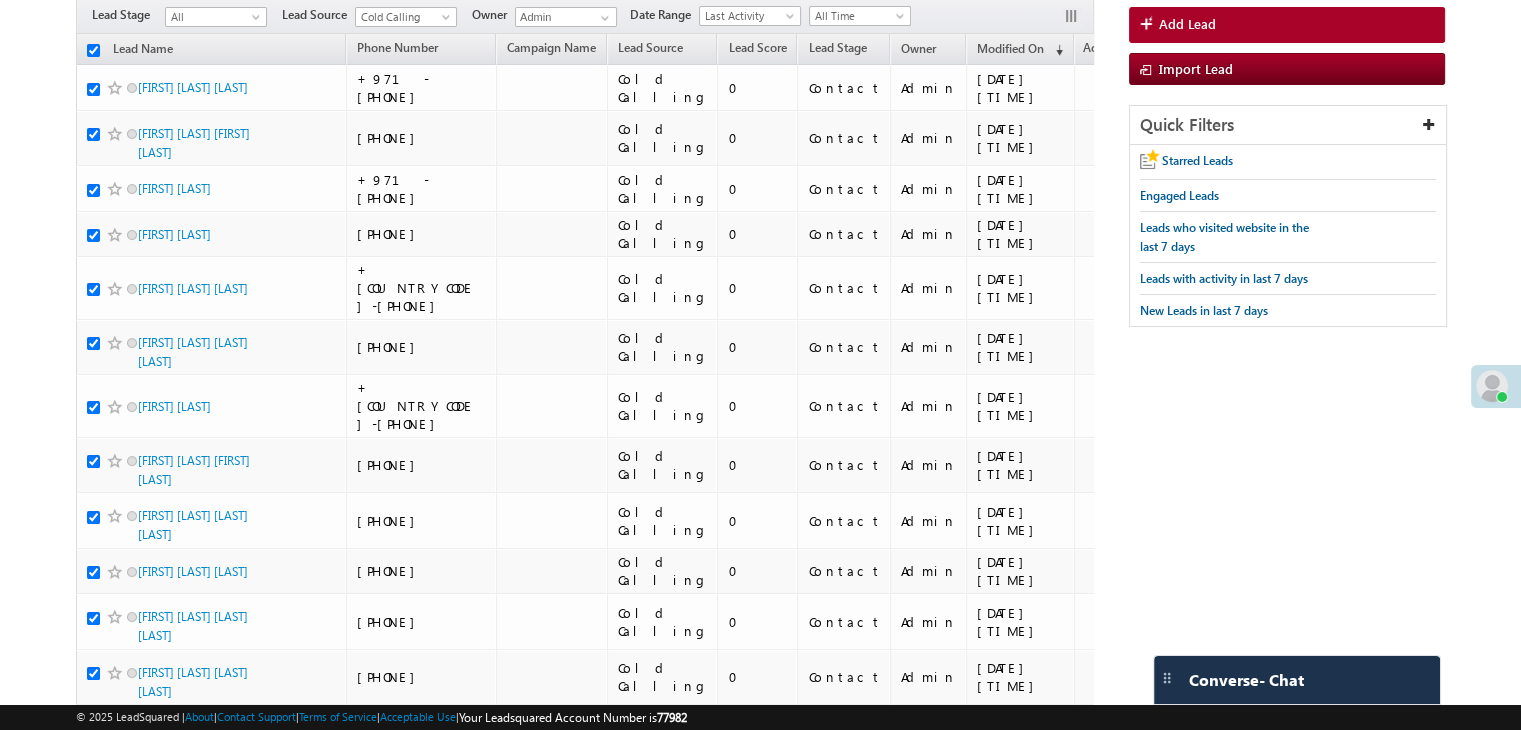 scroll, scrollTop: 0, scrollLeft: 0, axis: both 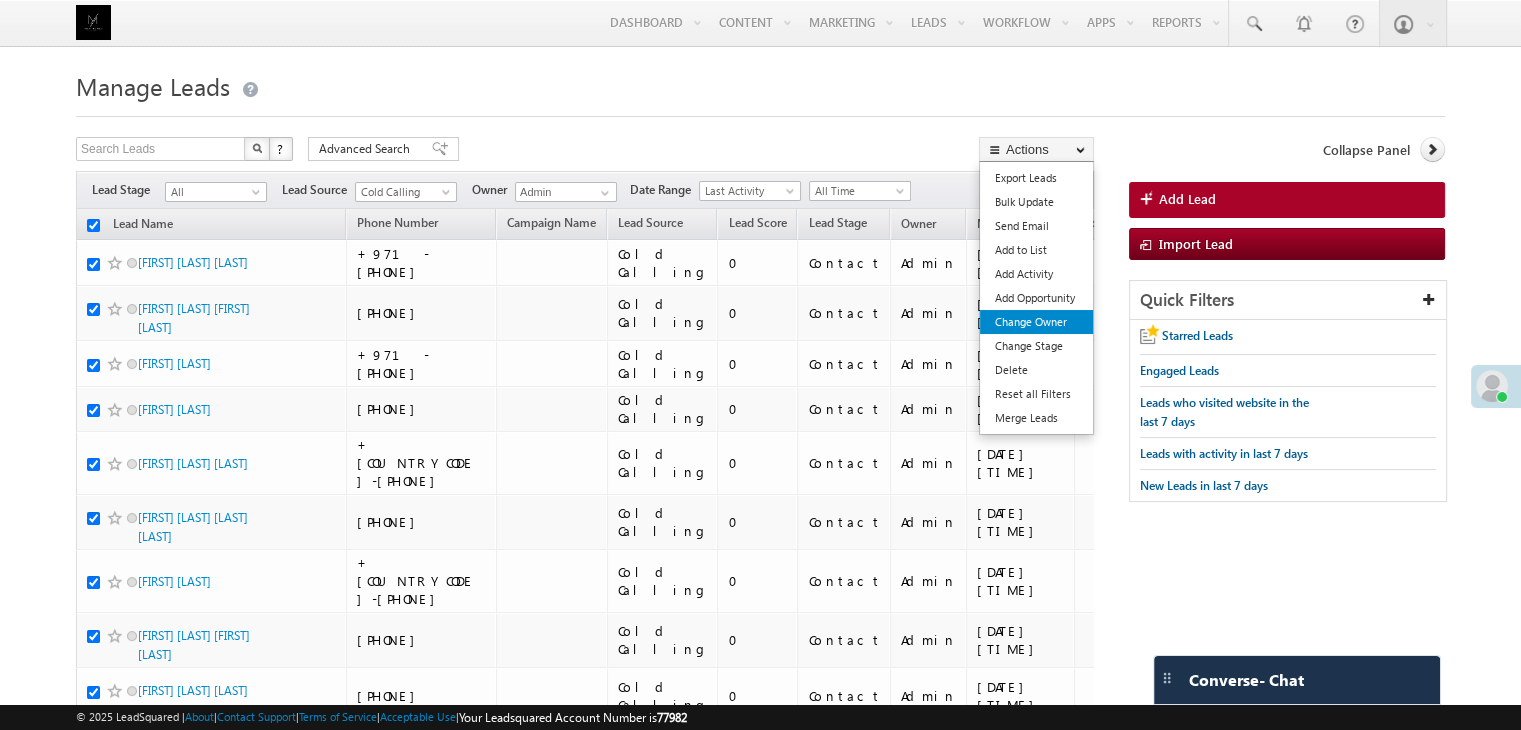 click on "Change Owner" at bounding box center (1036, 322) 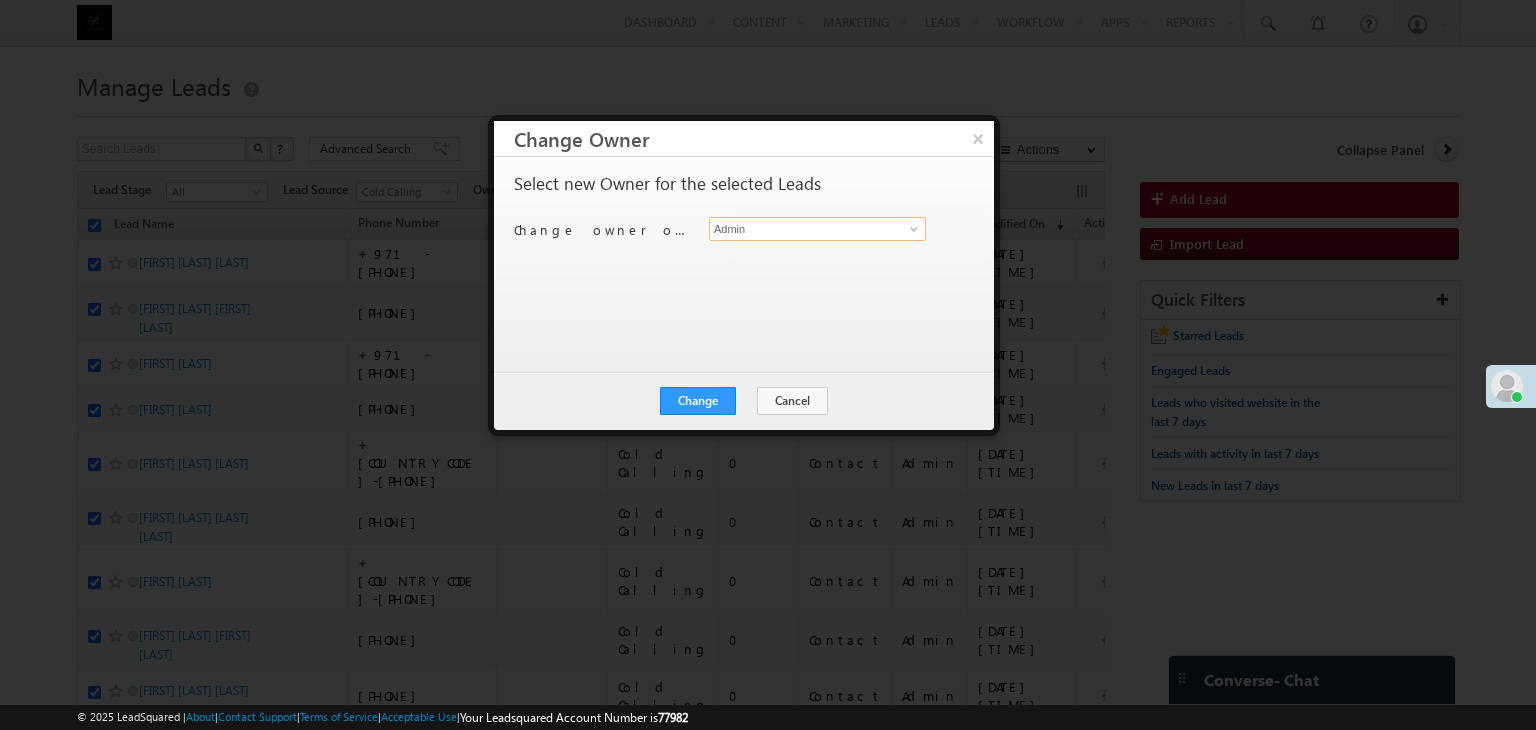 click on "Admin" at bounding box center (817, 229) 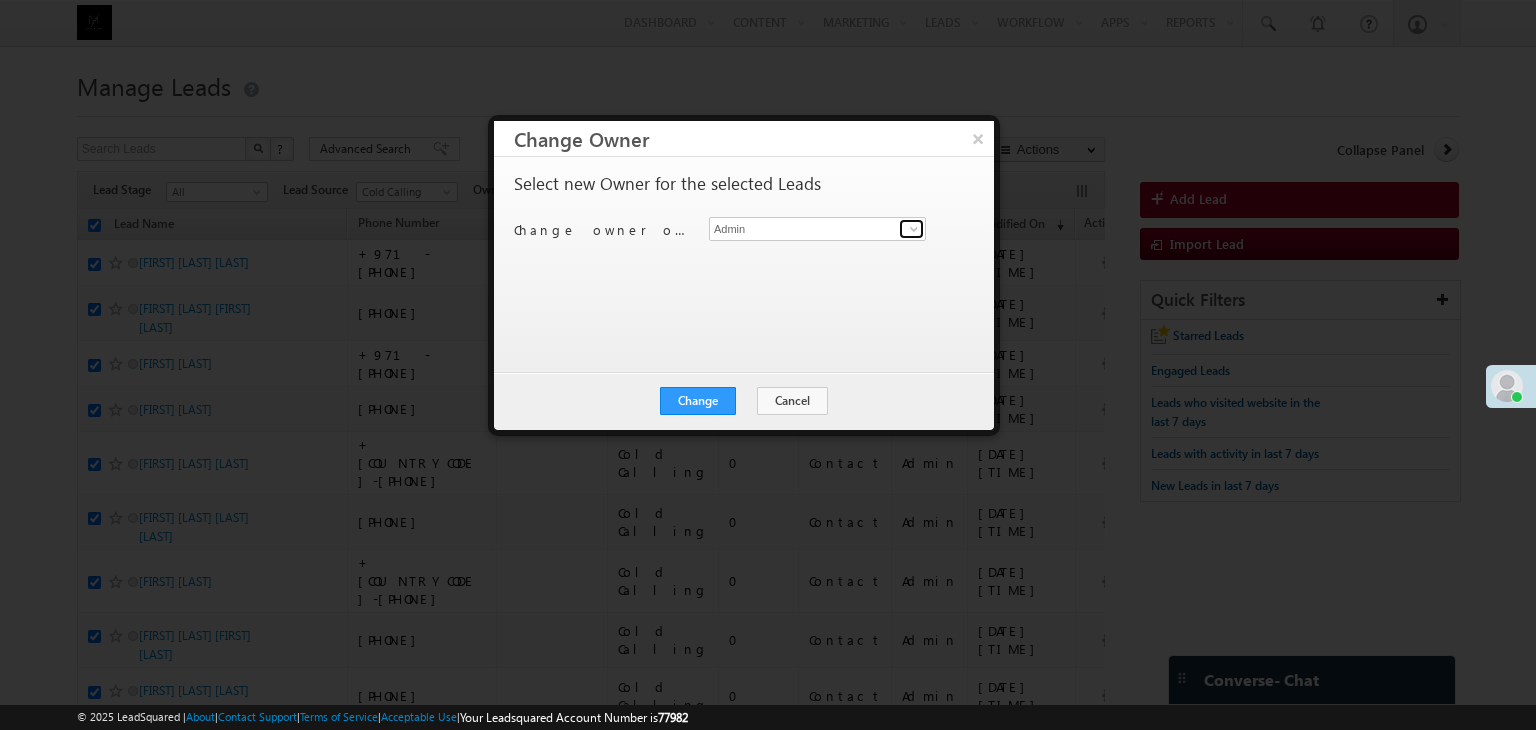 click at bounding box center (914, 229) 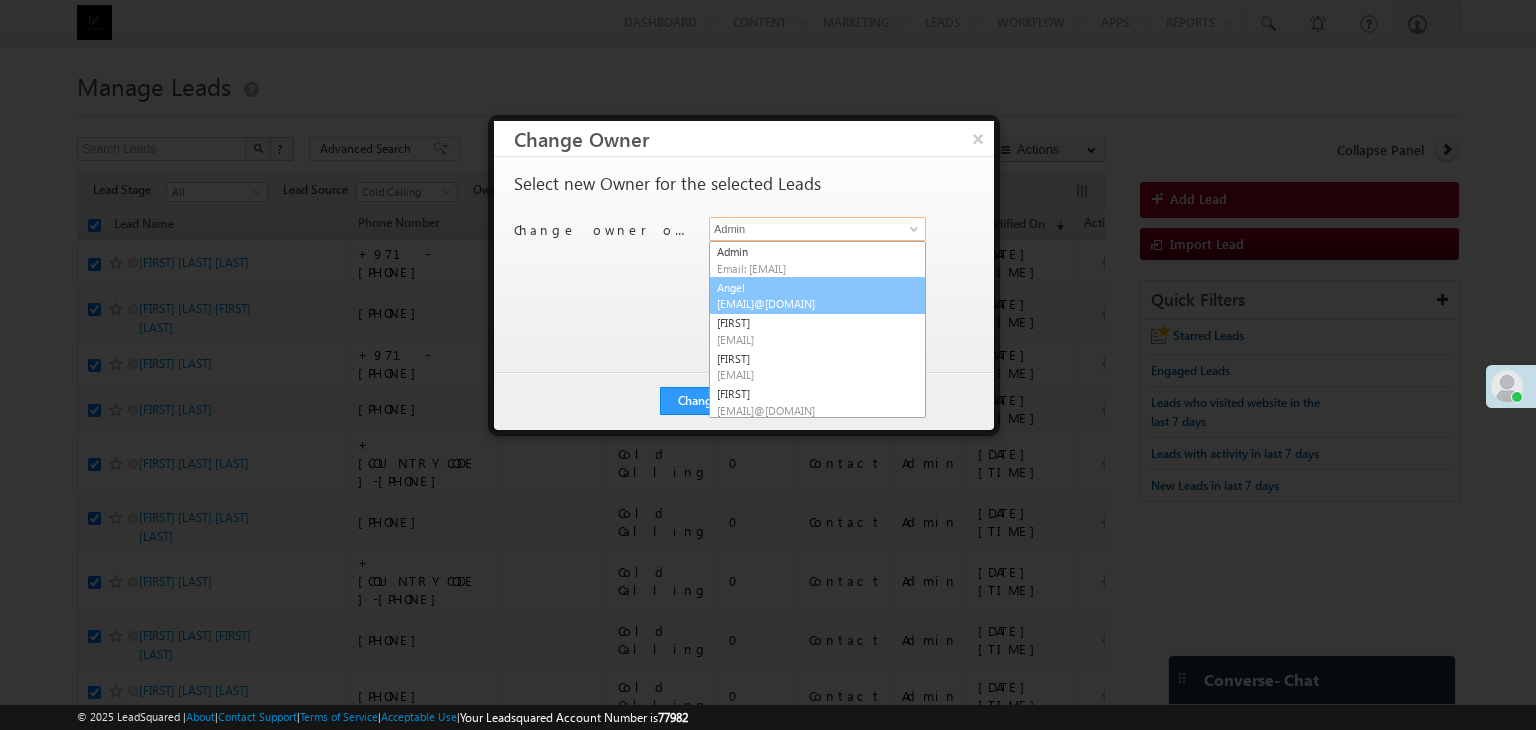 click on "[EMAIL]" at bounding box center (807, 303) 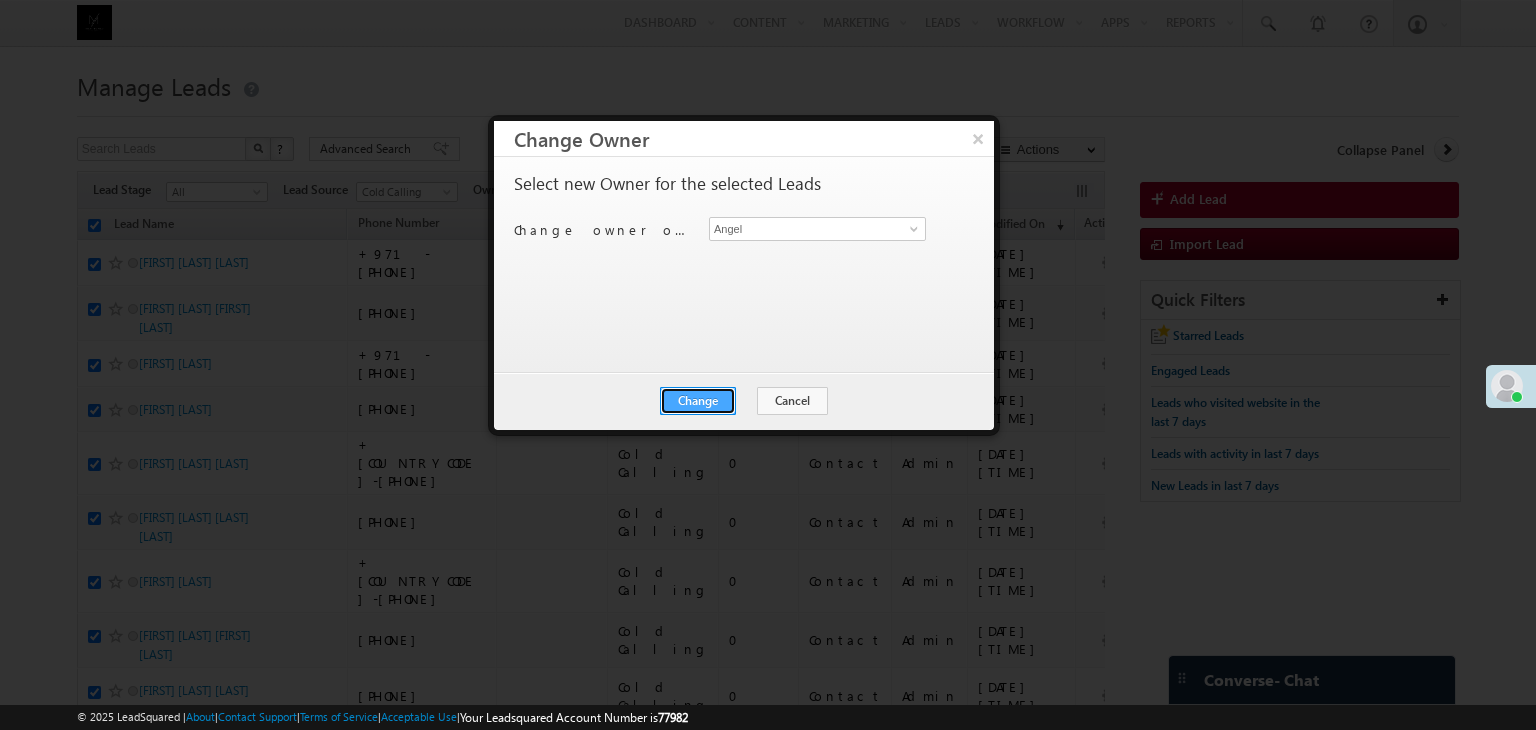 click on "Change" at bounding box center (698, 401) 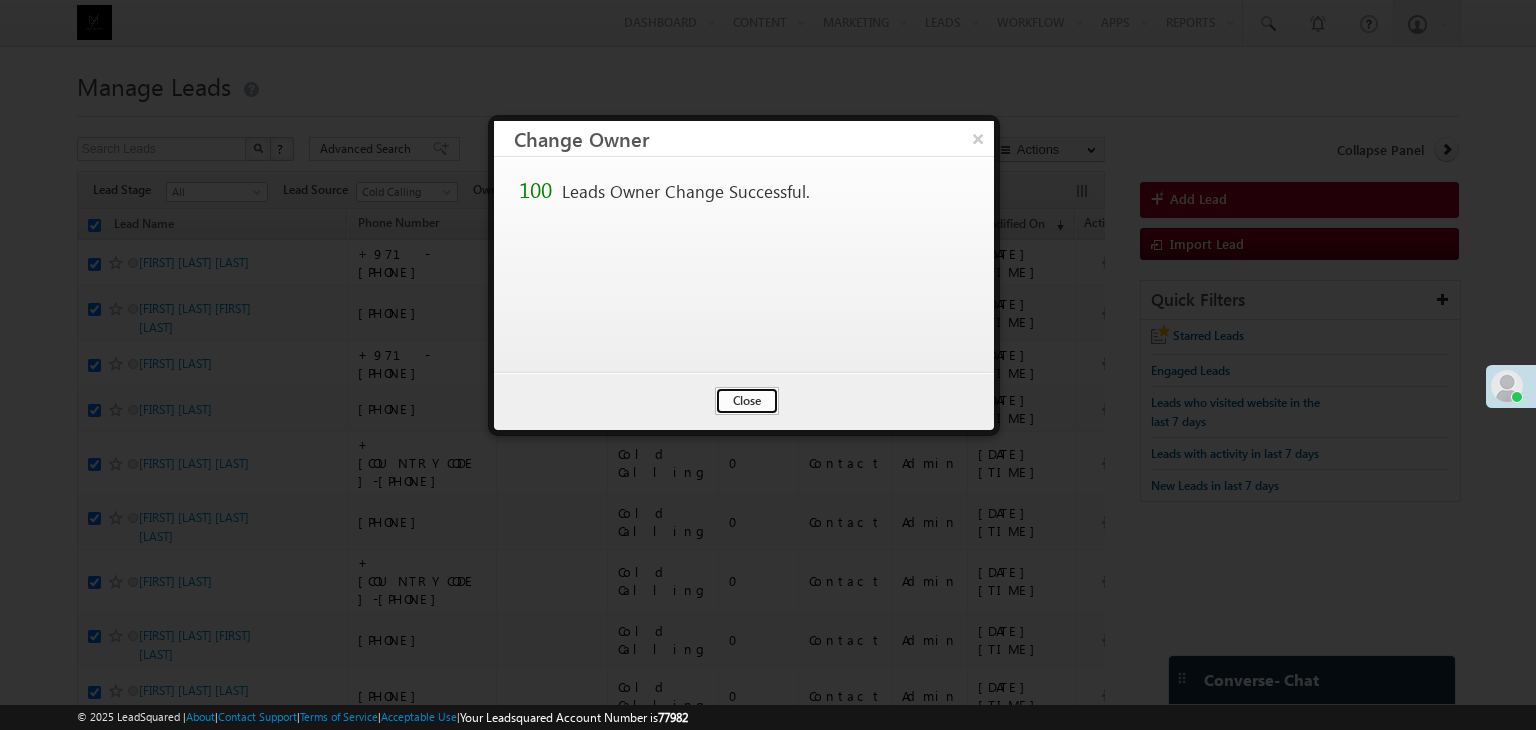 click on "Close" at bounding box center [747, 401] 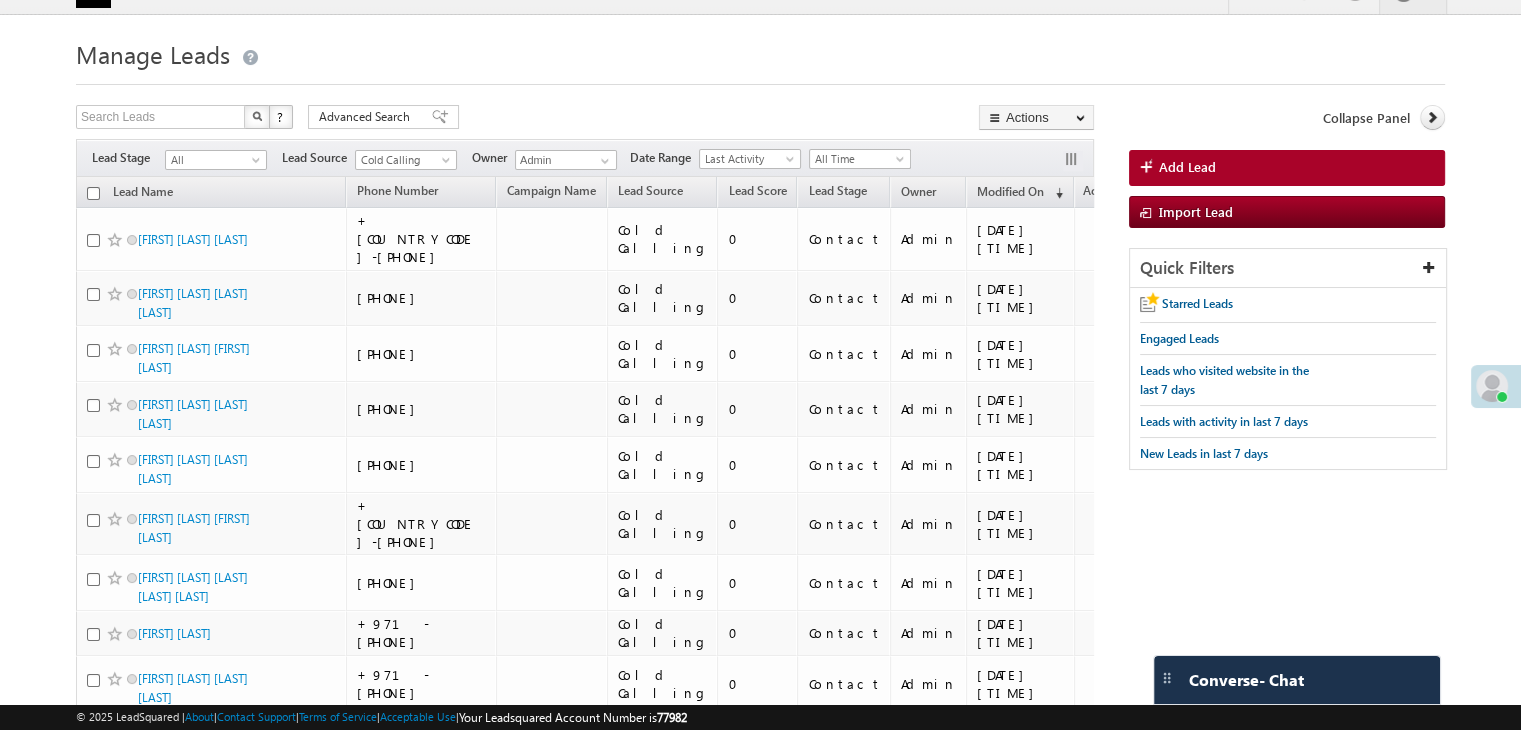 scroll, scrollTop: 0, scrollLeft: 0, axis: both 